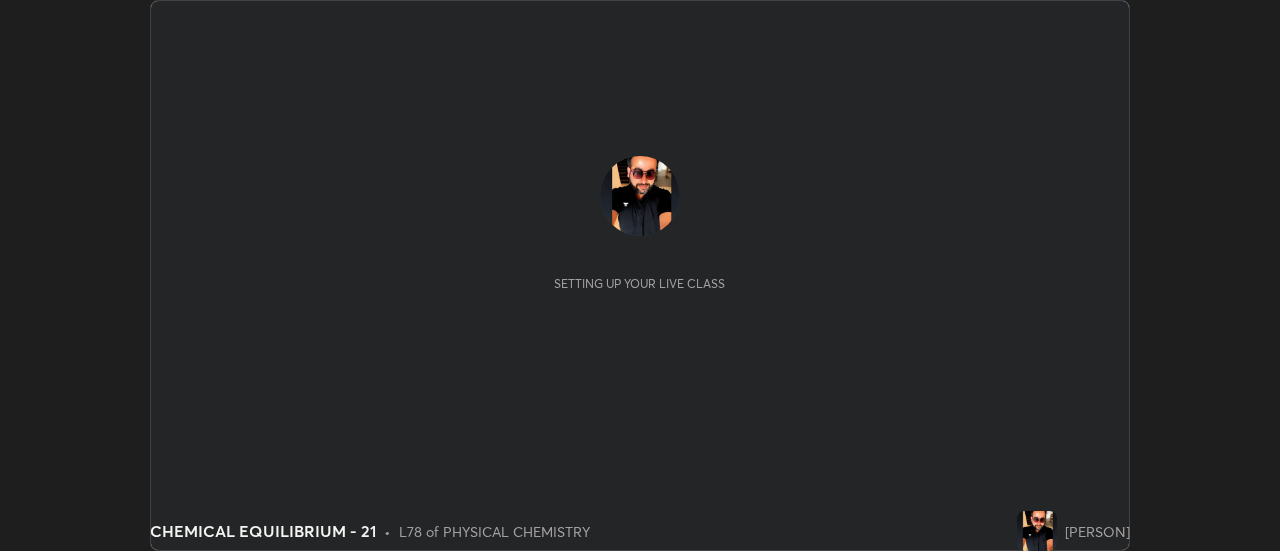 scroll, scrollTop: 0, scrollLeft: 0, axis: both 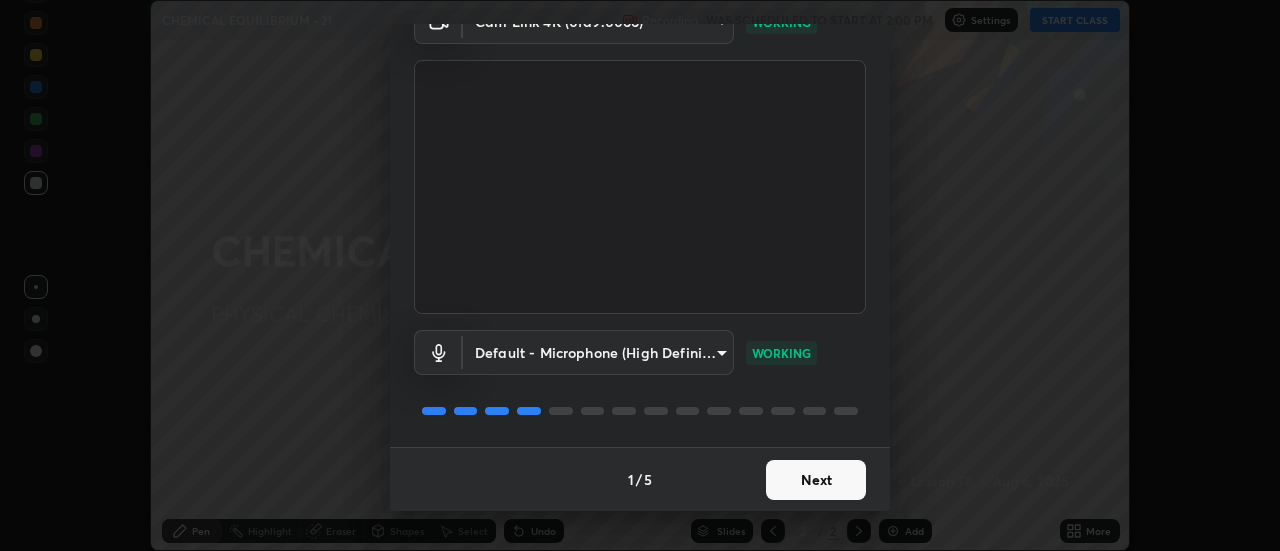 click on "Next" at bounding box center [816, 480] 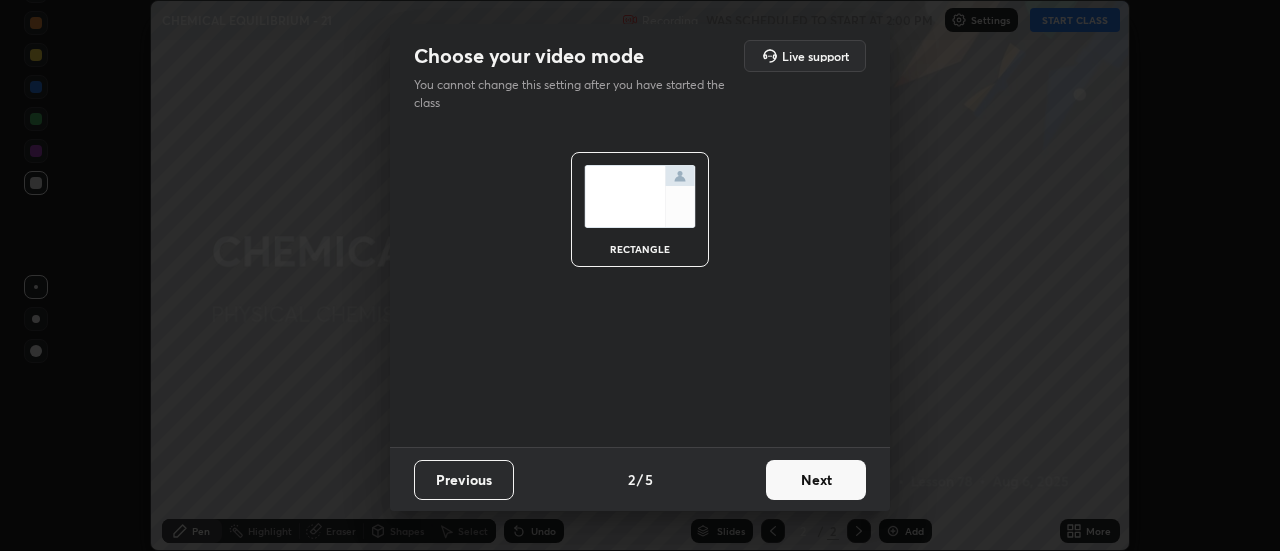 scroll, scrollTop: 0, scrollLeft: 0, axis: both 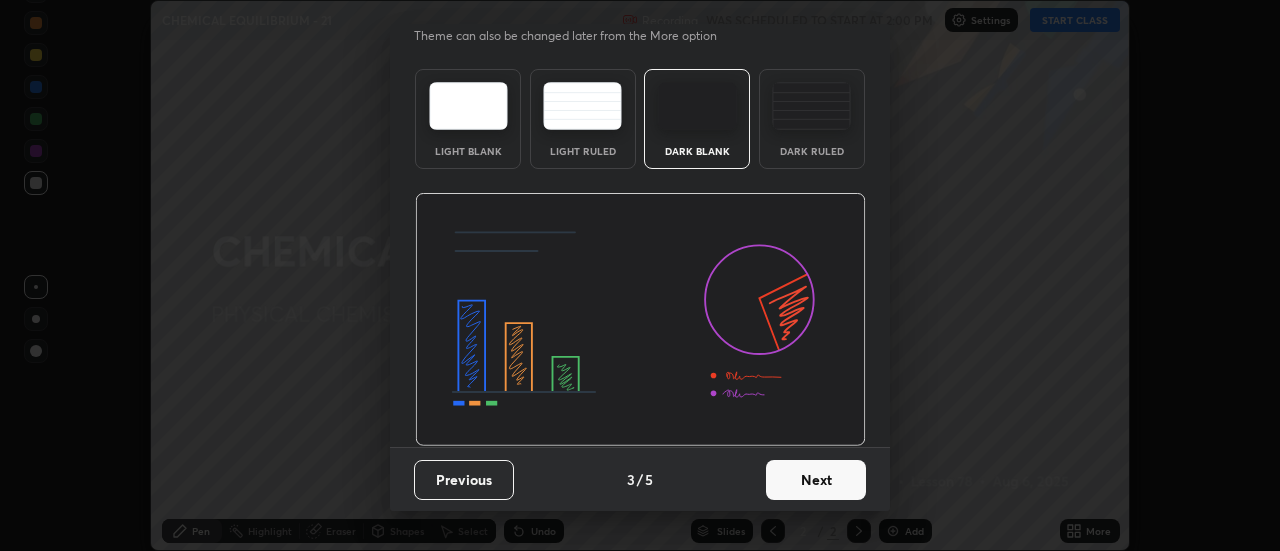 click on "Next" at bounding box center [816, 480] 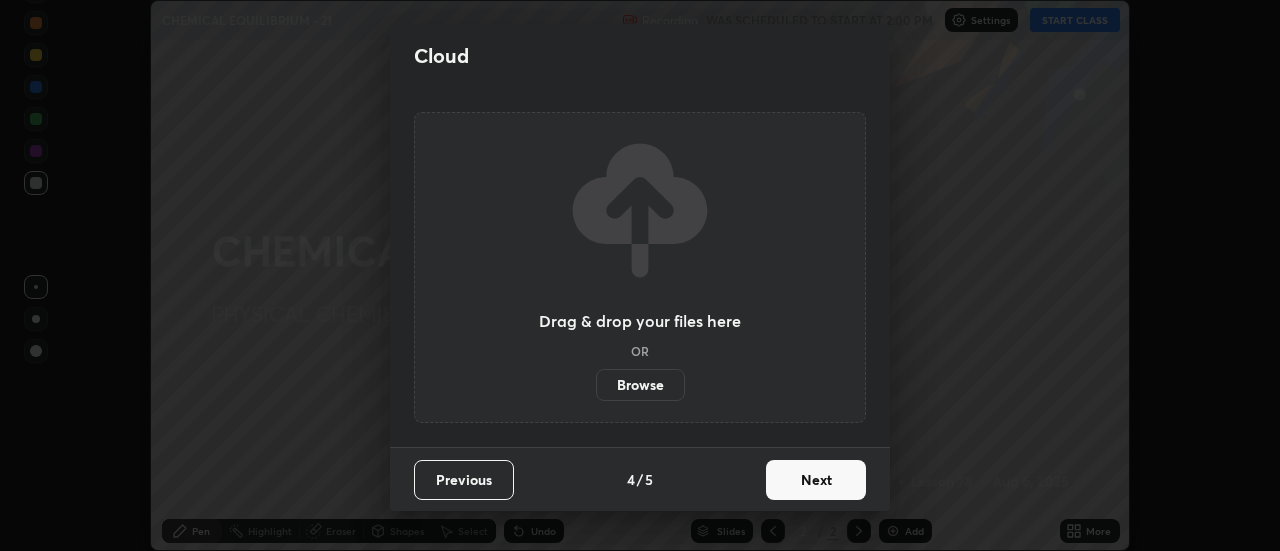 click on "Next" at bounding box center [816, 480] 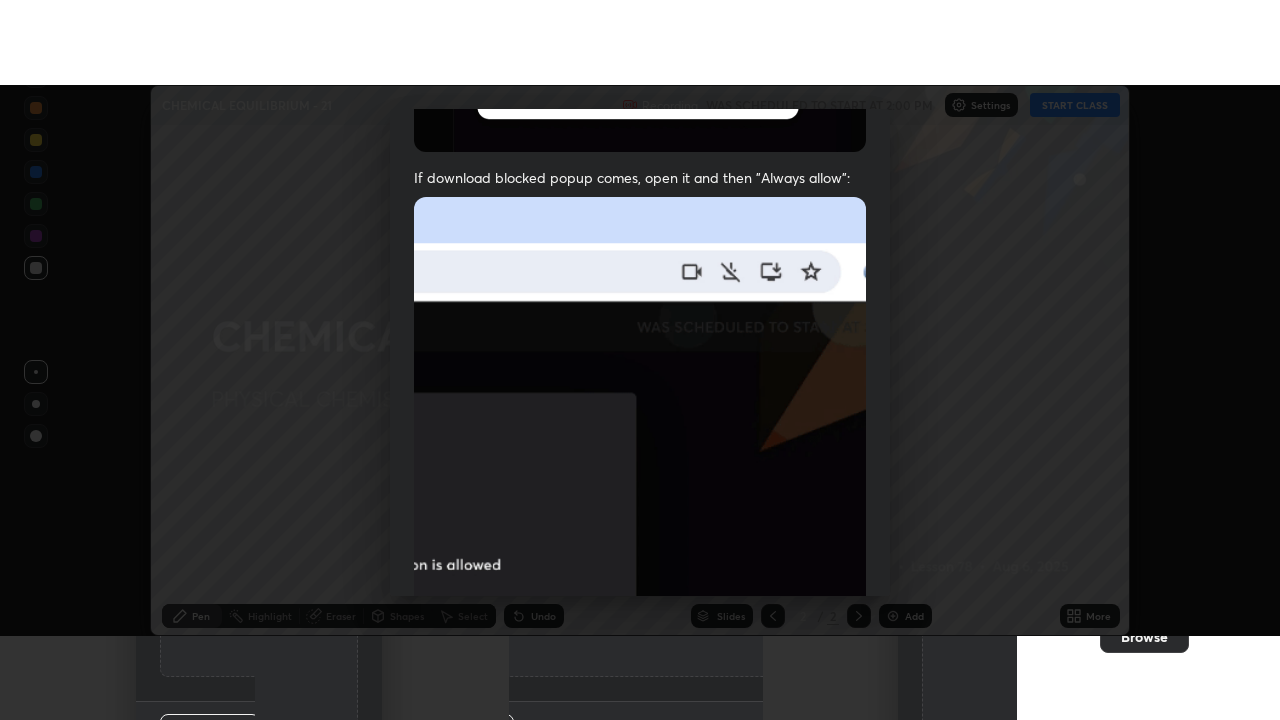 scroll, scrollTop: 513, scrollLeft: 0, axis: vertical 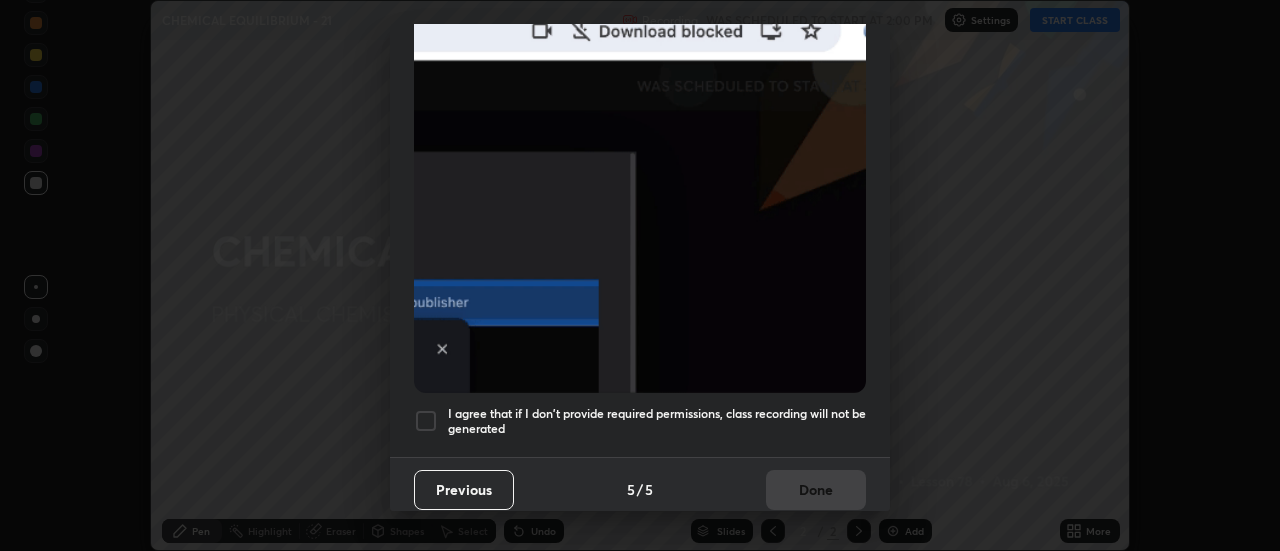 click on "I agree that if I don't provide required permissions, class recording will not be generated" at bounding box center [657, 421] 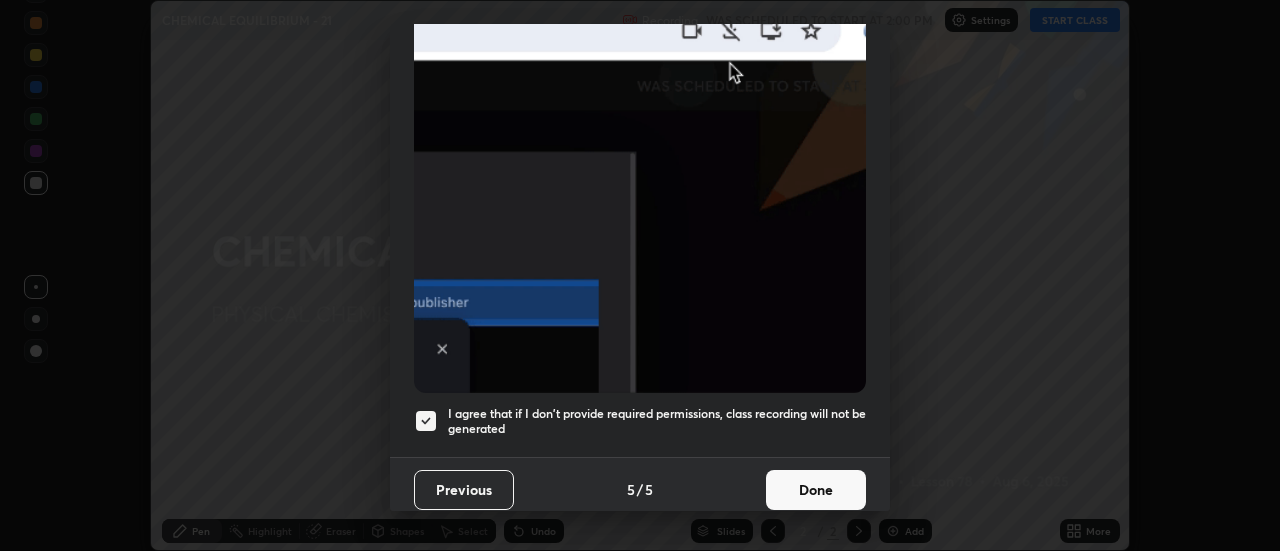 click on "Done" at bounding box center [816, 490] 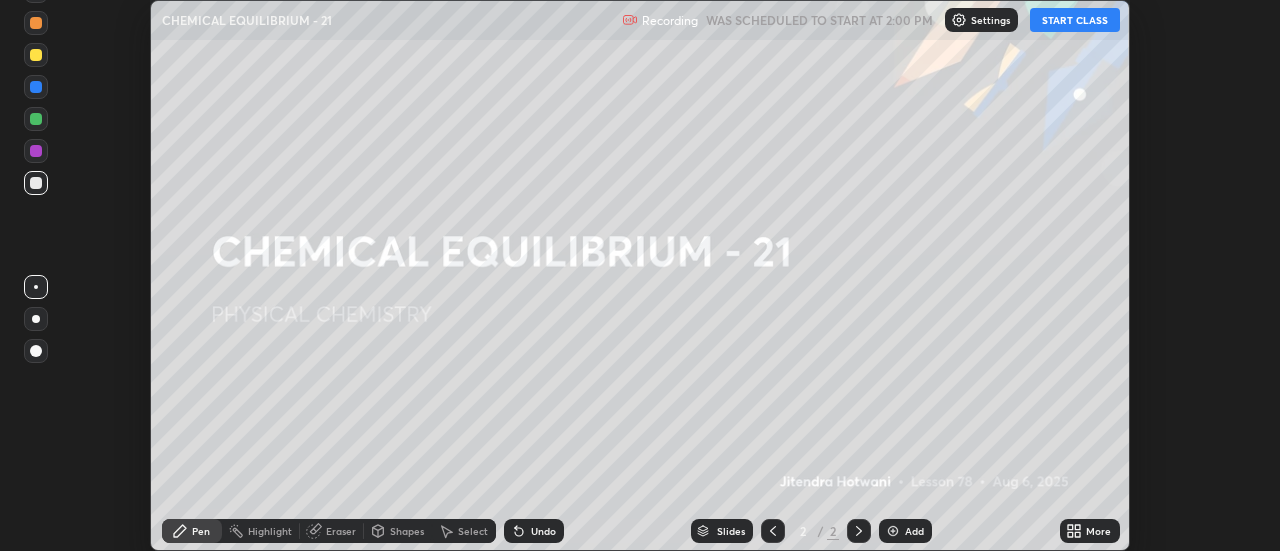 click on "START CLASS" at bounding box center [1075, 20] 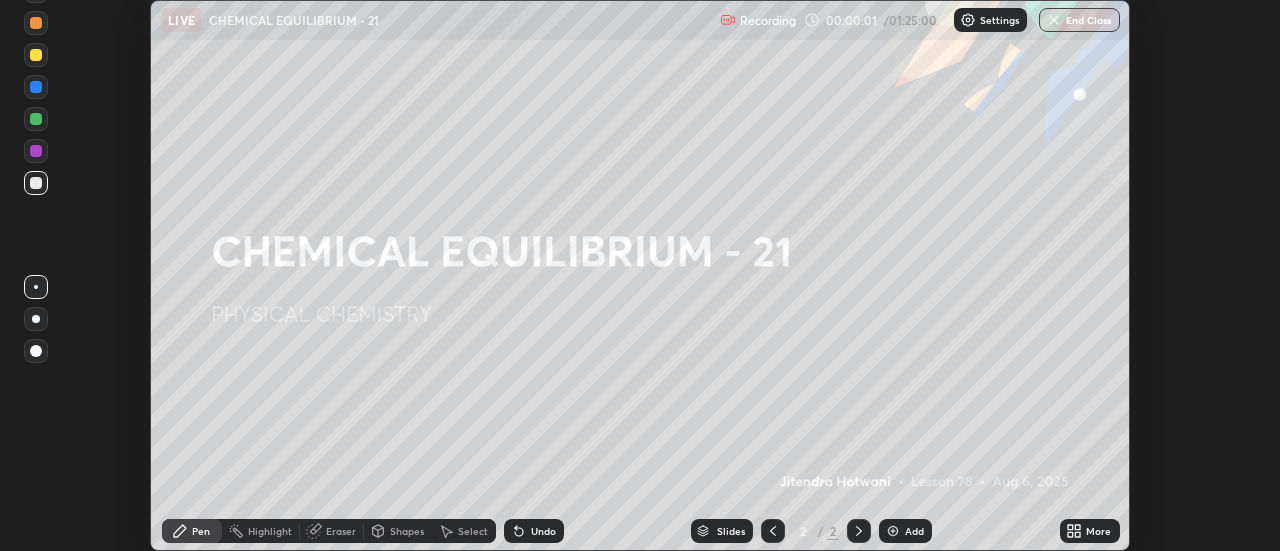 click 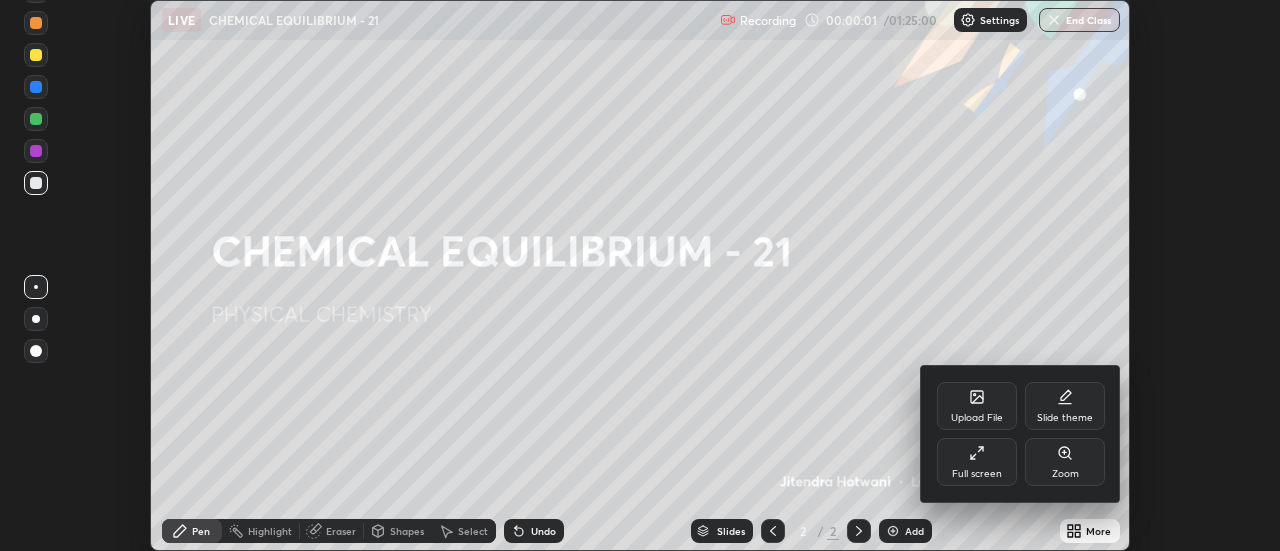 click 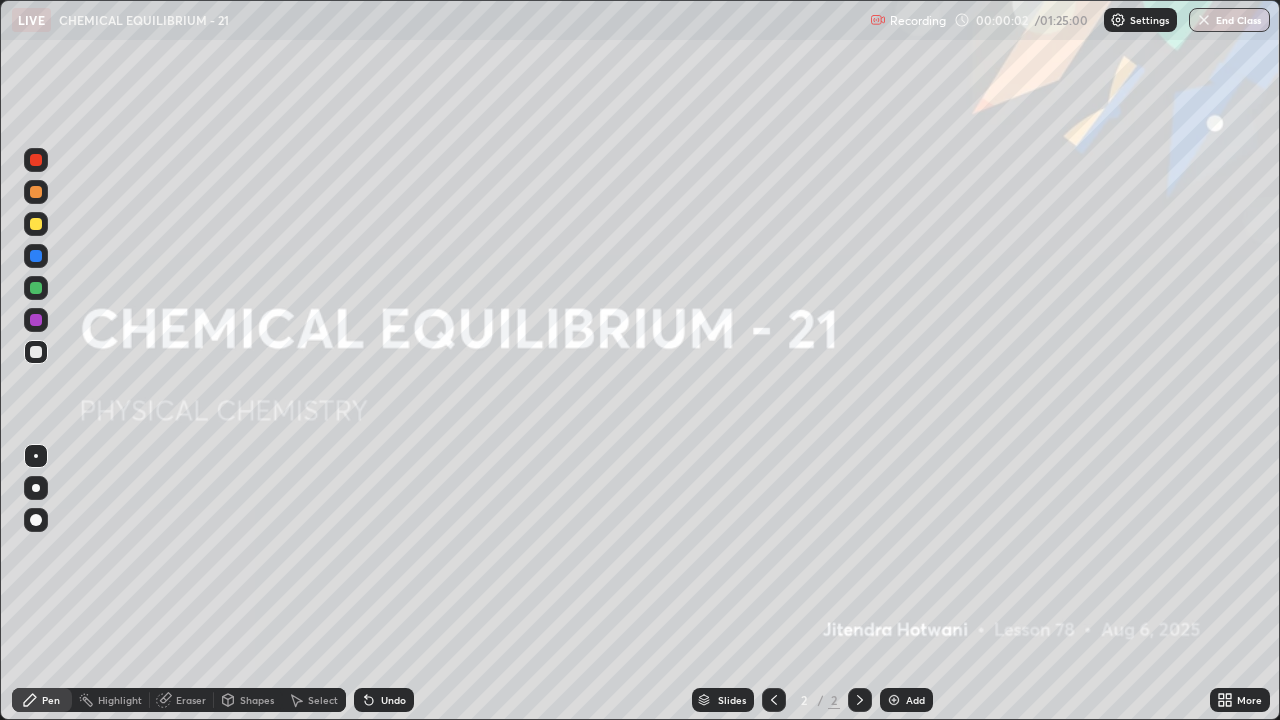 scroll, scrollTop: 99280, scrollLeft: 98720, axis: both 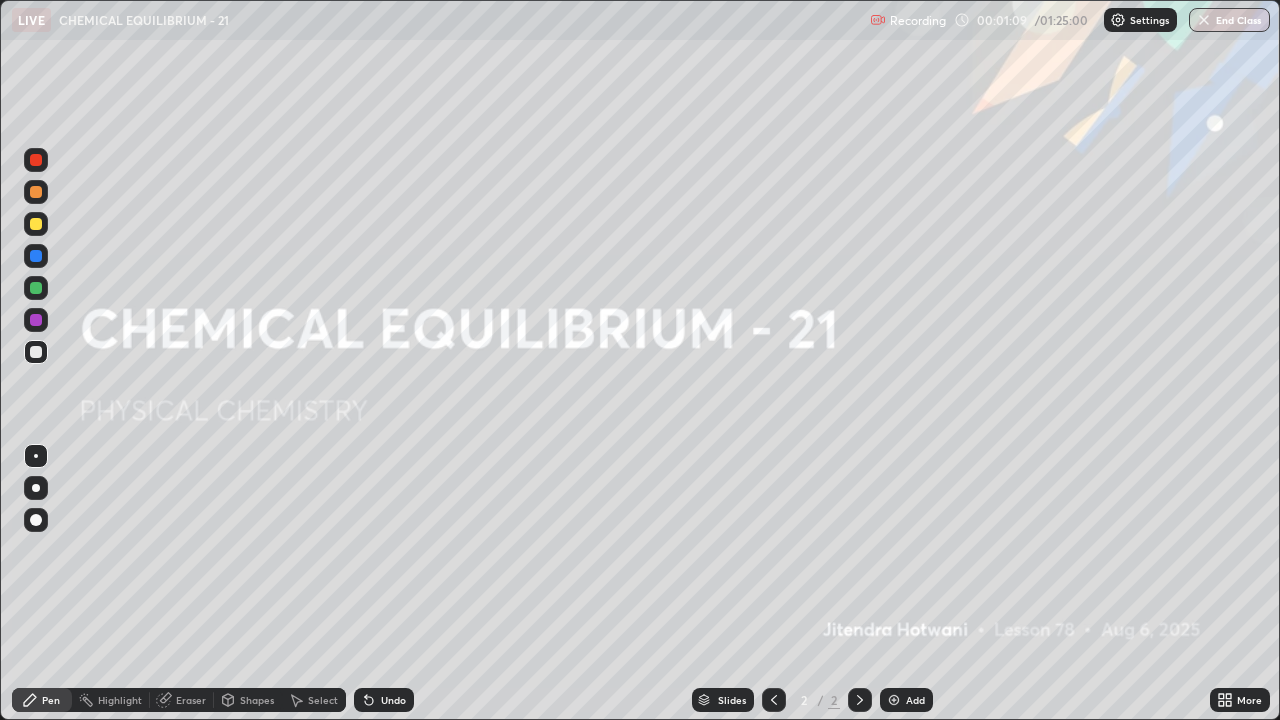 click at bounding box center (894, 700) 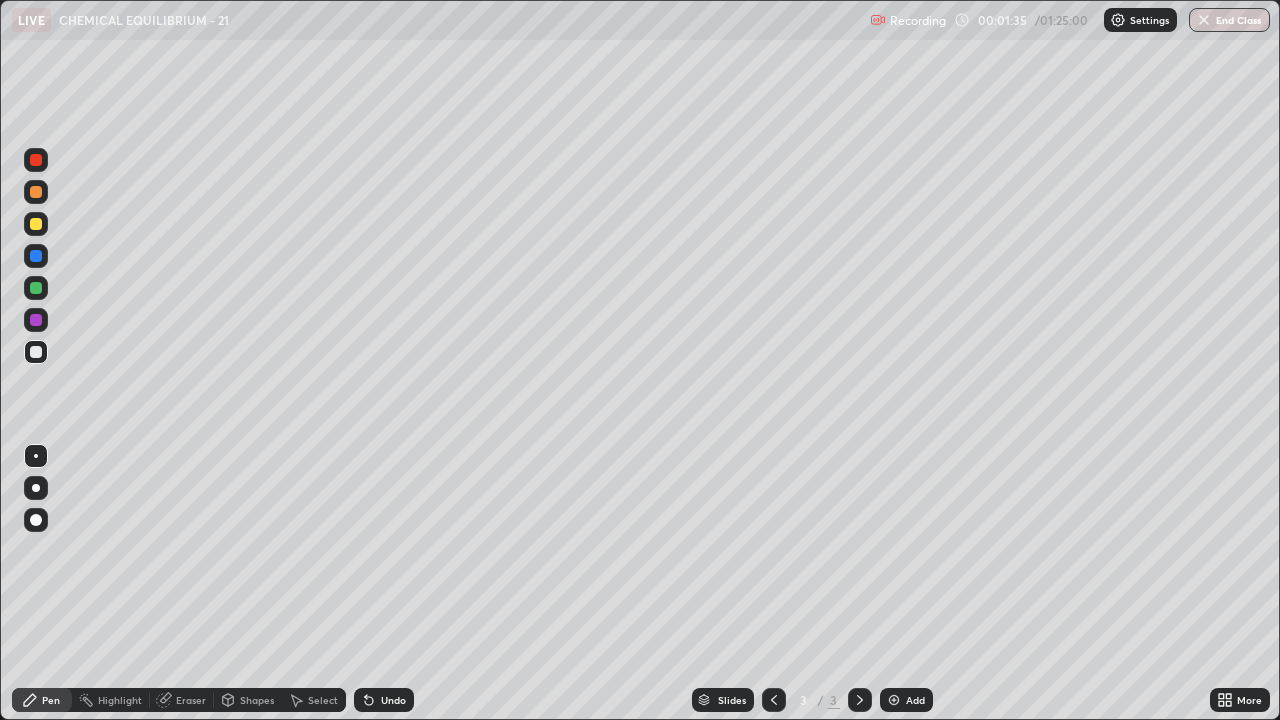 click at bounding box center (36, 288) 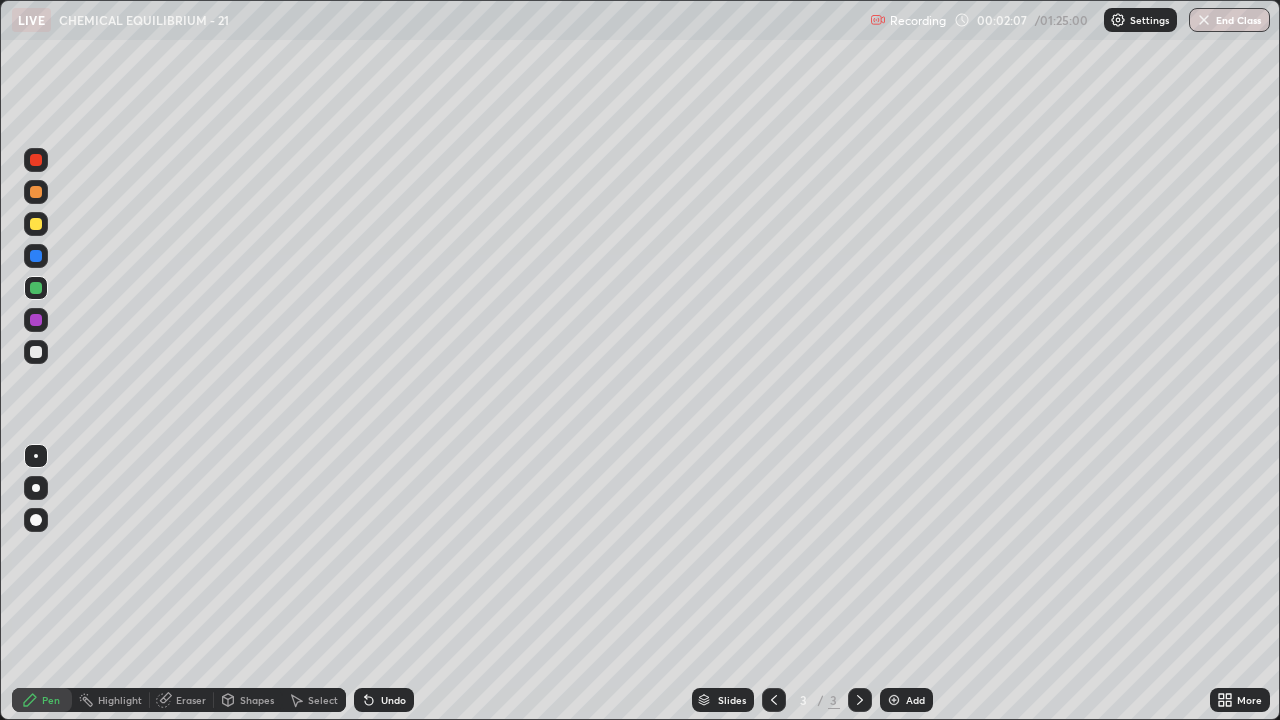click at bounding box center (36, 352) 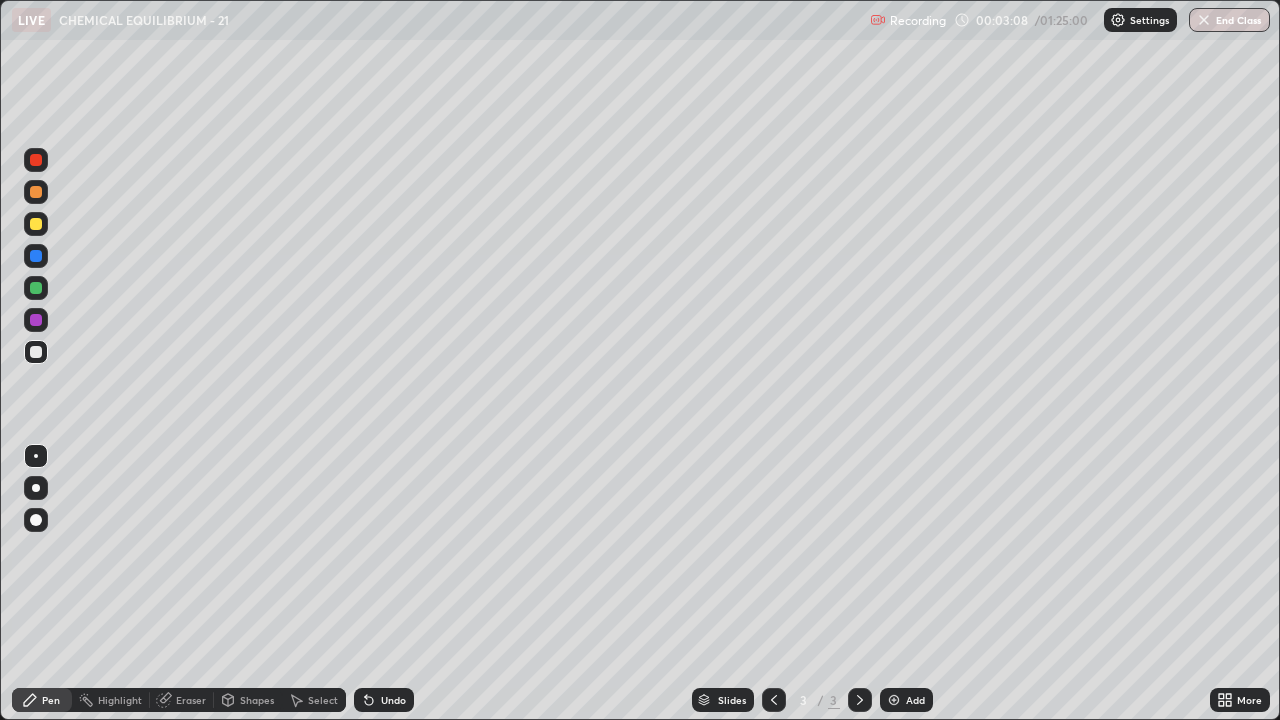 click at bounding box center [36, 224] 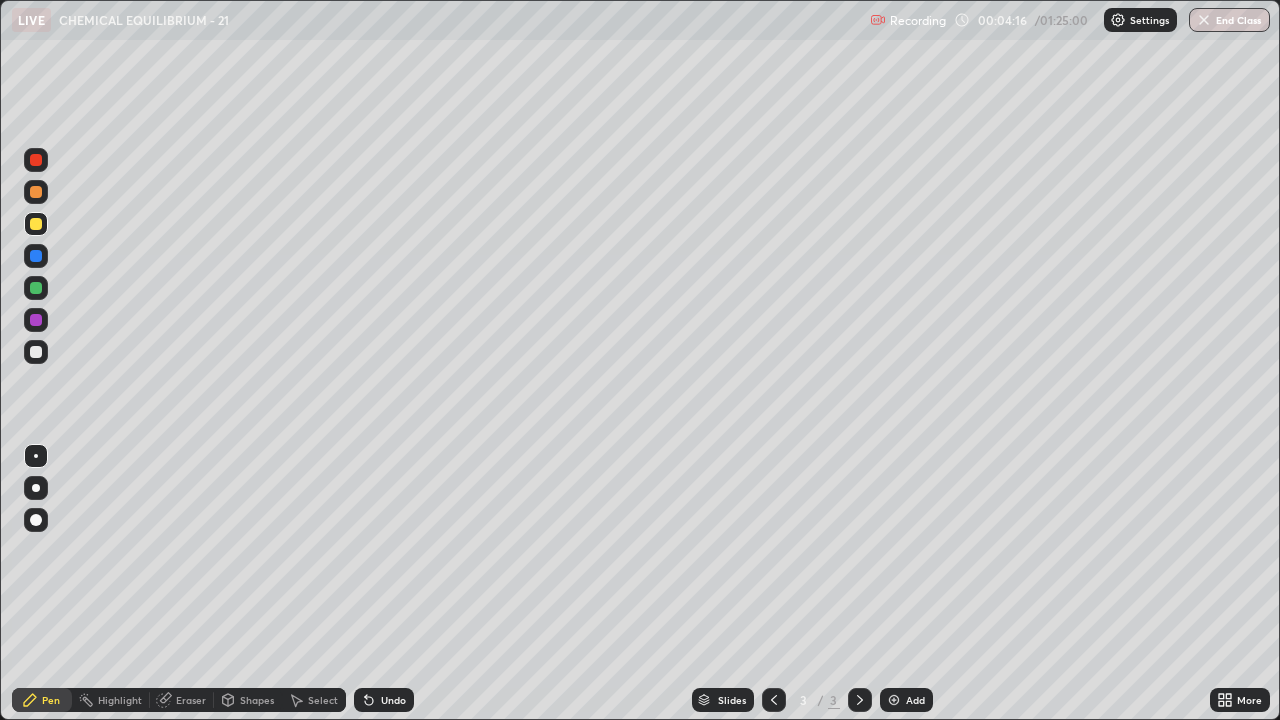 click on "Add" at bounding box center (915, 700) 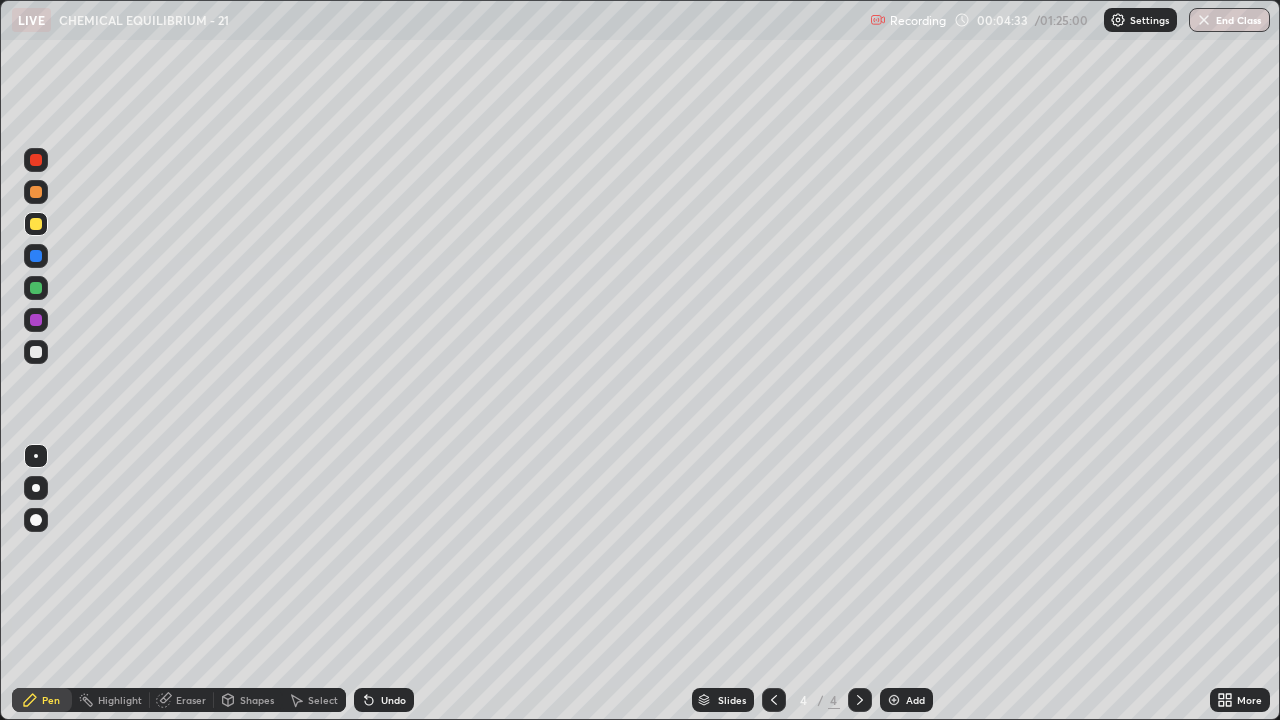 click 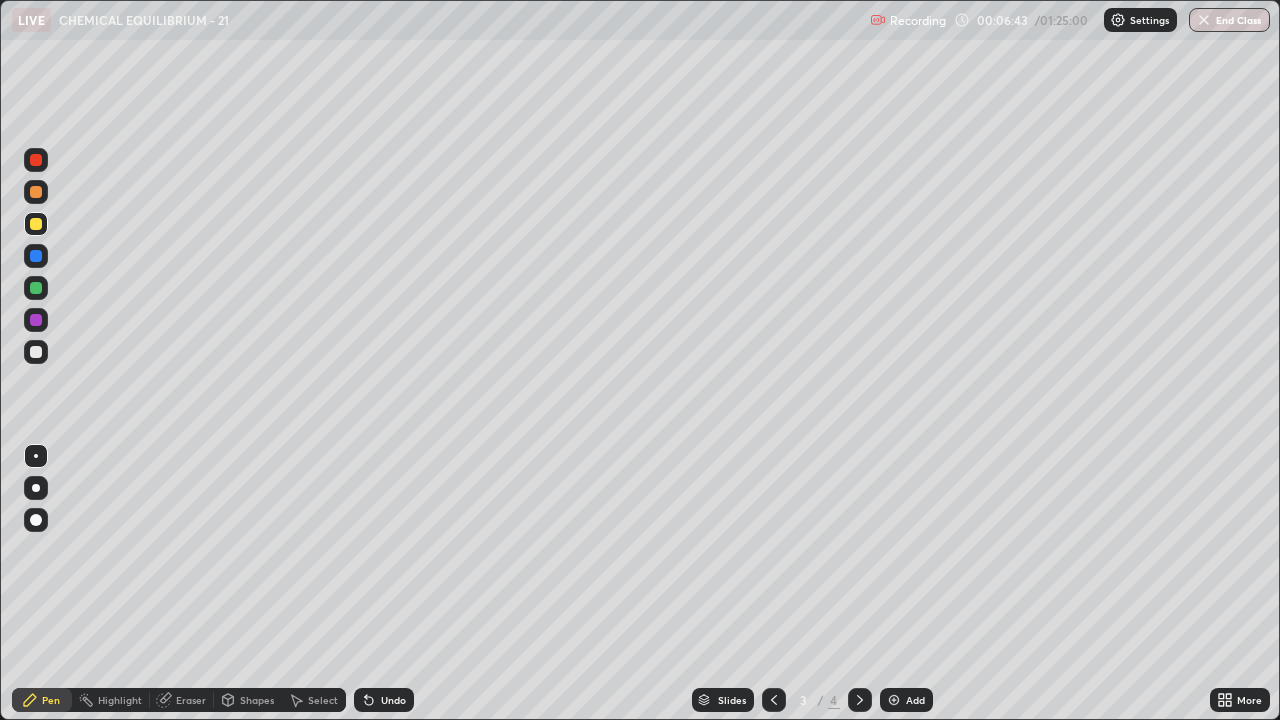 click 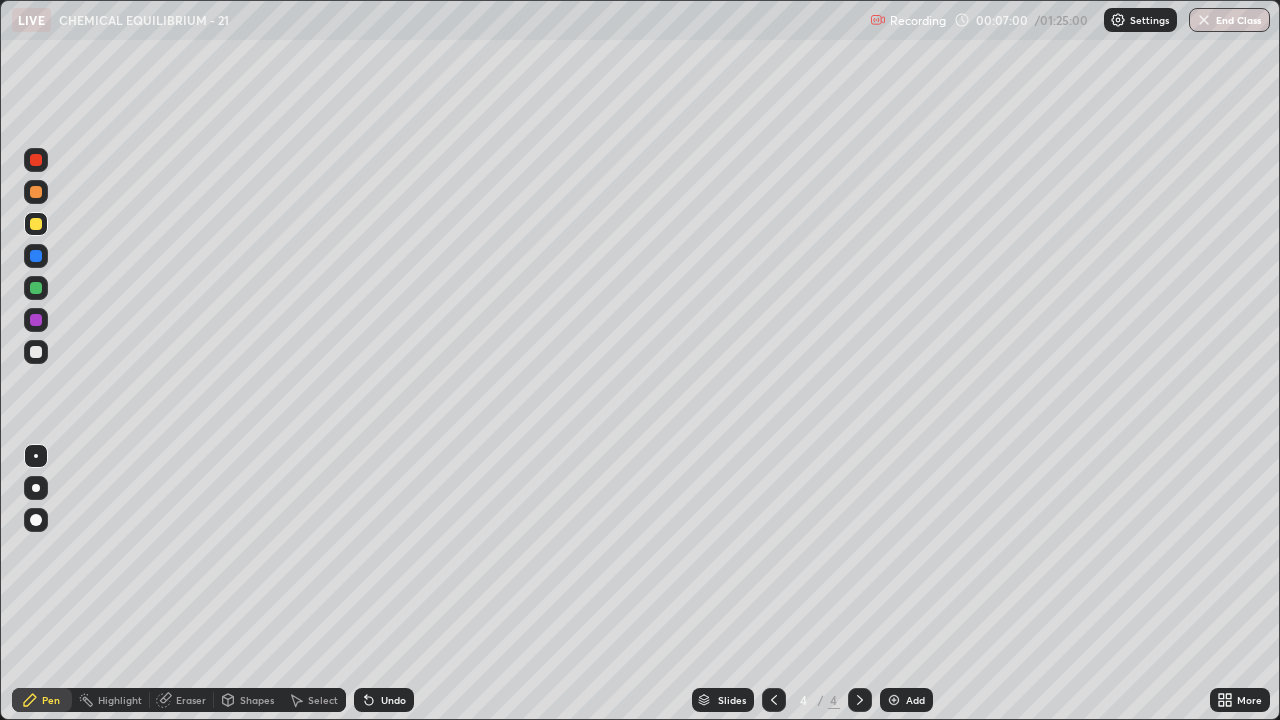 click at bounding box center [36, 352] 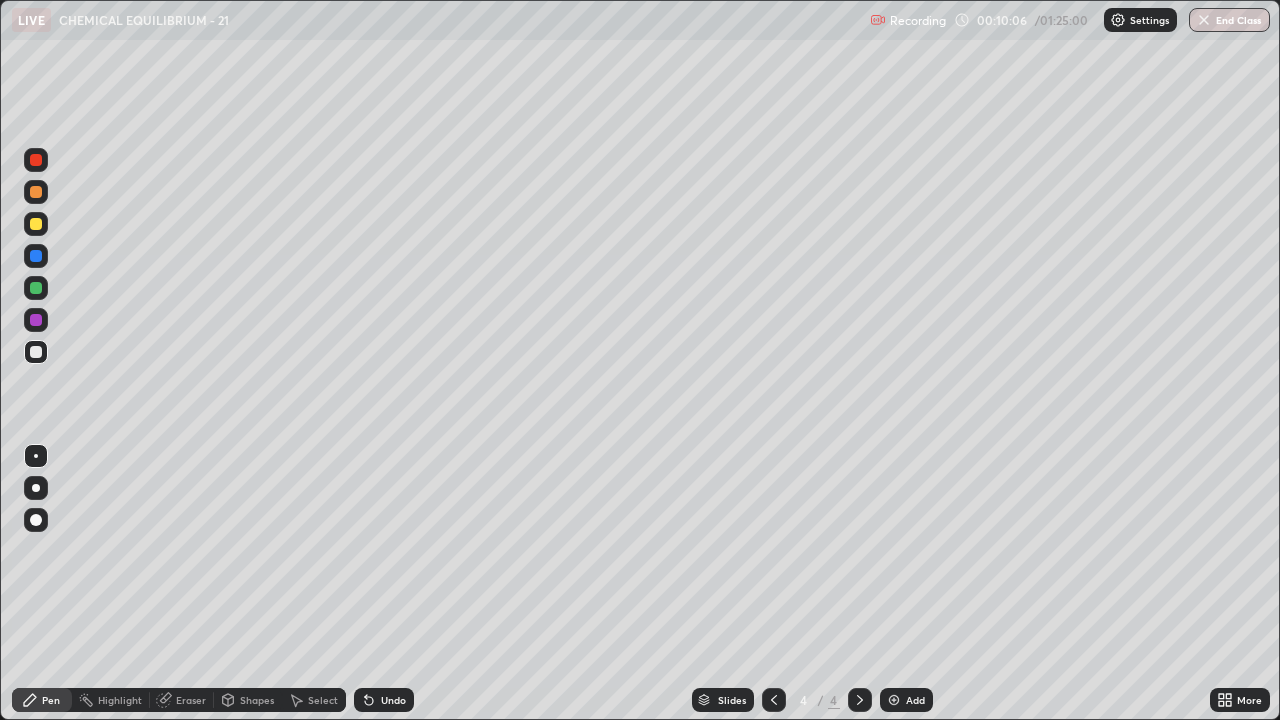 click on "Undo" at bounding box center [393, 700] 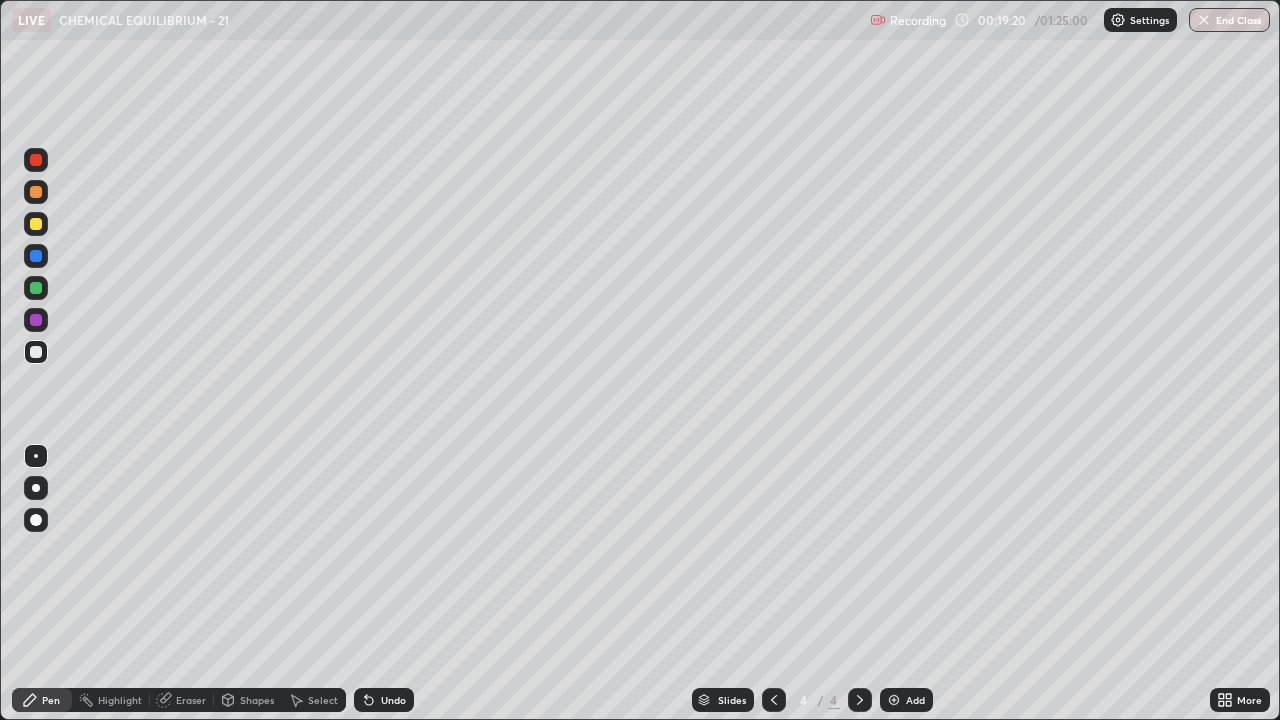 click on "Add" at bounding box center (915, 700) 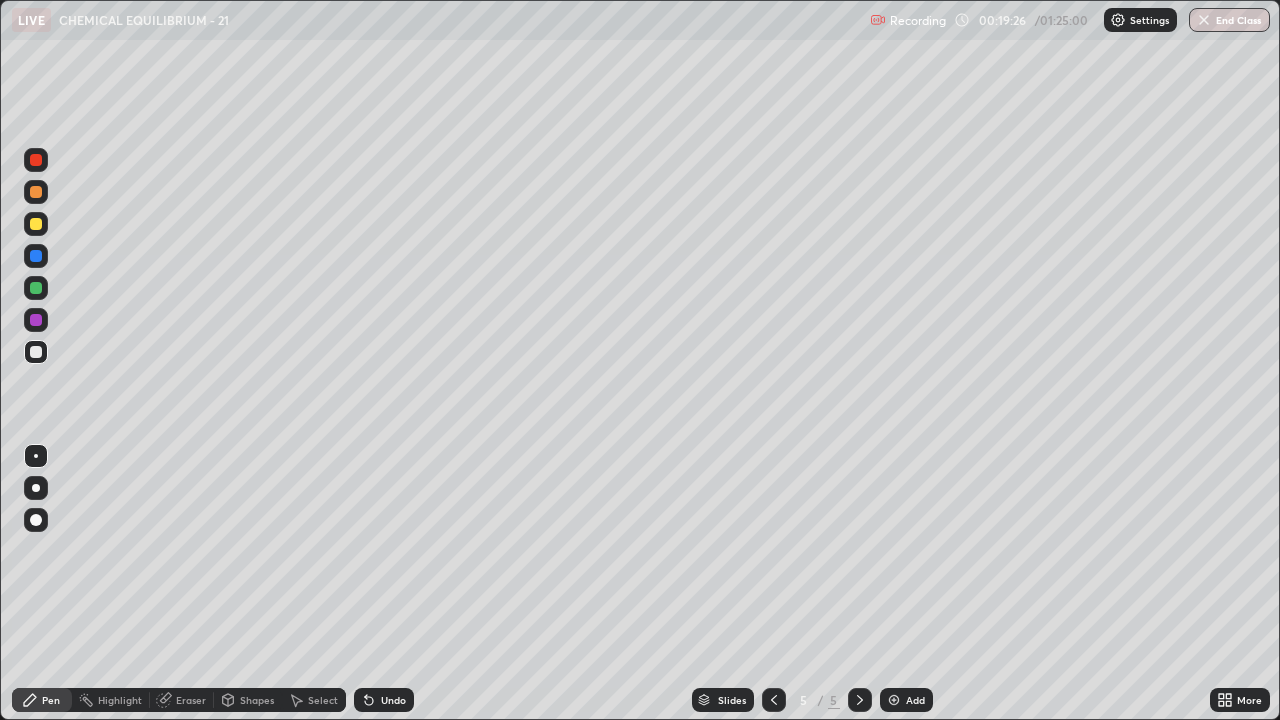 click at bounding box center (36, 288) 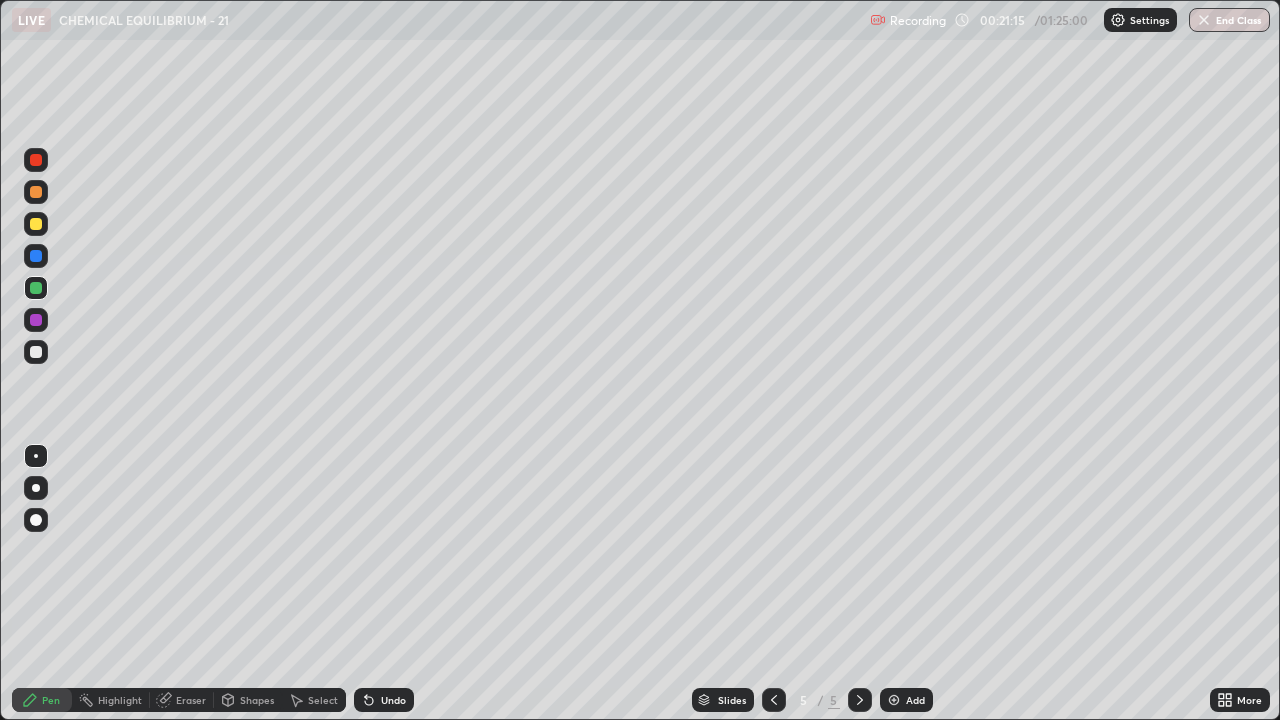 click at bounding box center (36, 224) 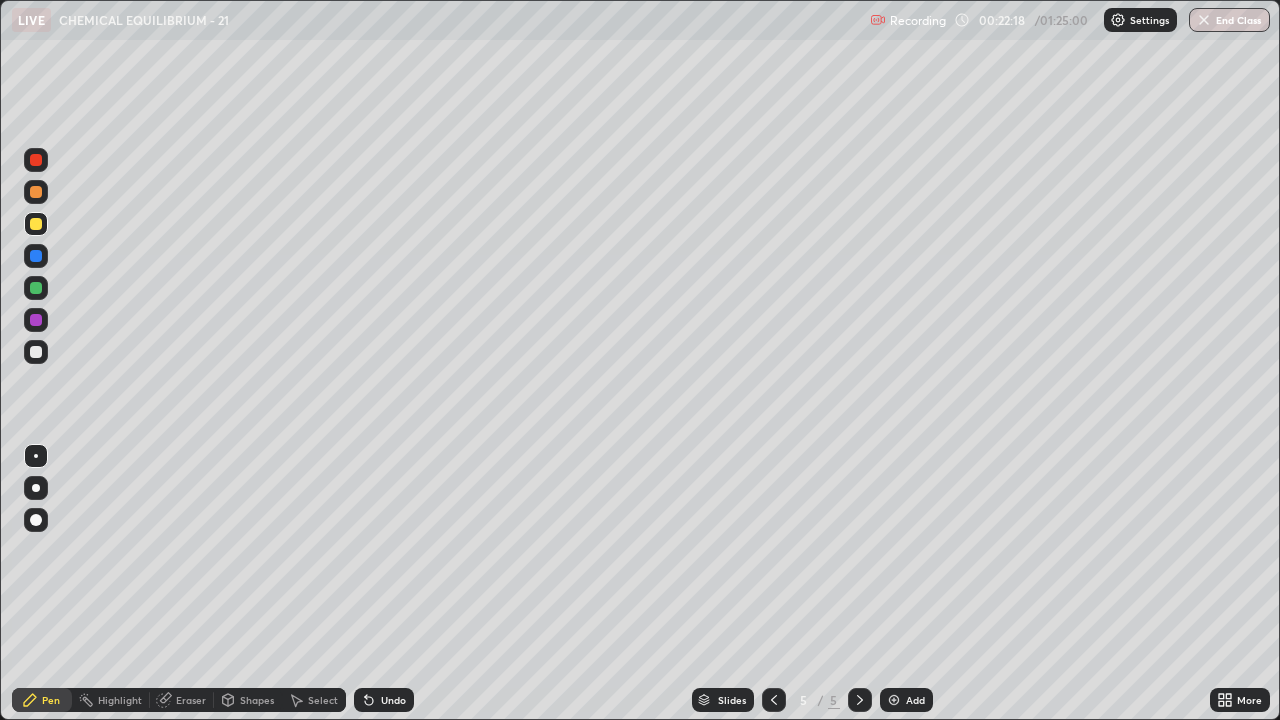 click at bounding box center (36, 352) 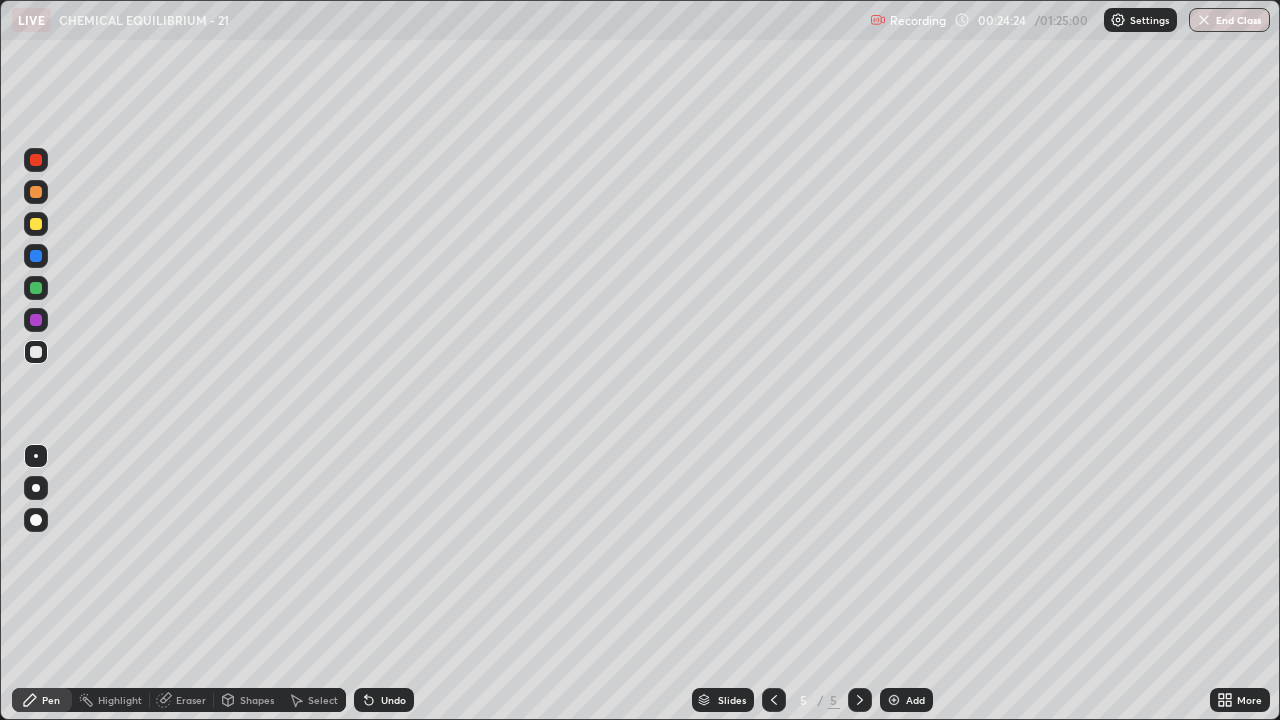 click at bounding box center [36, 320] 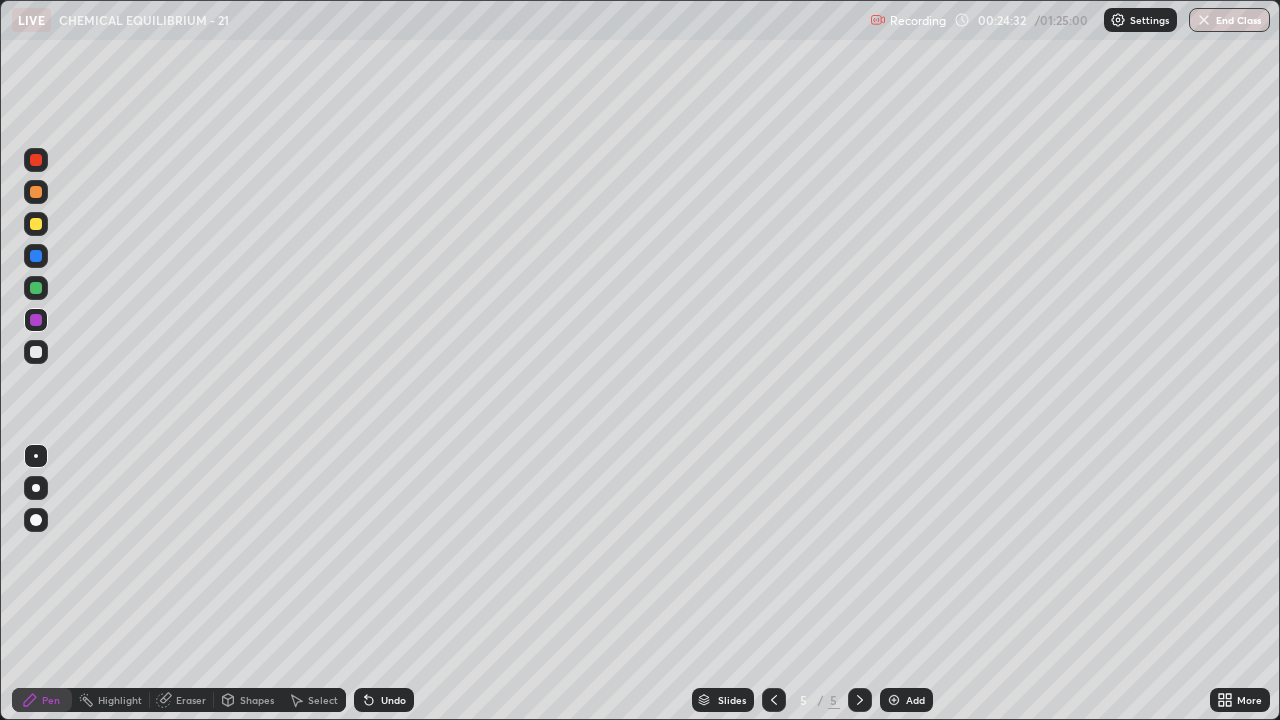 click on "Add" at bounding box center [915, 700] 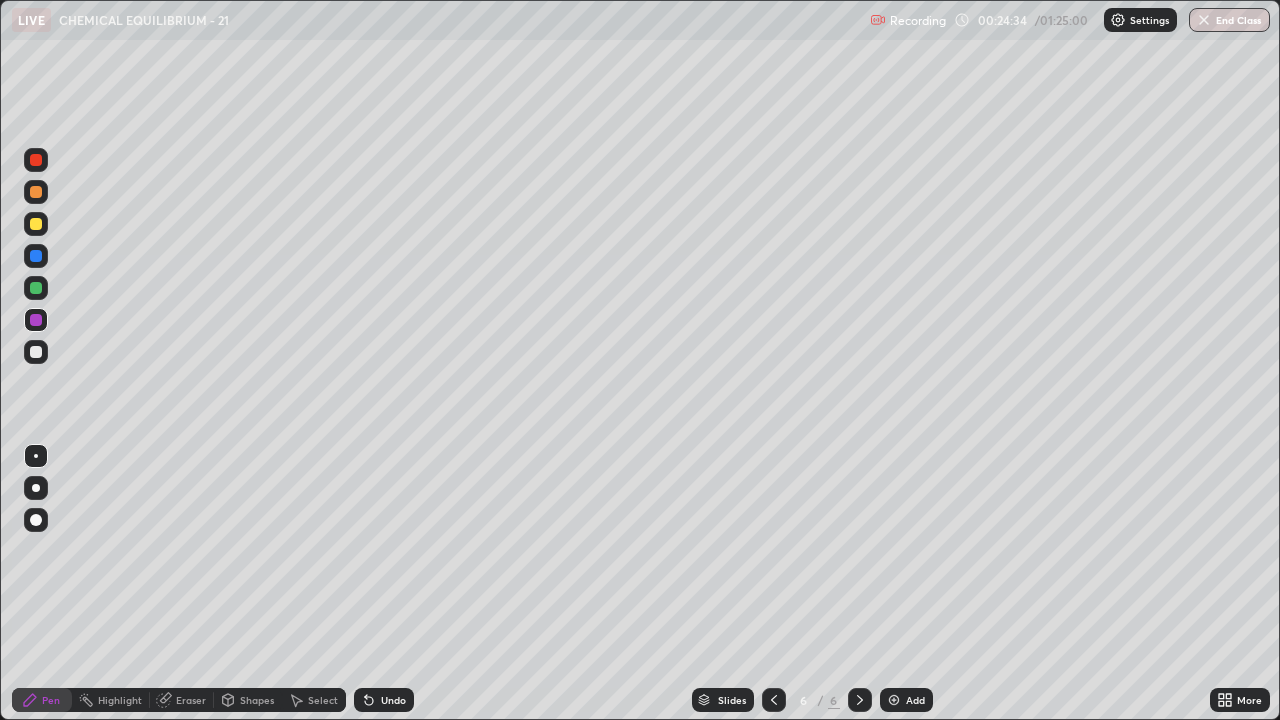 click at bounding box center [36, 288] 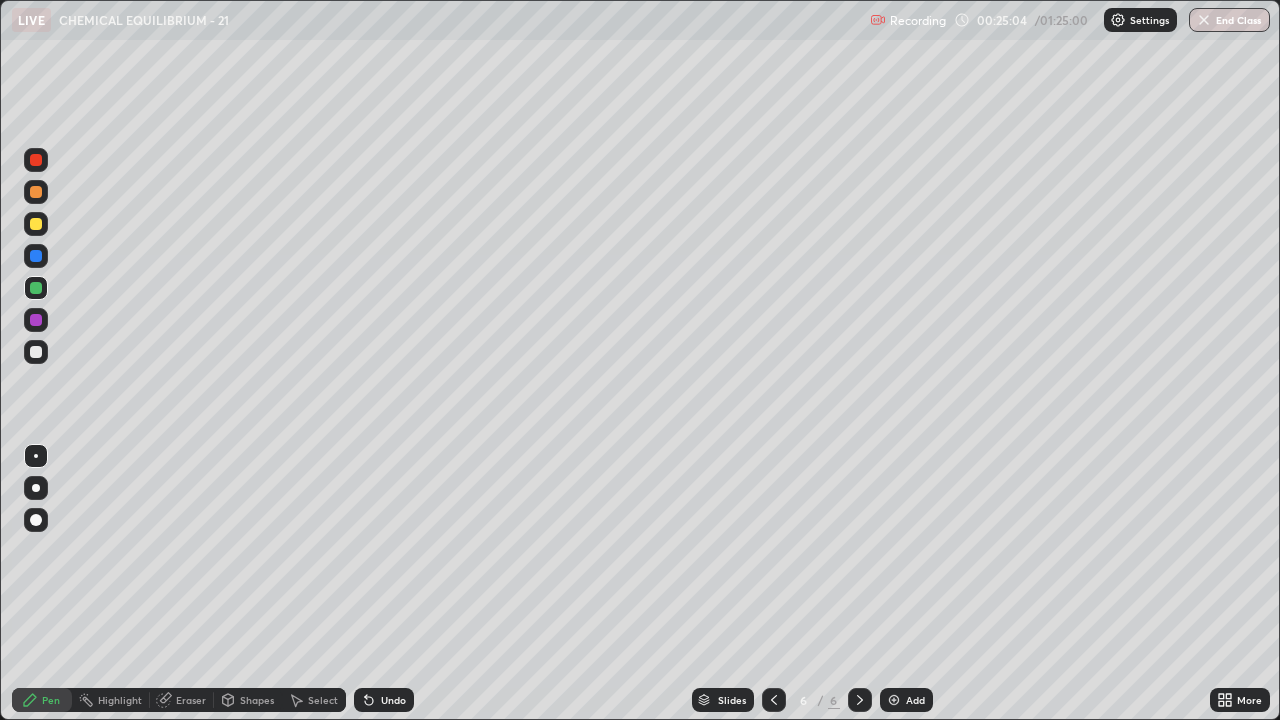 click at bounding box center (36, 352) 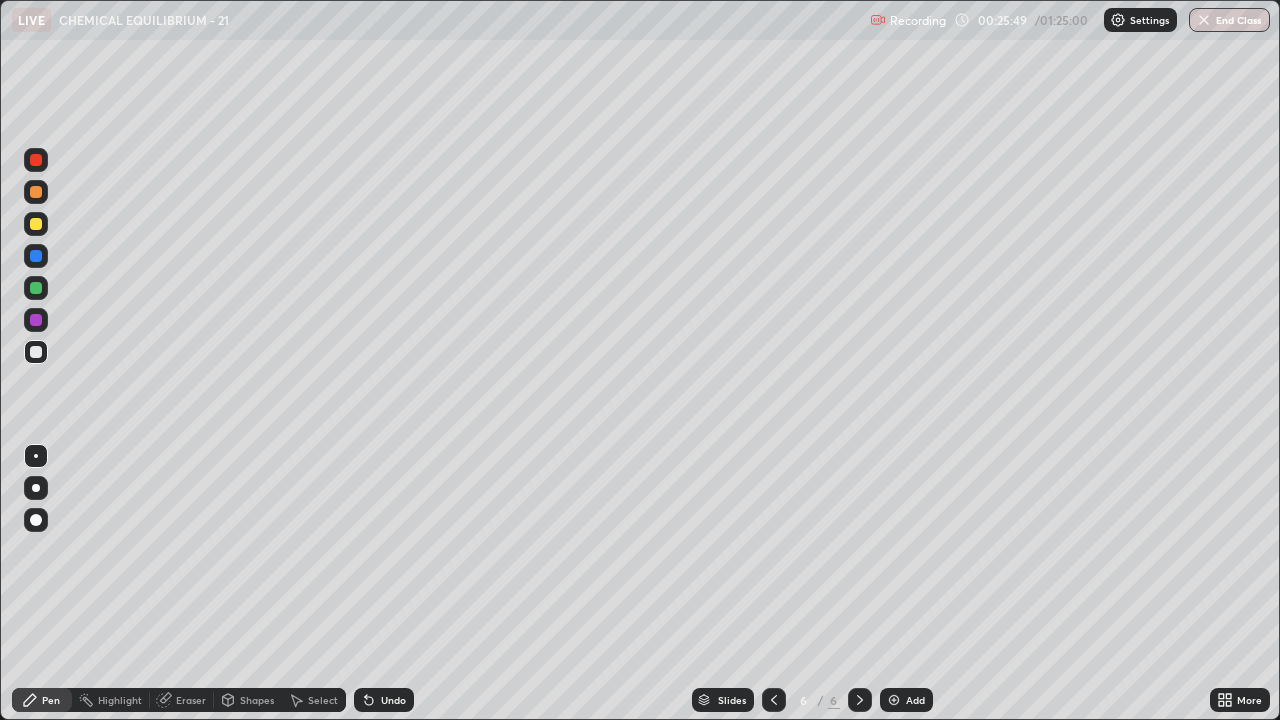 click on "Undo" at bounding box center [393, 700] 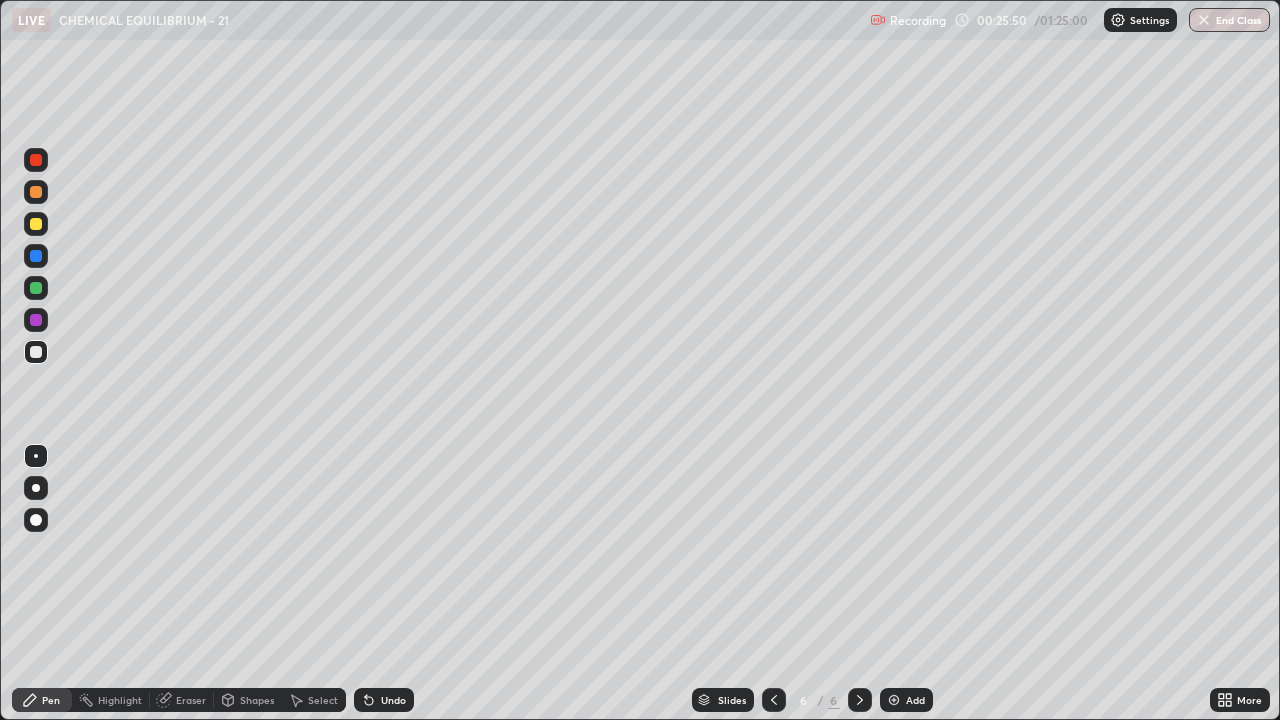 click on "Undo" at bounding box center [393, 700] 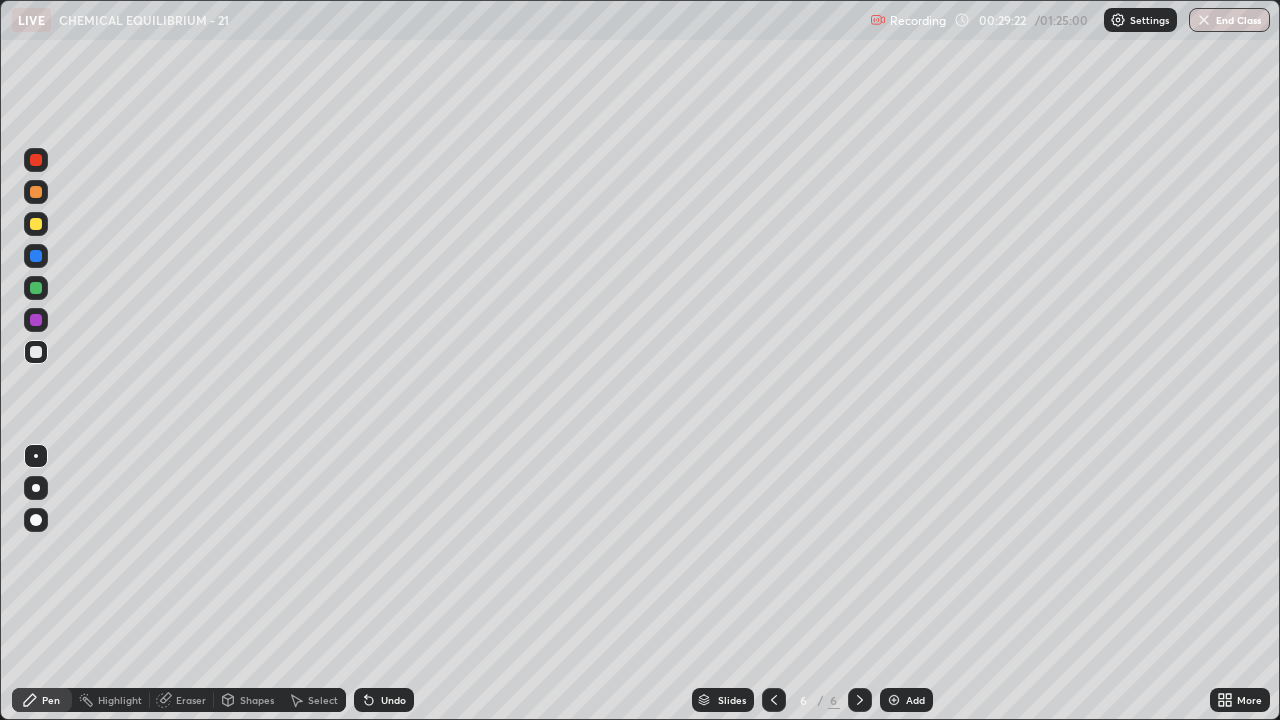 click at bounding box center [36, 224] 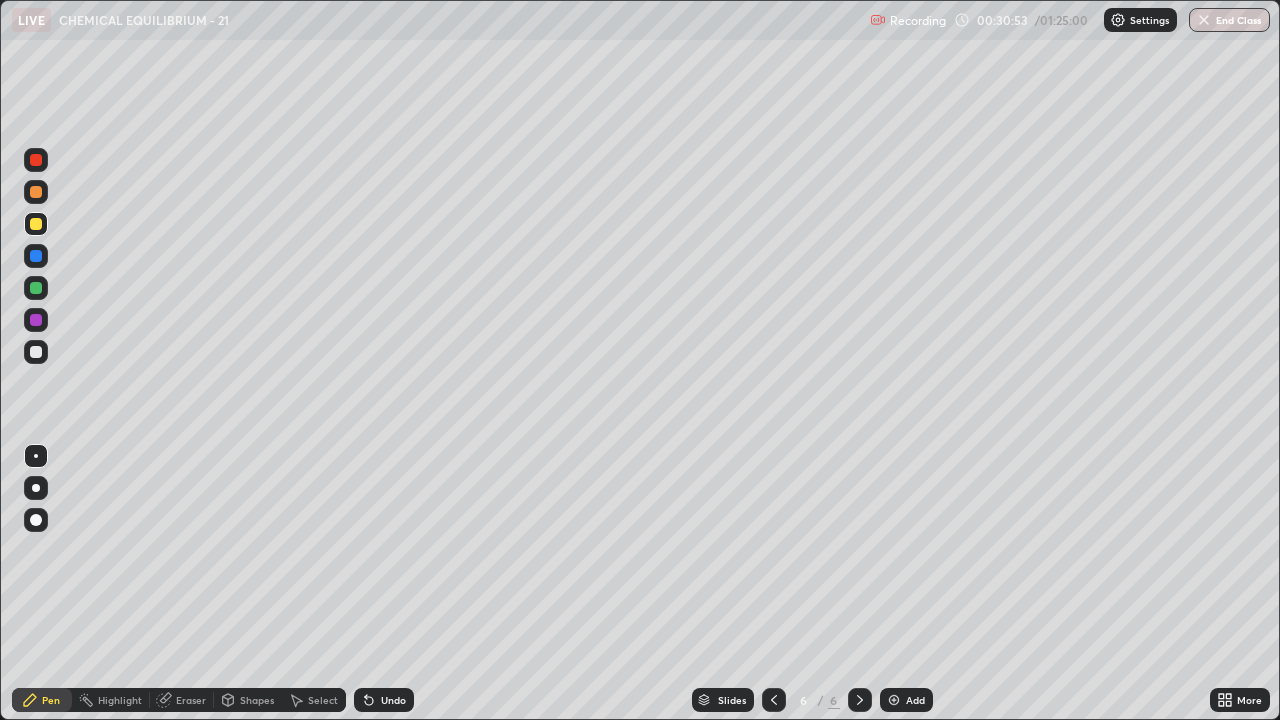 click on "Add" at bounding box center (915, 700) 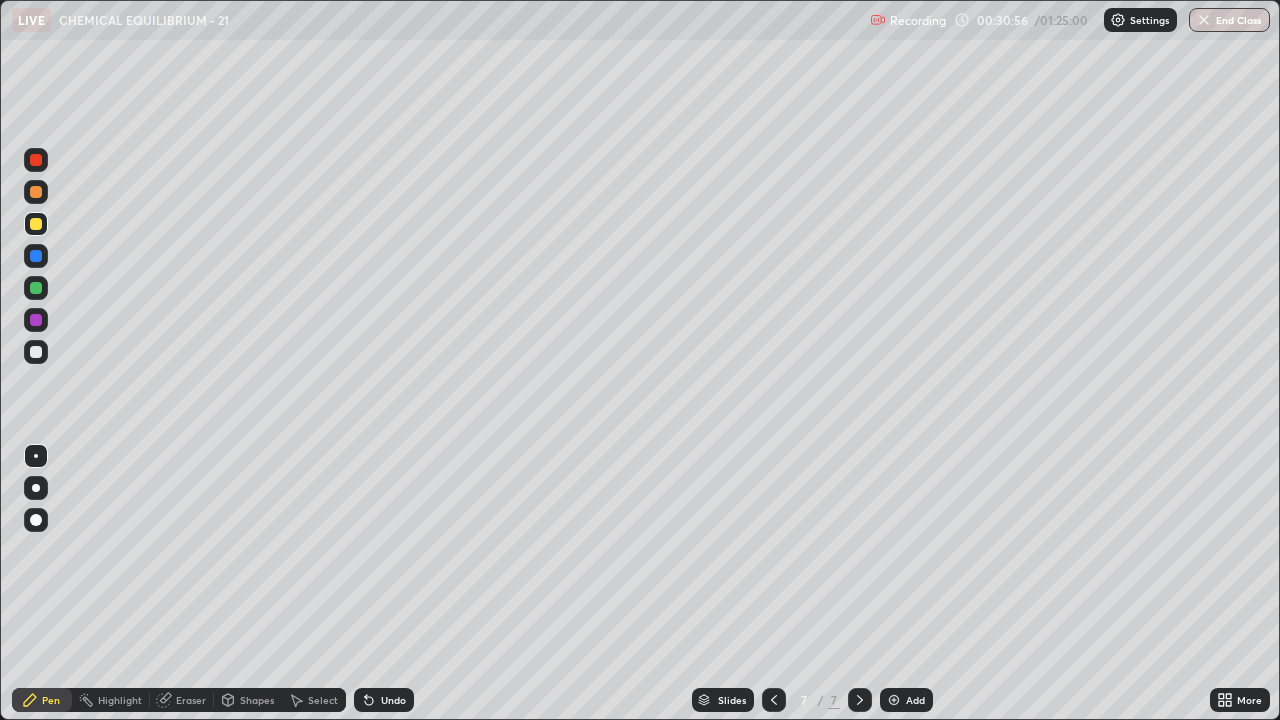 click at bounding box center [36, 352] 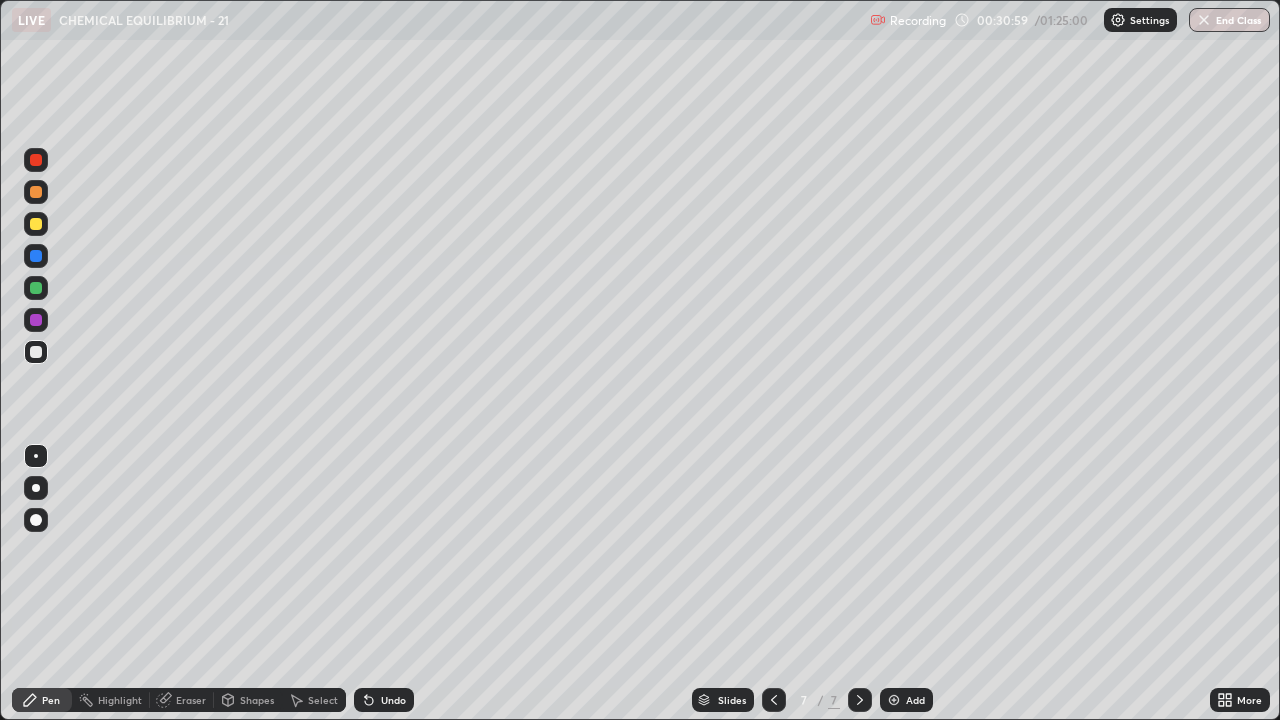 click at bounding box center (36, 288) 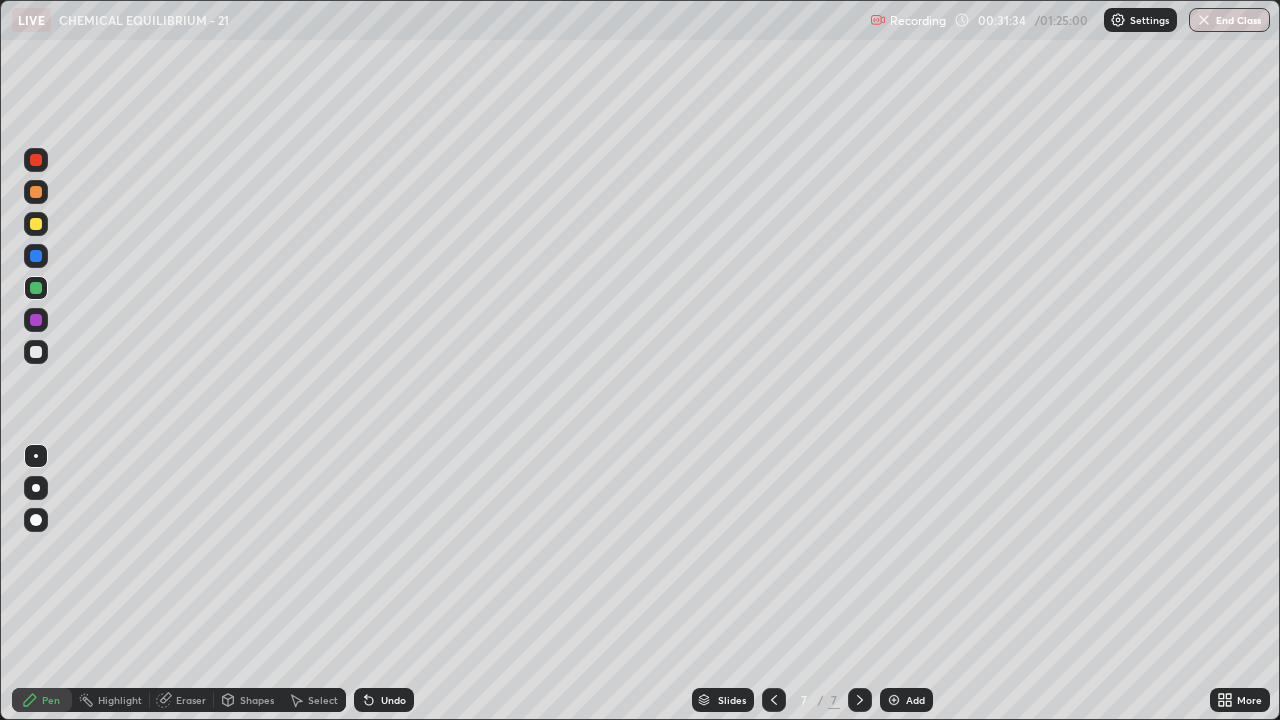 click on "Undo" at bounding box center [384, 700] 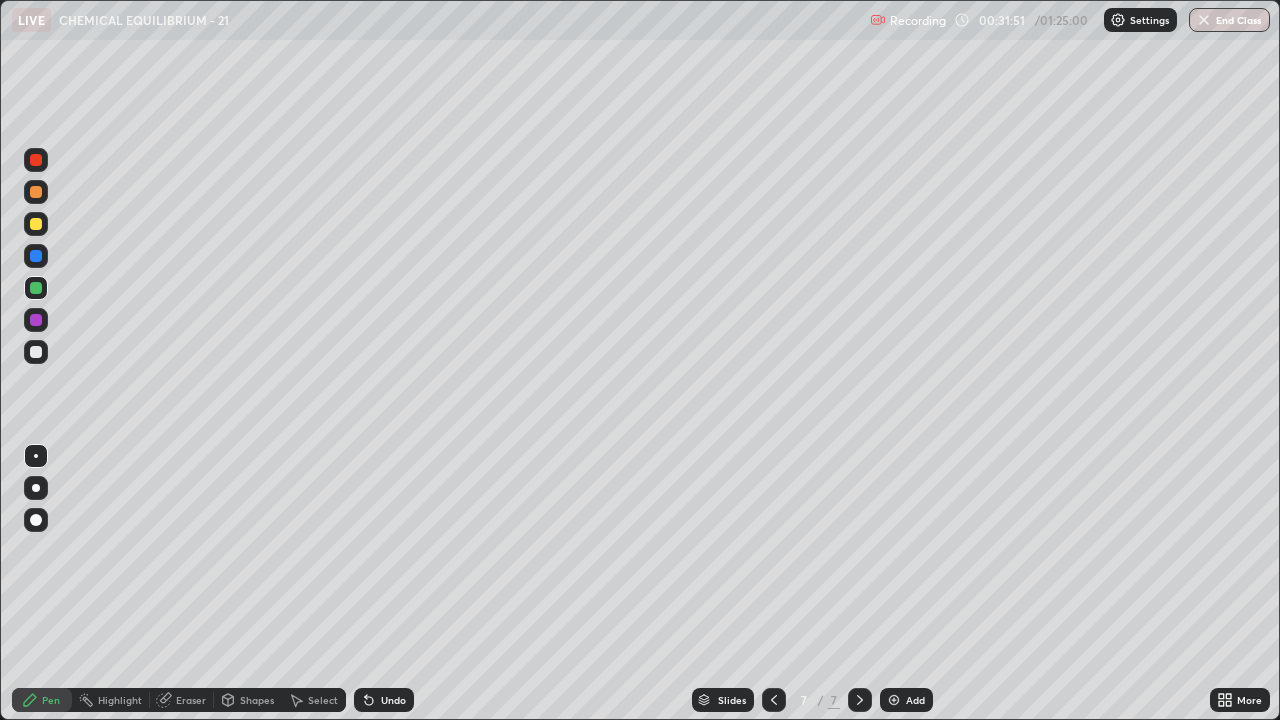 click on "Undo" at bounding box center (393, 700) 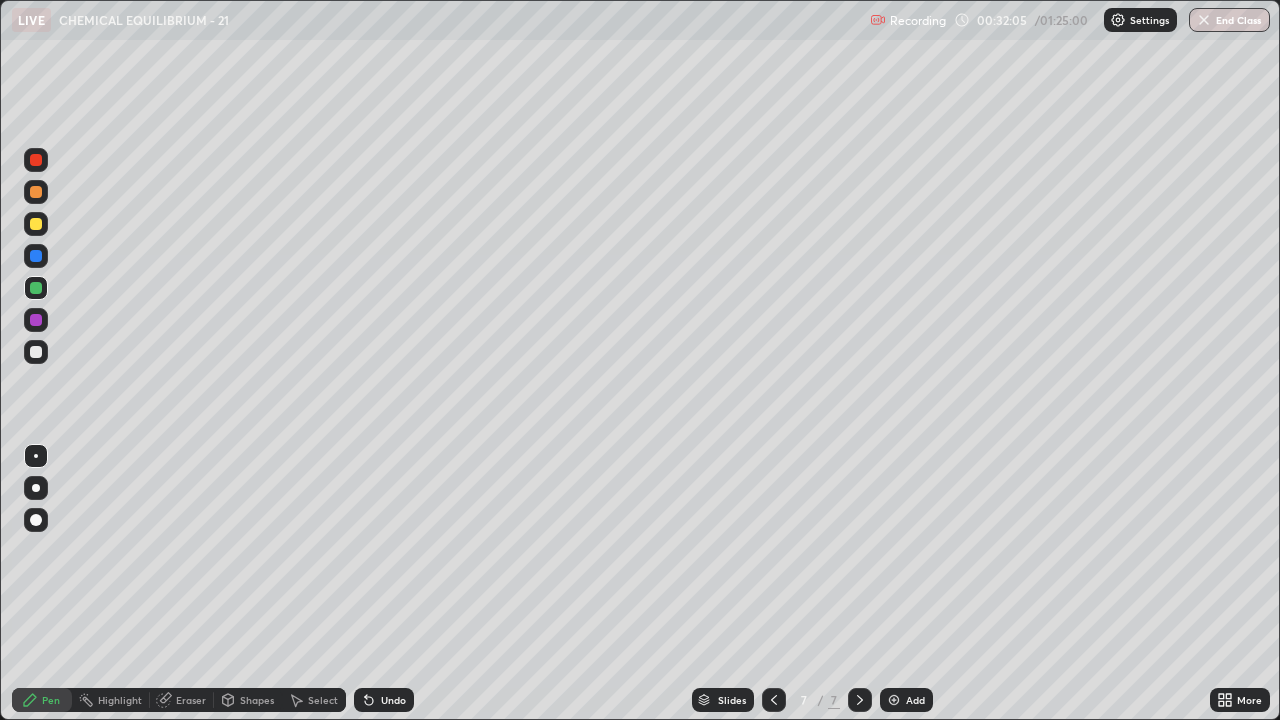 click at bounding box center (36, 352) 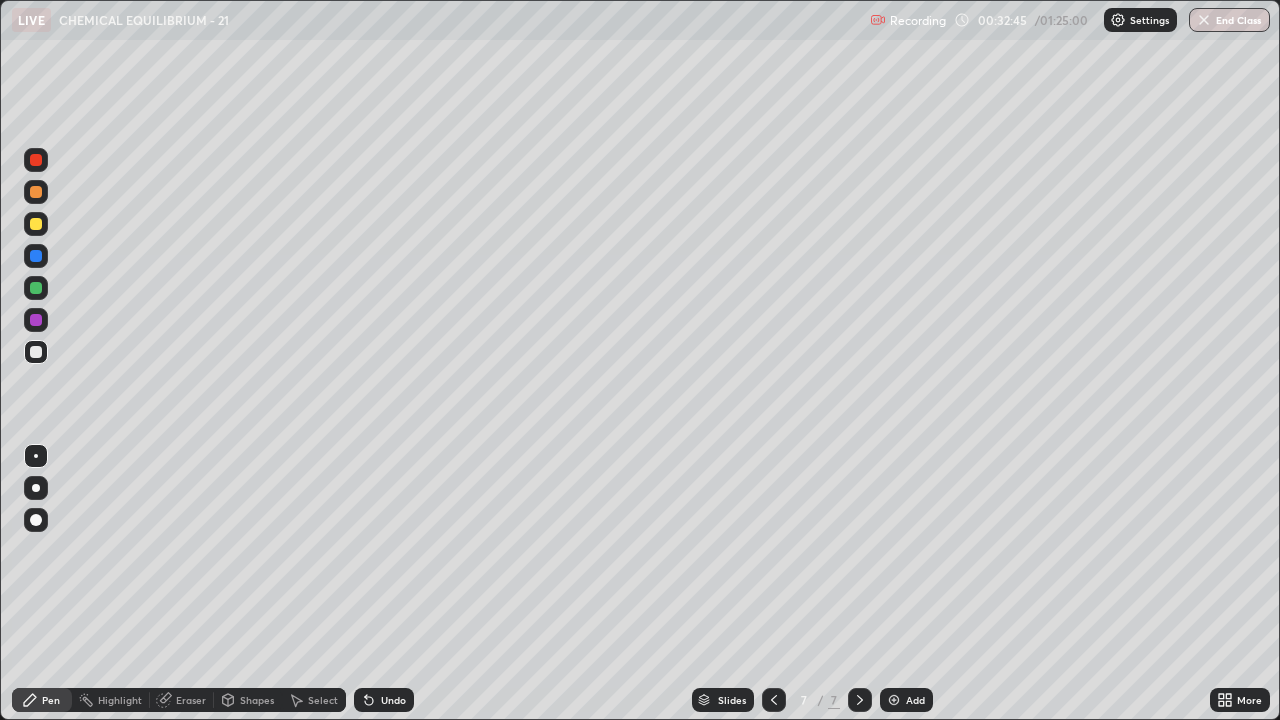 click on "Eraser" at bounding box center (191, 700) 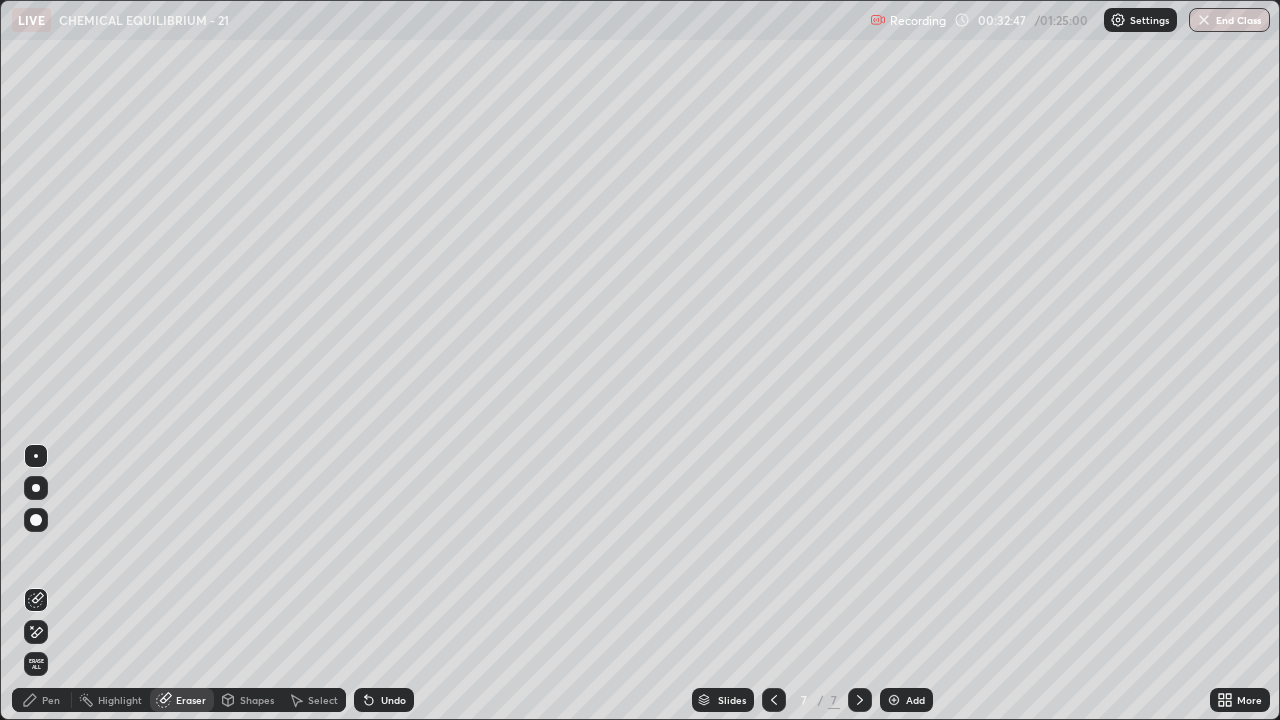 click on "Pen" at bounding box center (51, 700) 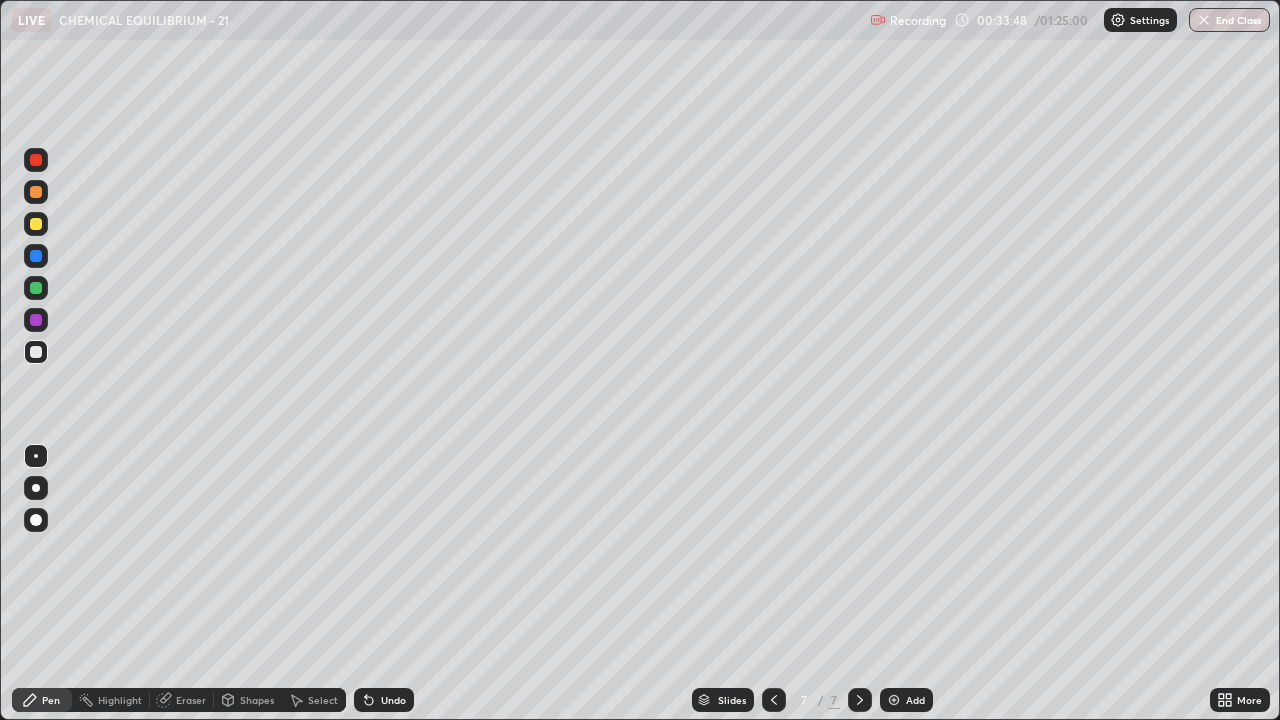 click on "Undo" at bounding box center (393, 700) 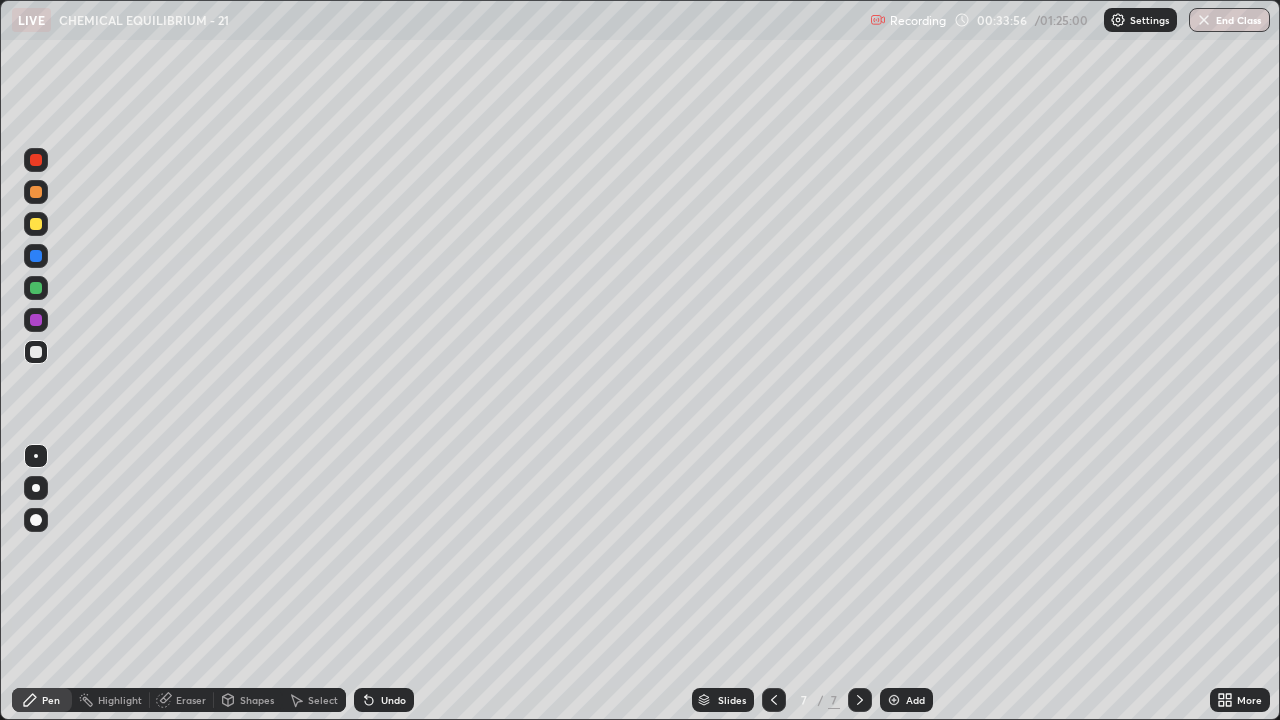 click on "Undo" at bounding box center [393, 700] 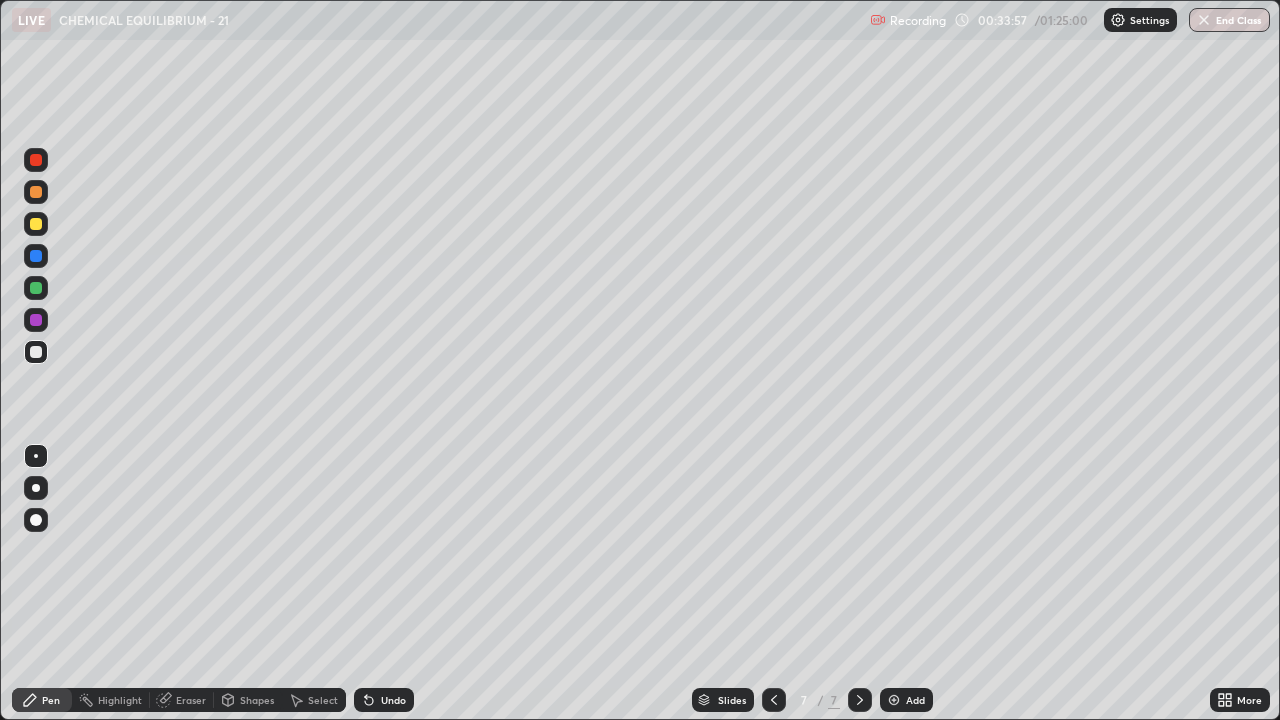 click on "Undo" at bounding box center [384, 700] 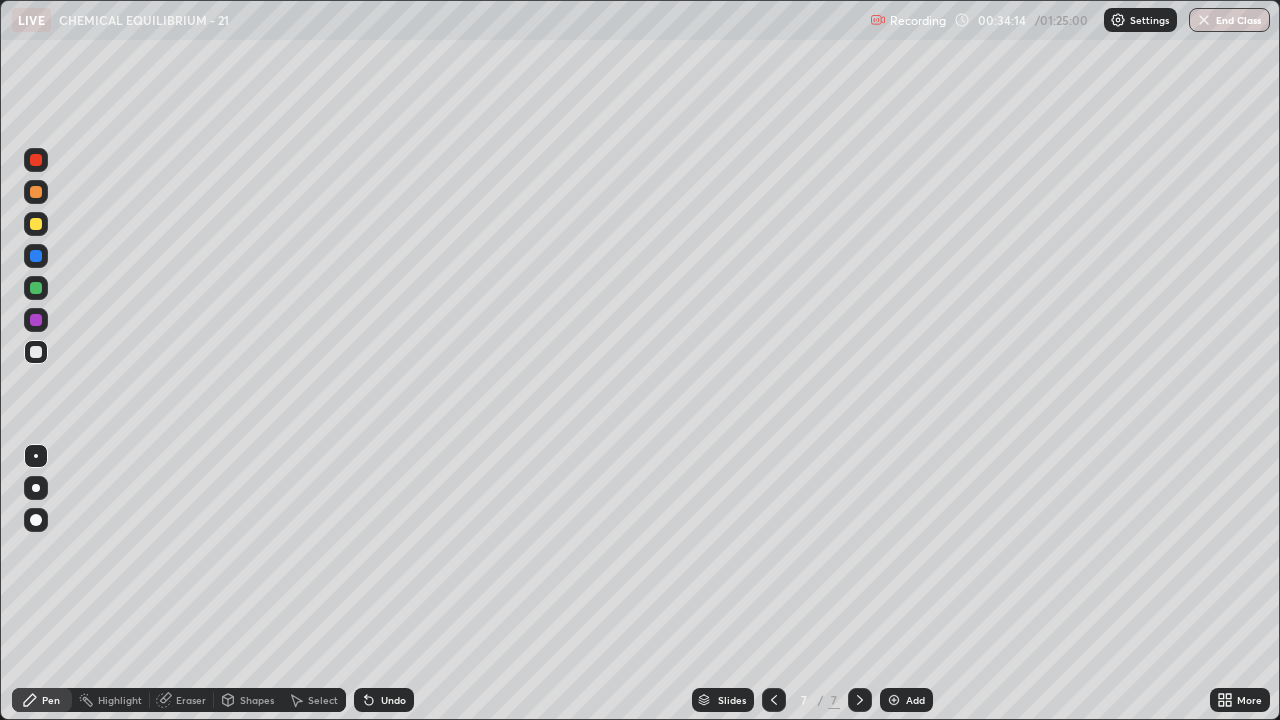 click on "Undo" at bounding box center (393, 700) 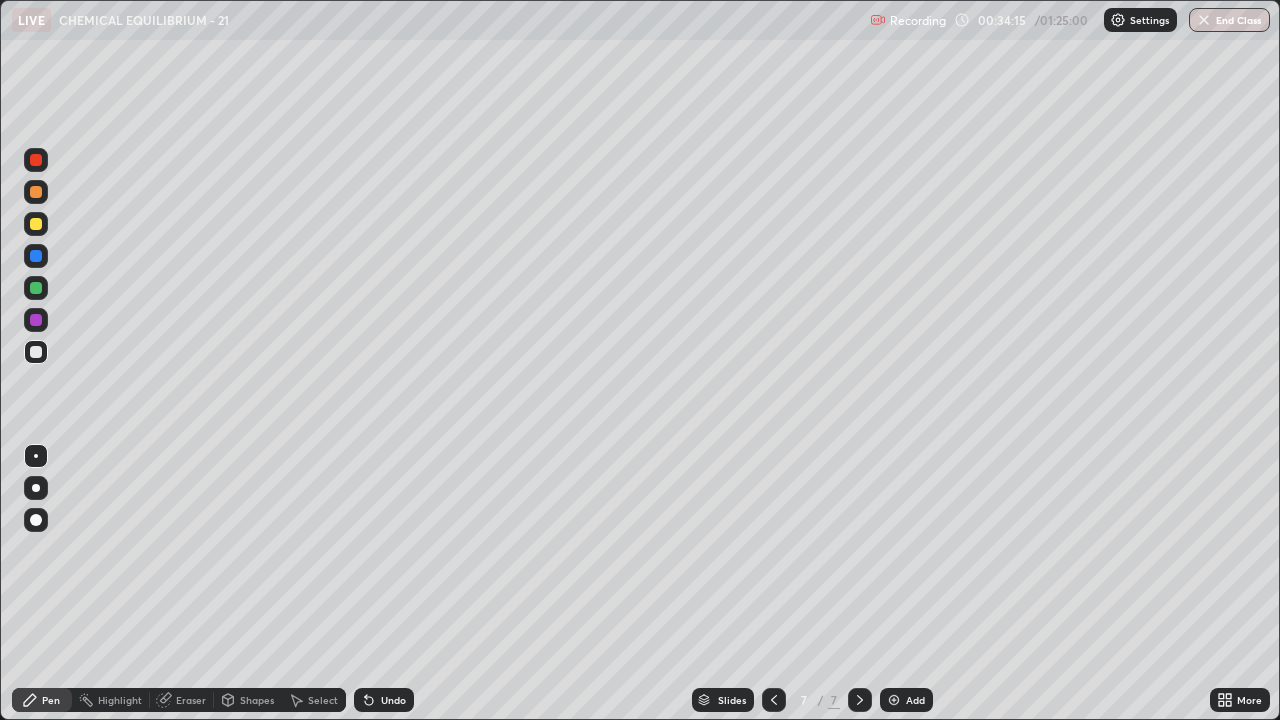 click on "Undo" at bounding box center (393, 700) 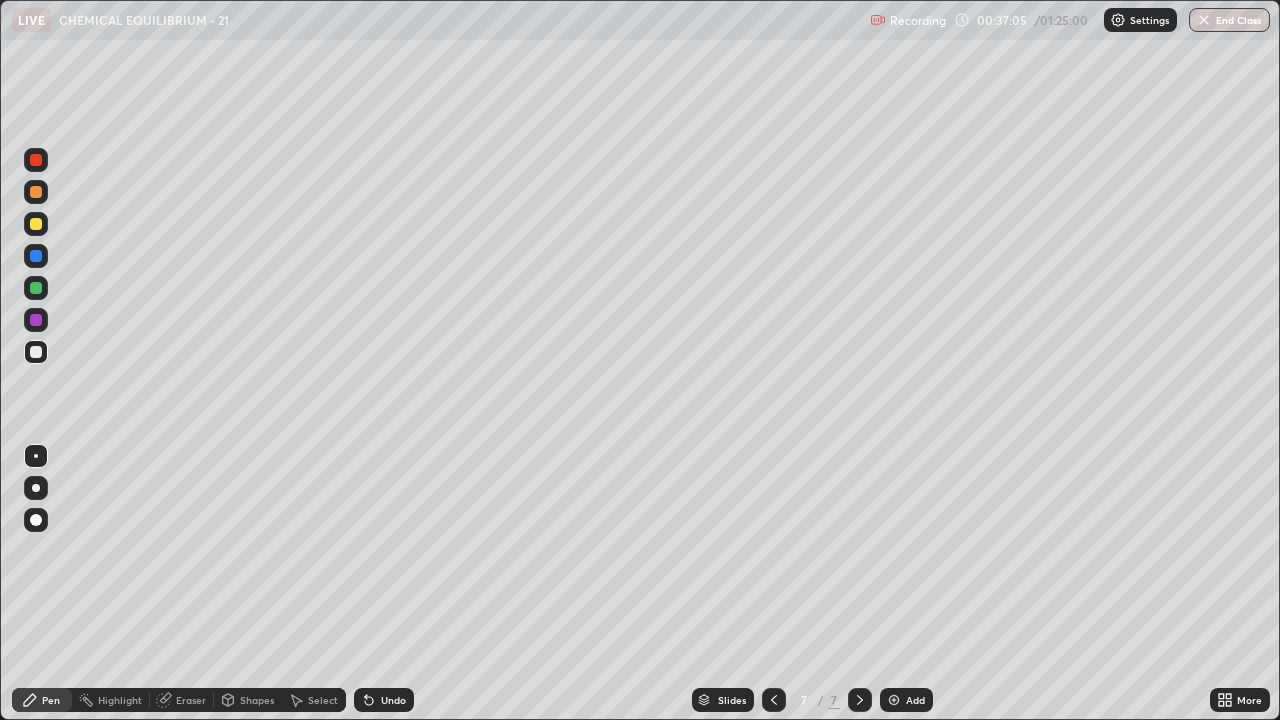 click at bounding box center [894, 700] 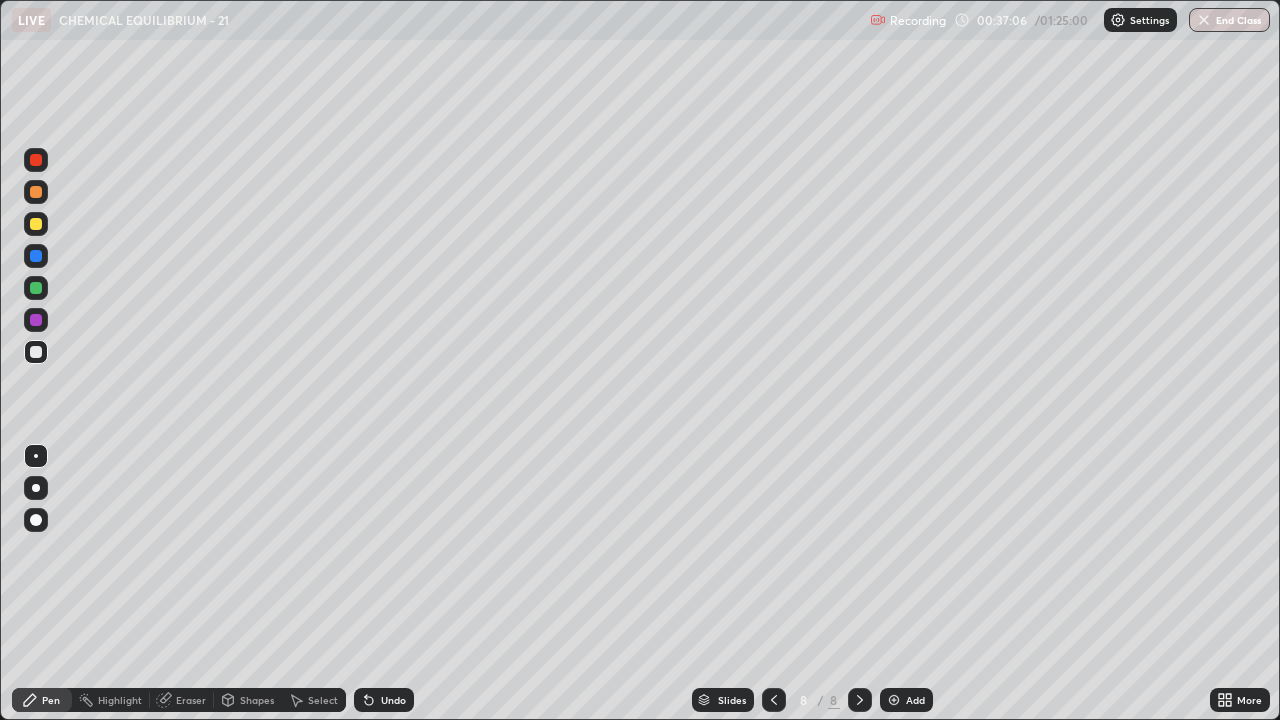 click at bounding box center (36, 224) 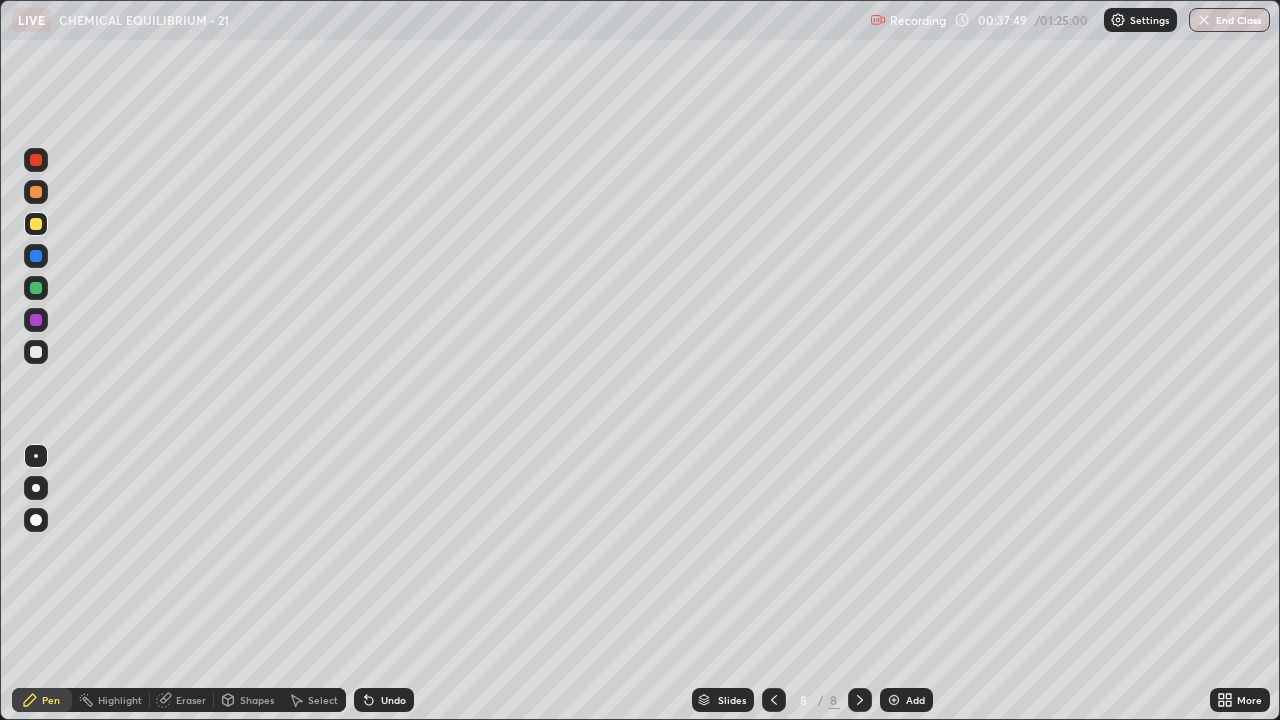 click on "Undo" at bounding box center (393, 700) 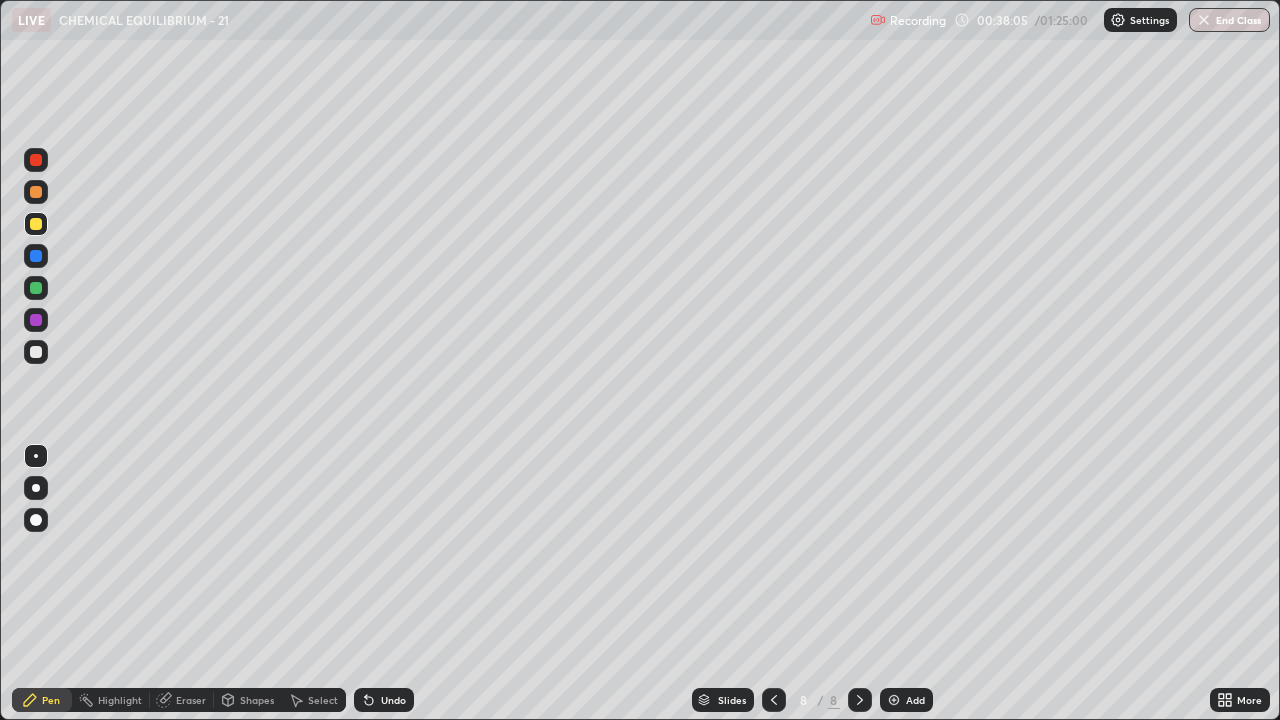 click at bounding box center [36, 352] 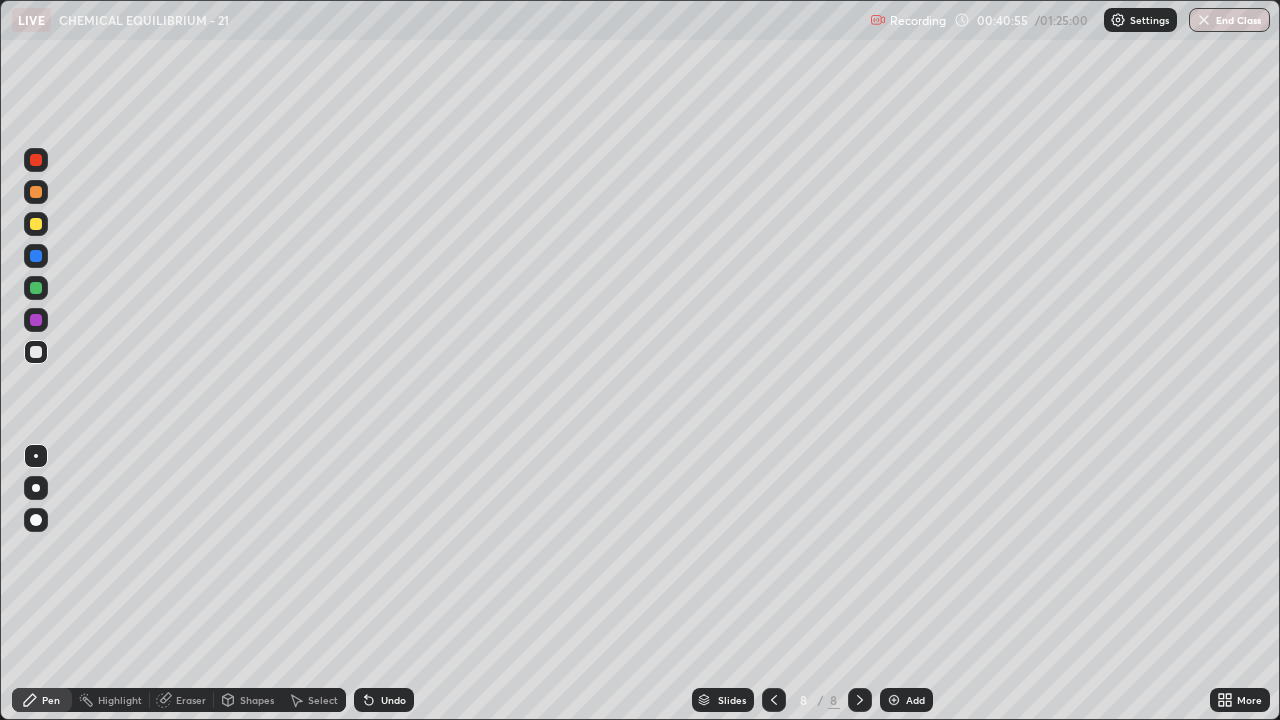 click on "Add" at bounding box center [915, 700] 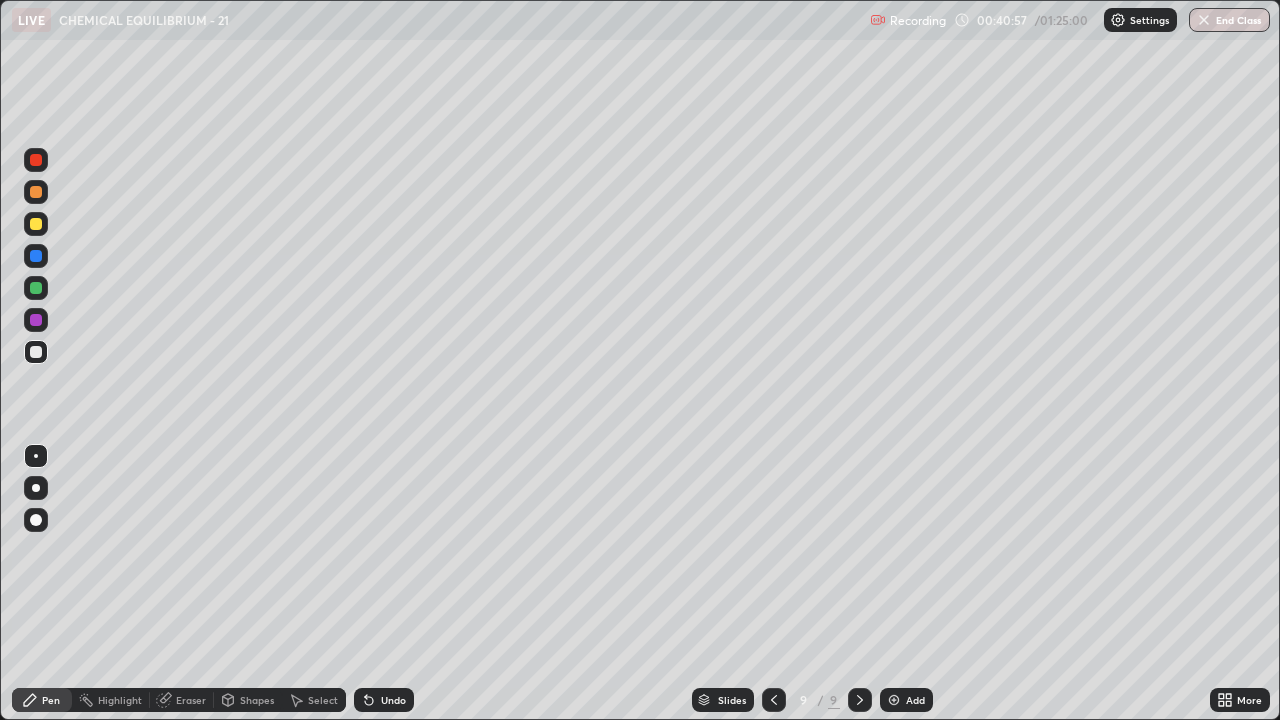 click at bounding box center [36, 288] 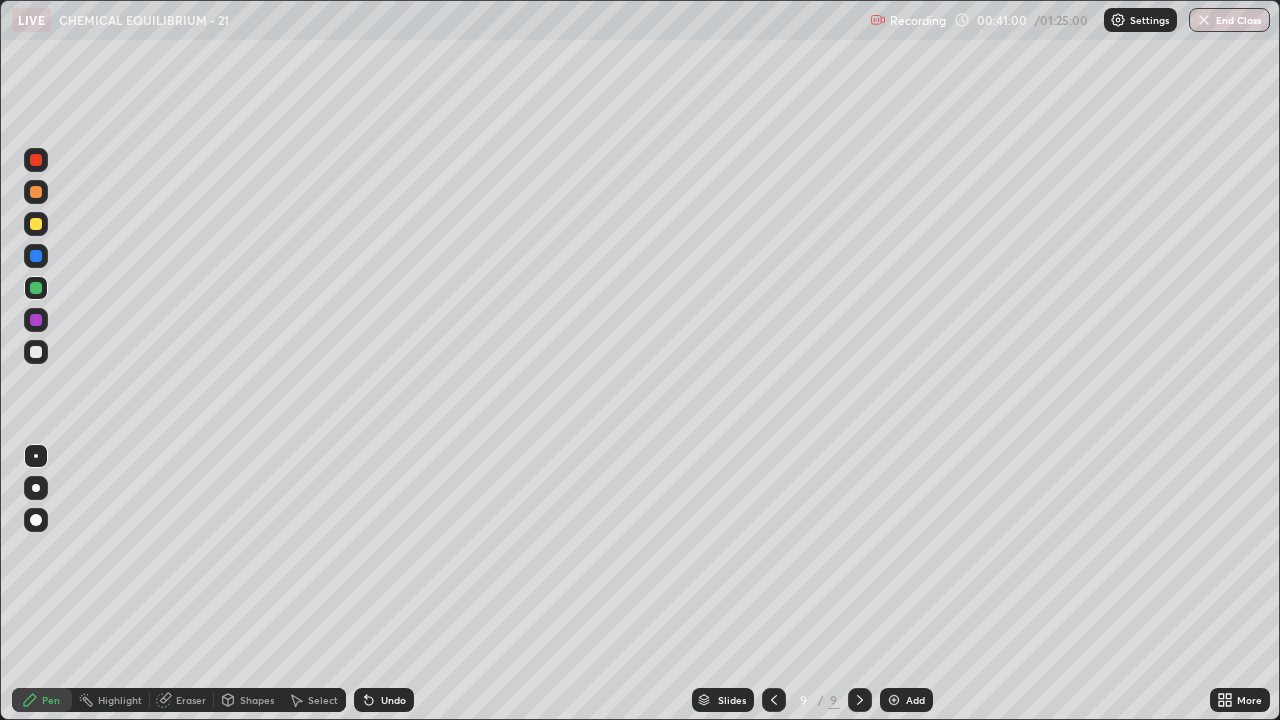 click 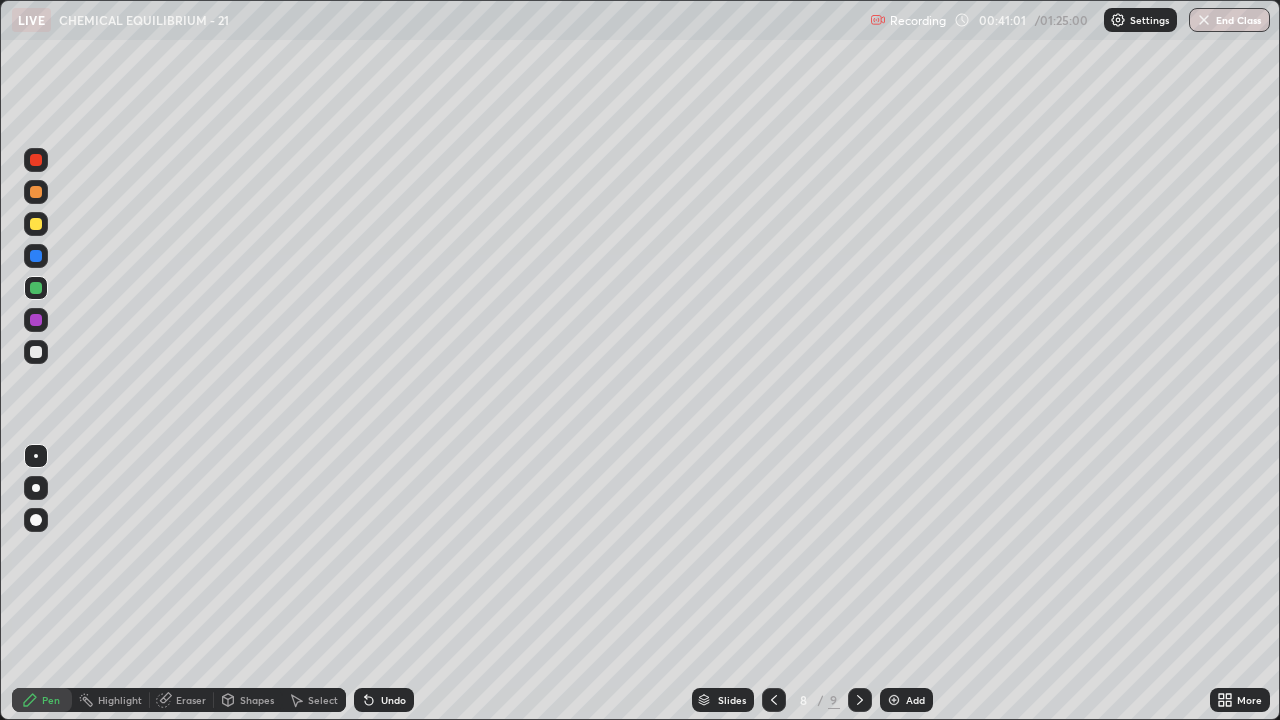 click 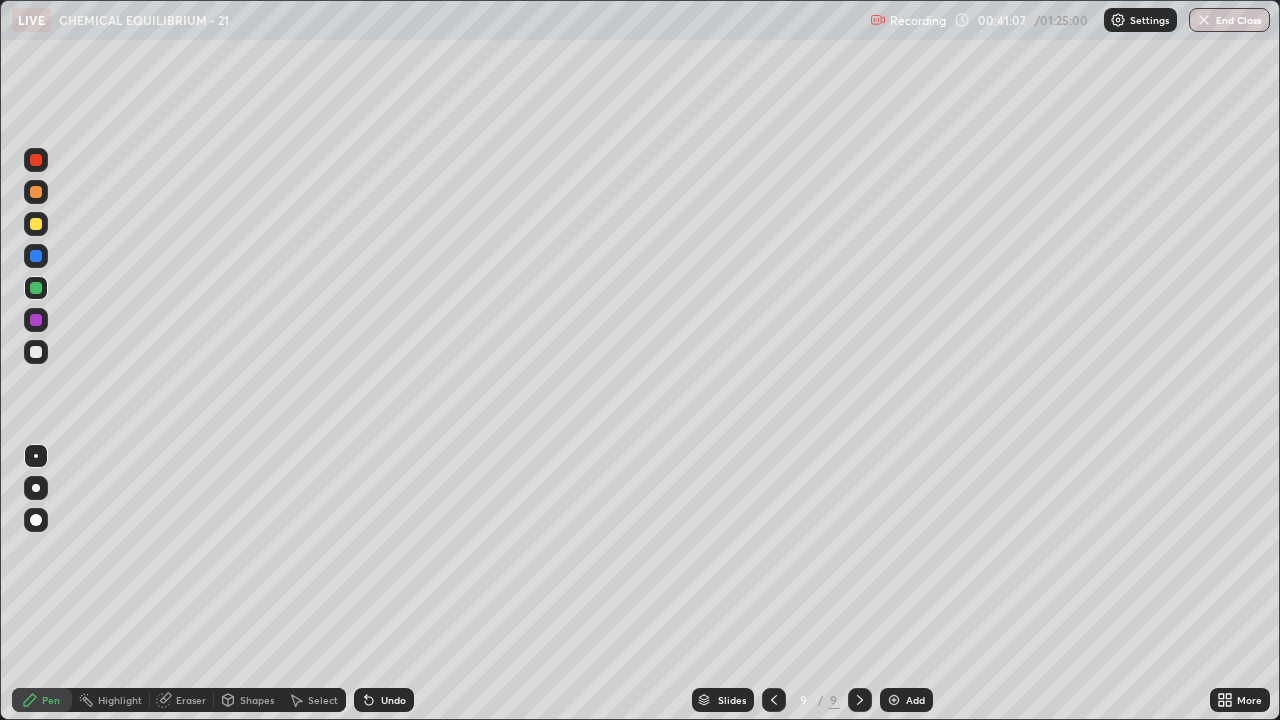 click on "Undo" at bounding box center [384, 700] 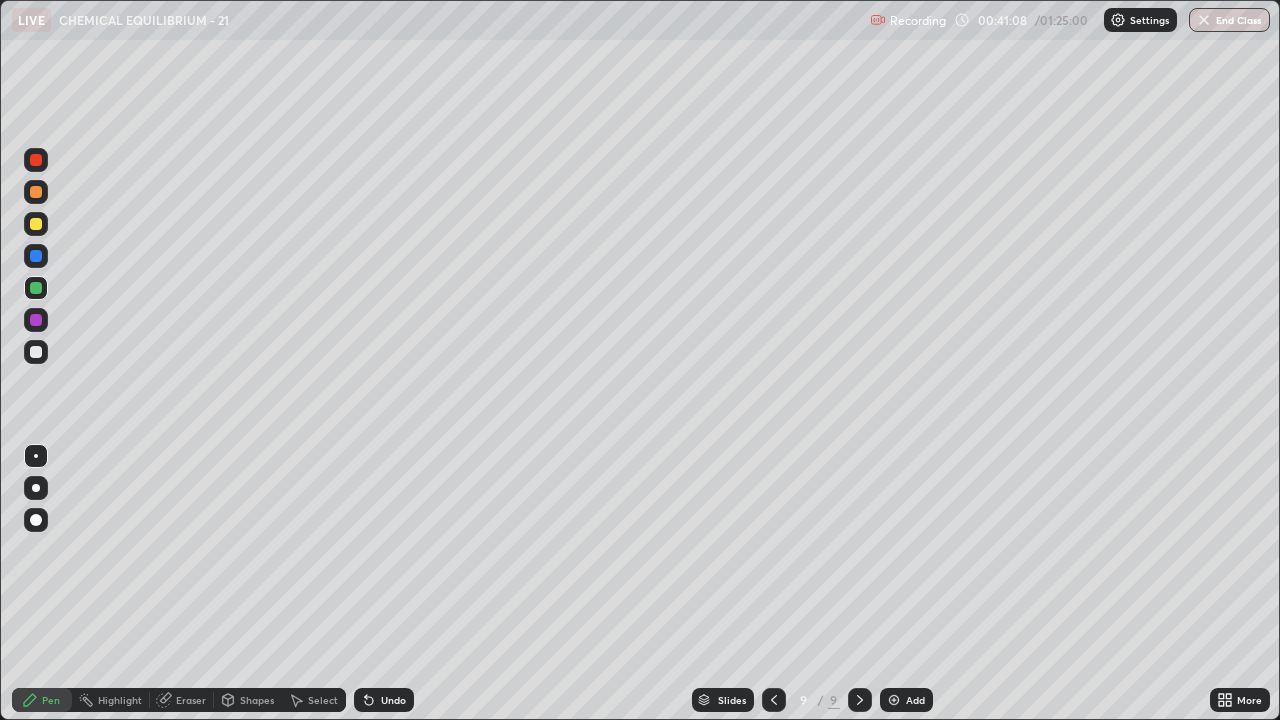 click on "Undo" at bounding box center [384, 700] 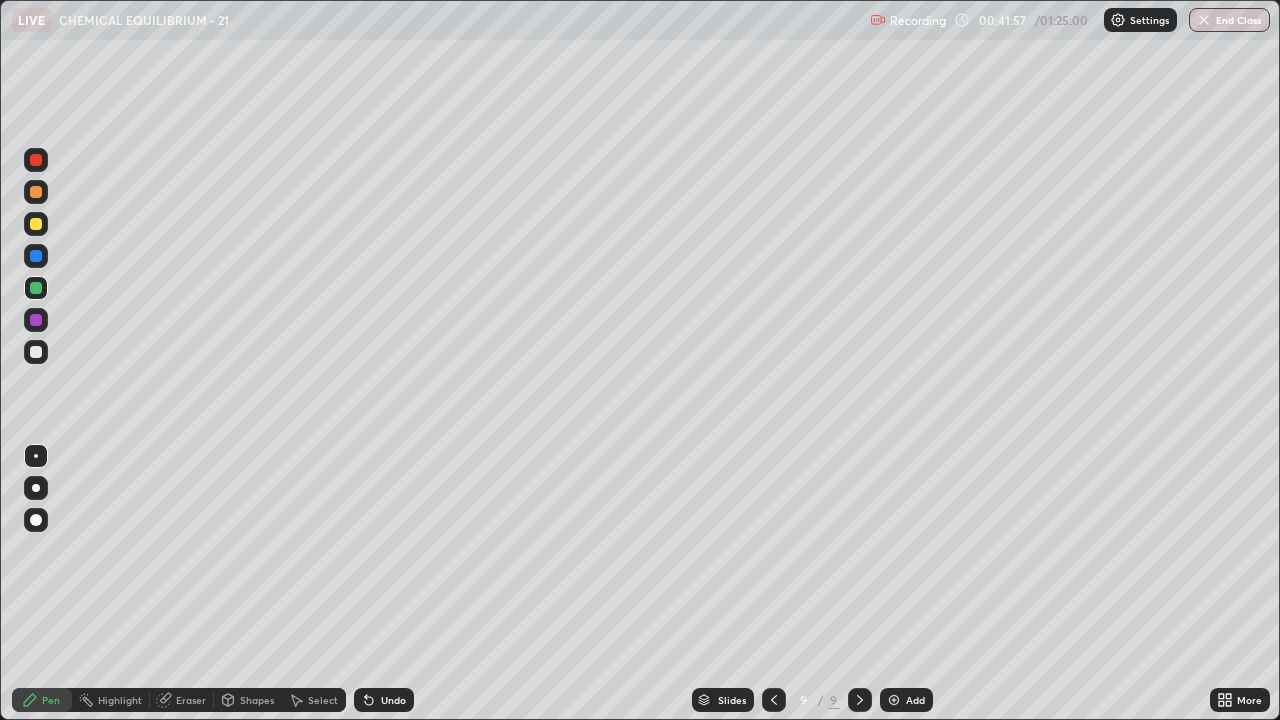 click at bounding box center [36, 352] 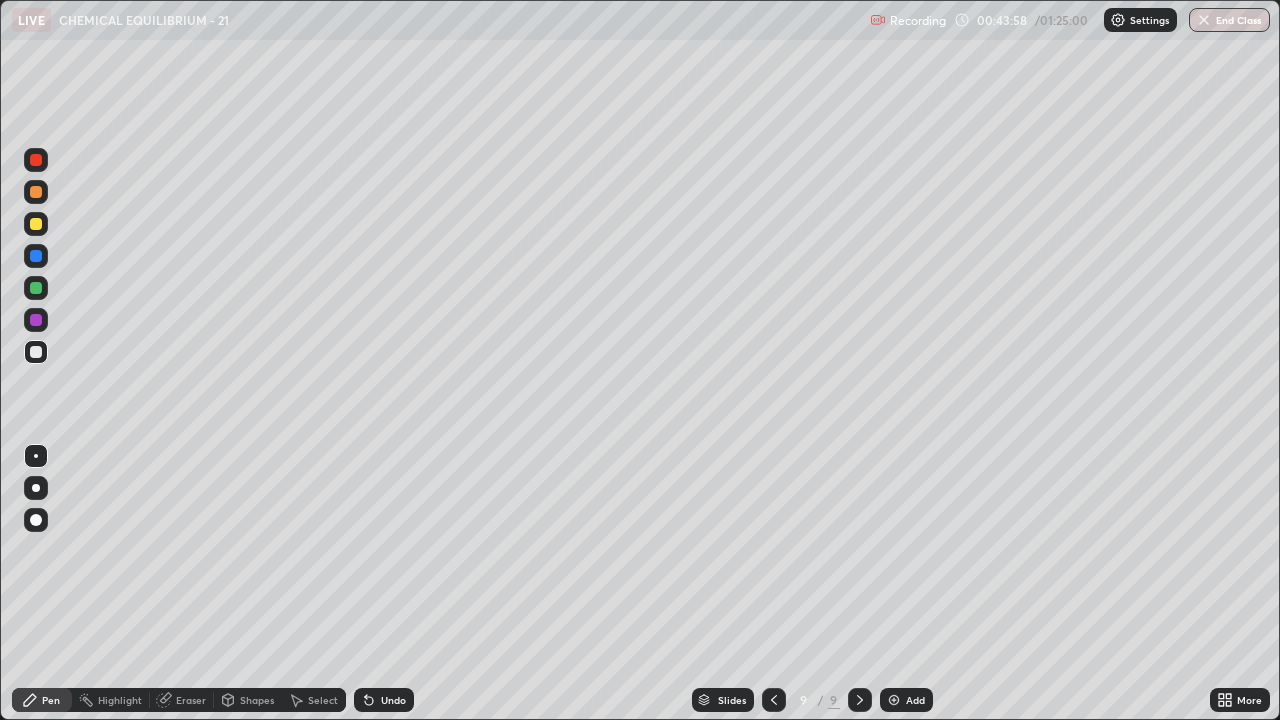 click at bounding box center (36, 320) 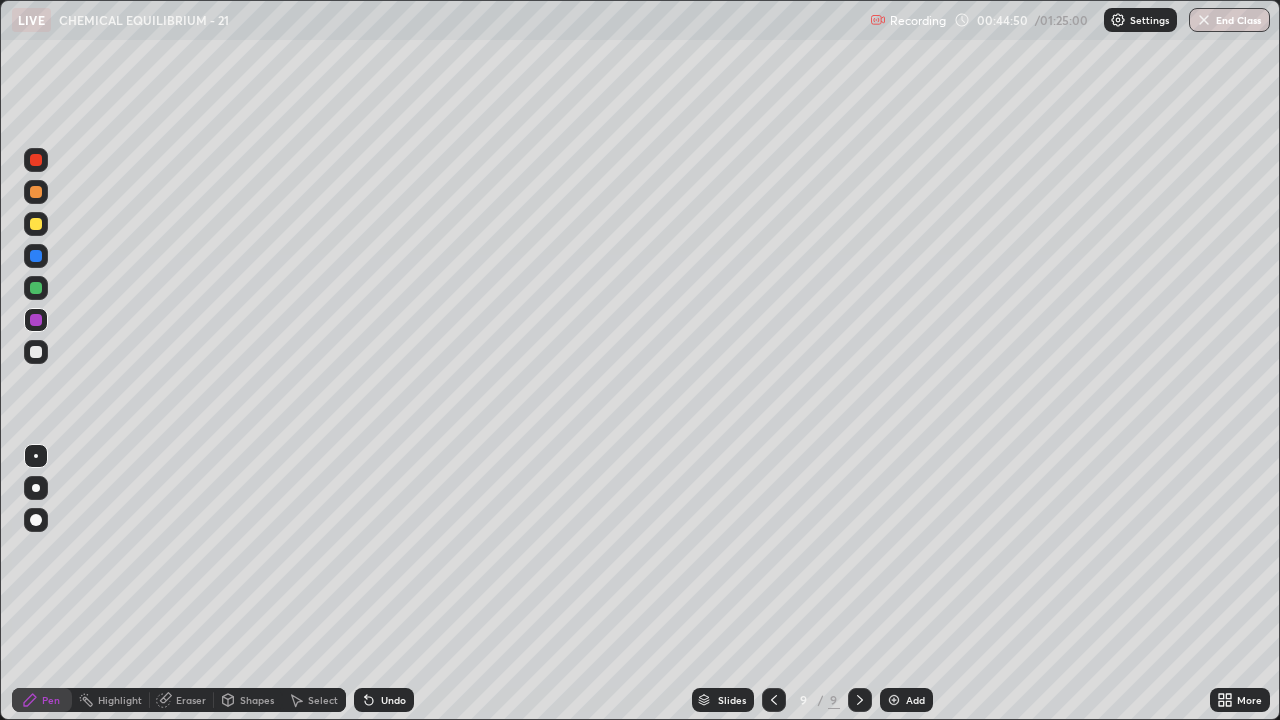 click at bounding box center [36, 256] 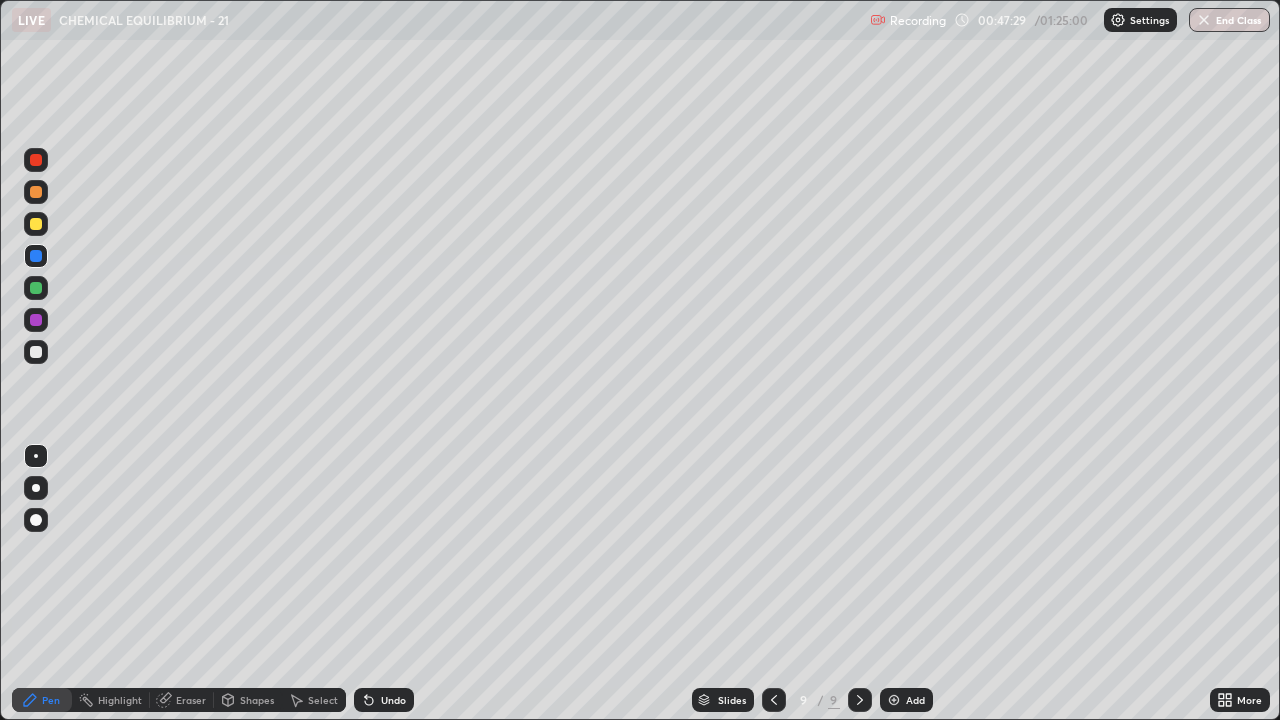 click on "Add" at bounding box center (915, 700) 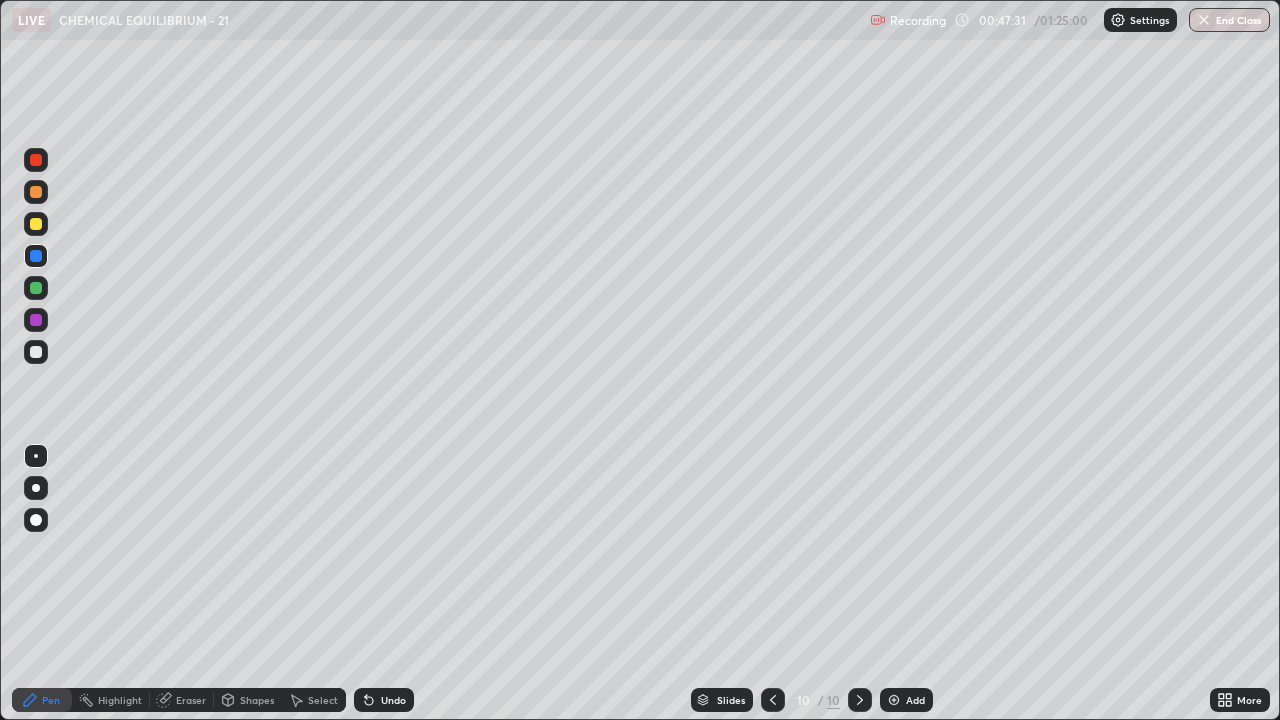 click at bounding box center [36, 288] 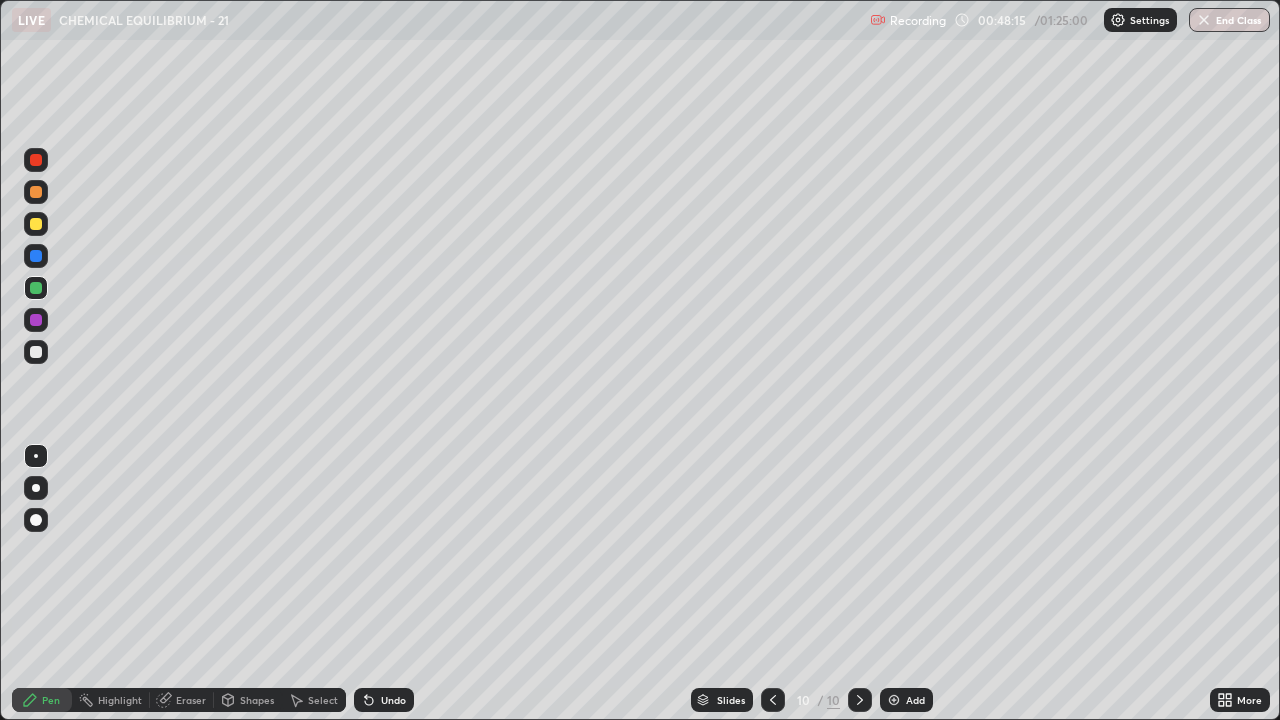 click at bounding box center (36, 352) 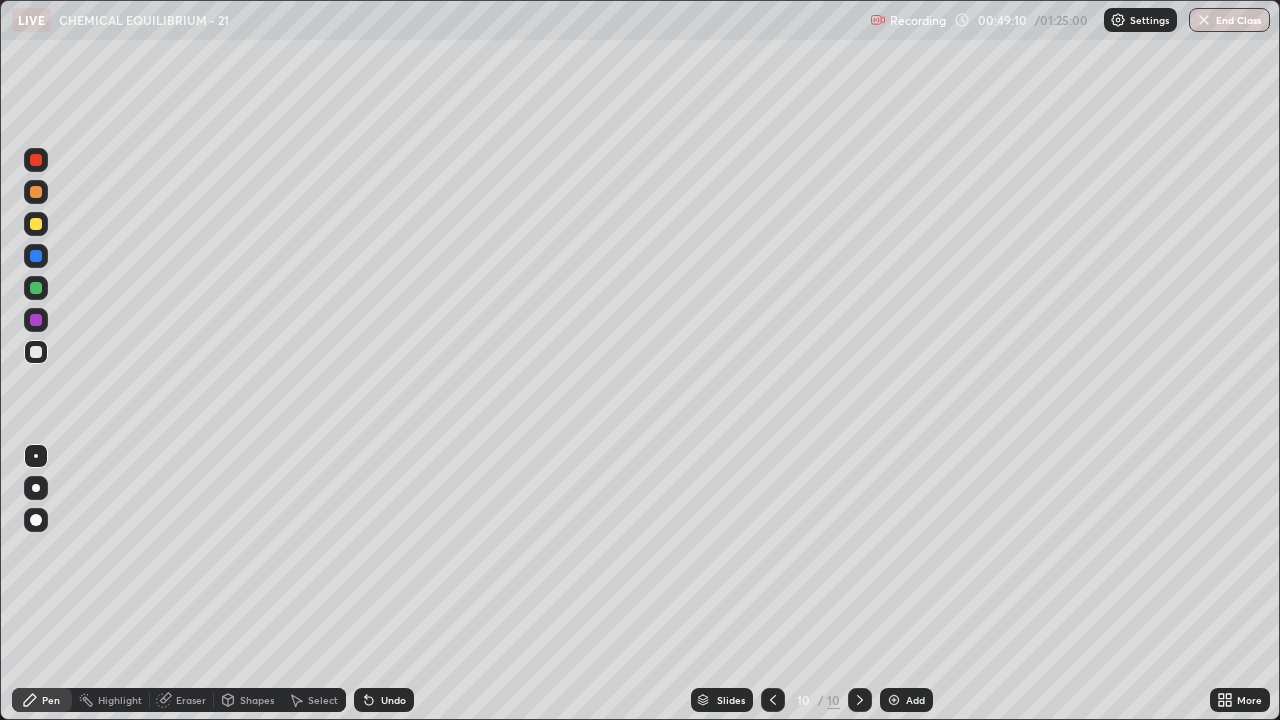 click 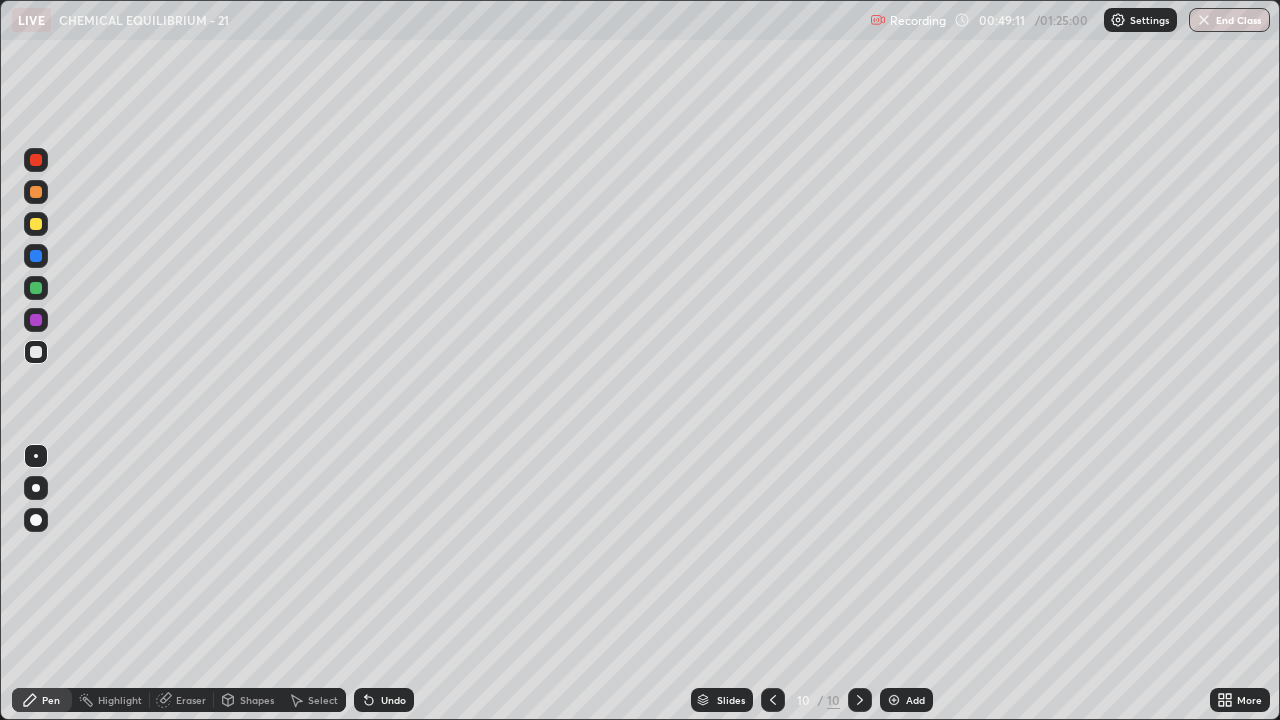 click 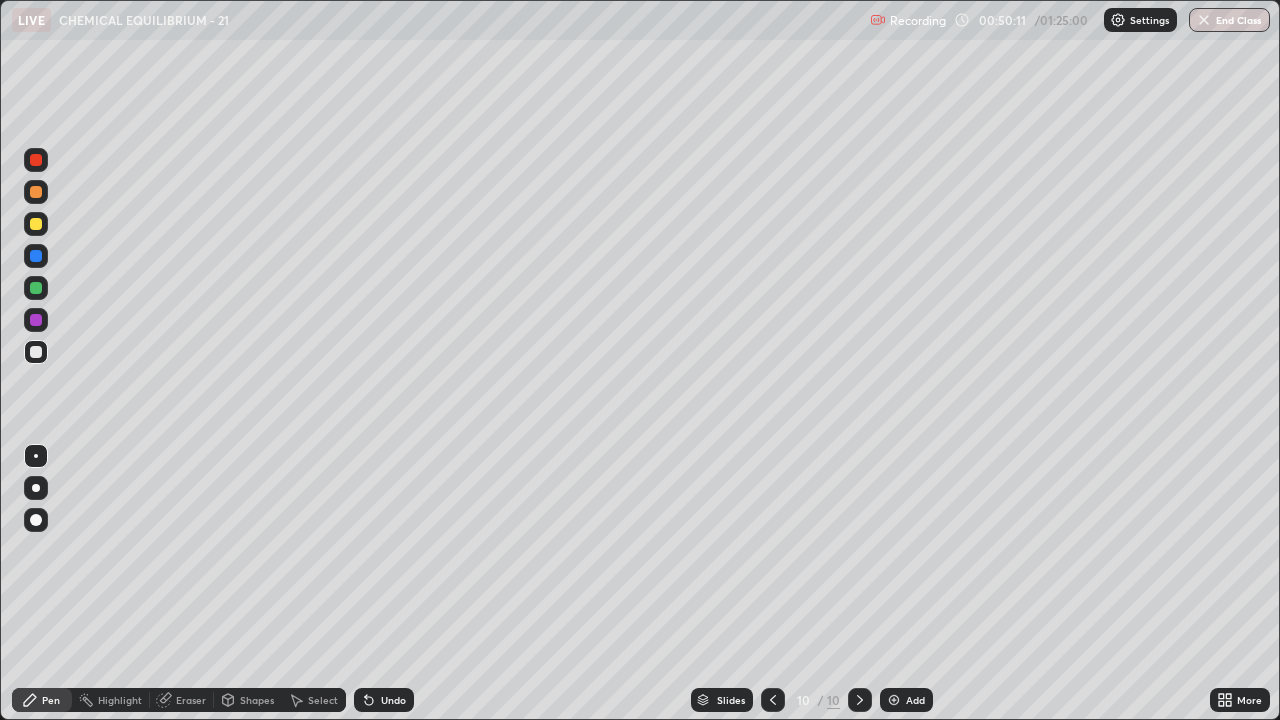 click on "Add" at bounding box center [906, 700] 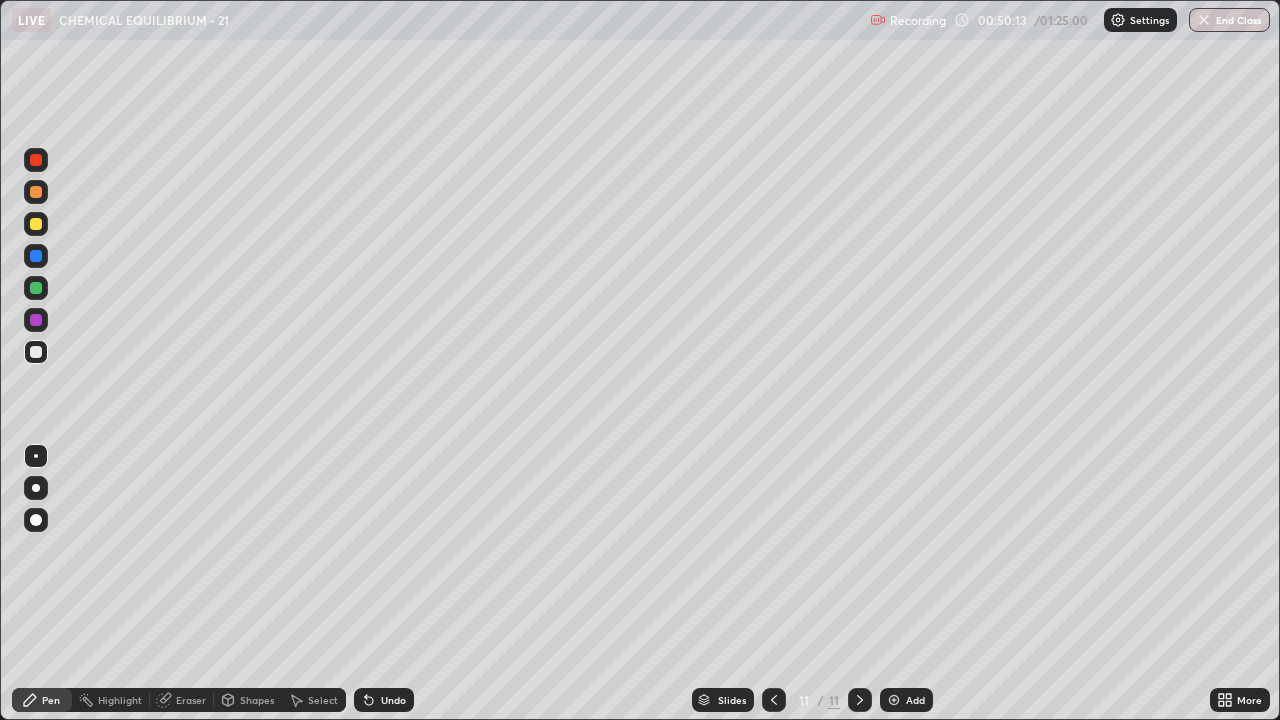 click at bounding box center [36, 256] 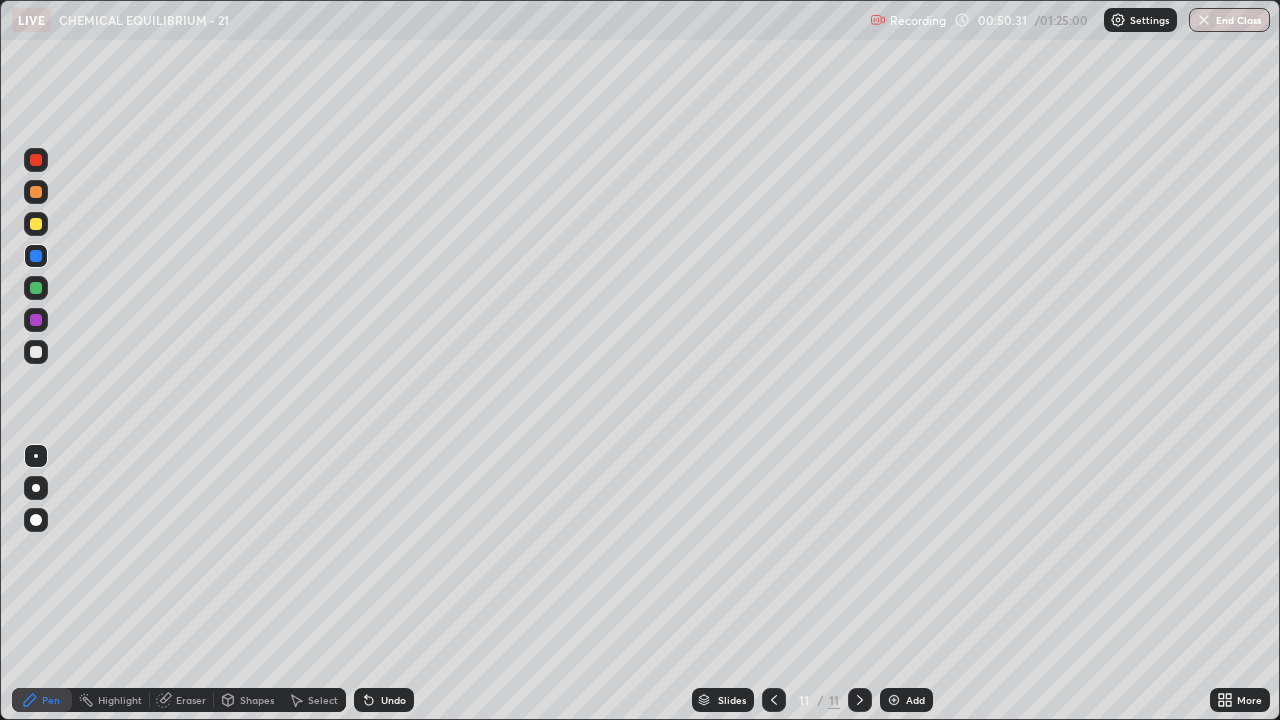 click at bounding box center (36, 352) 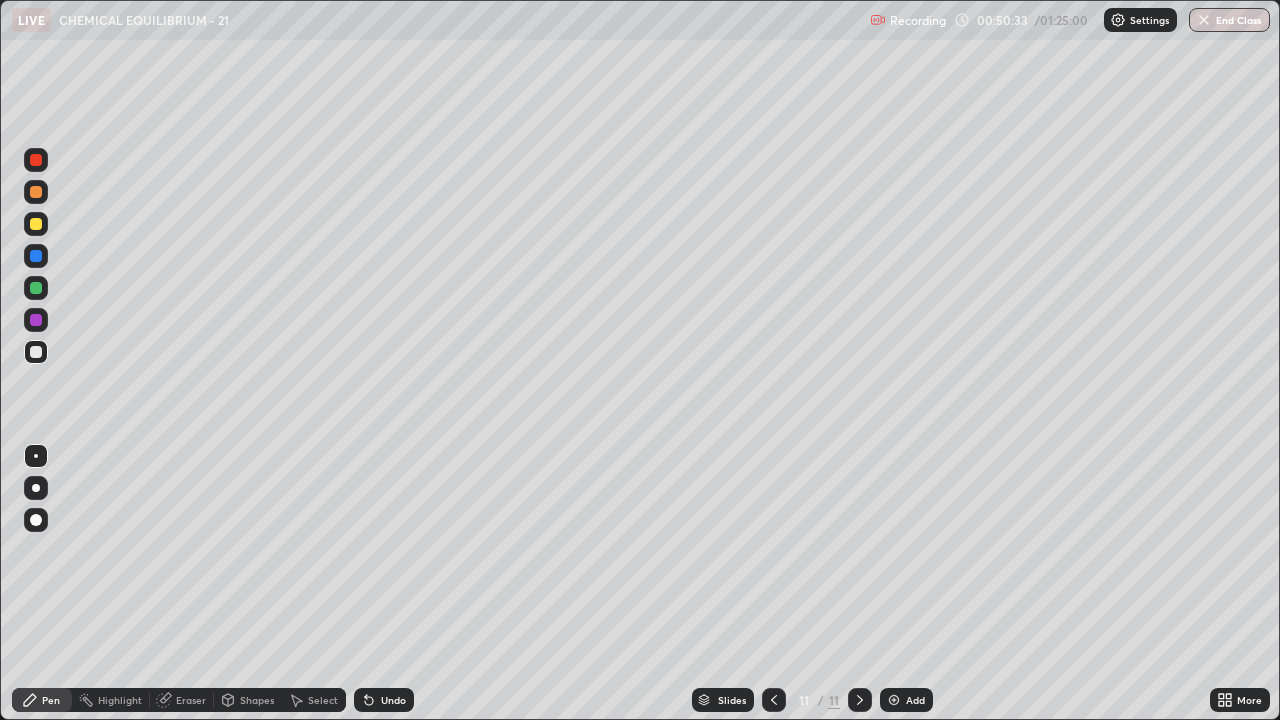 click 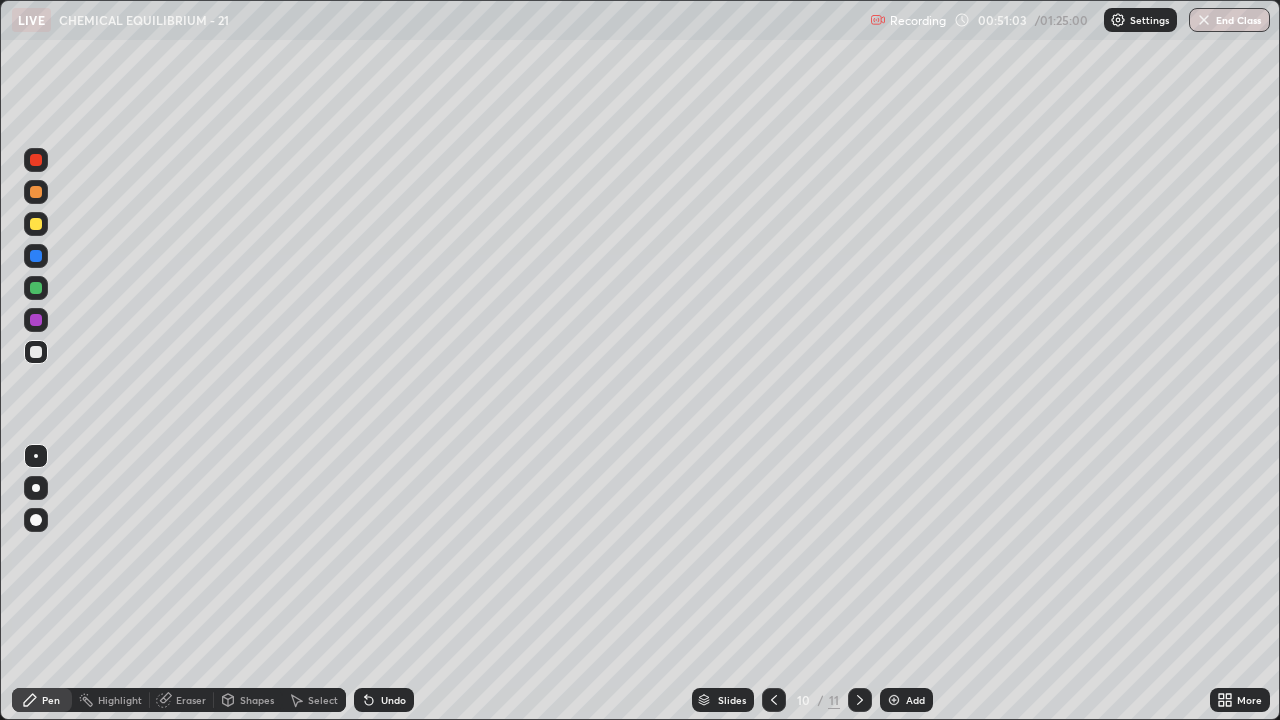 click 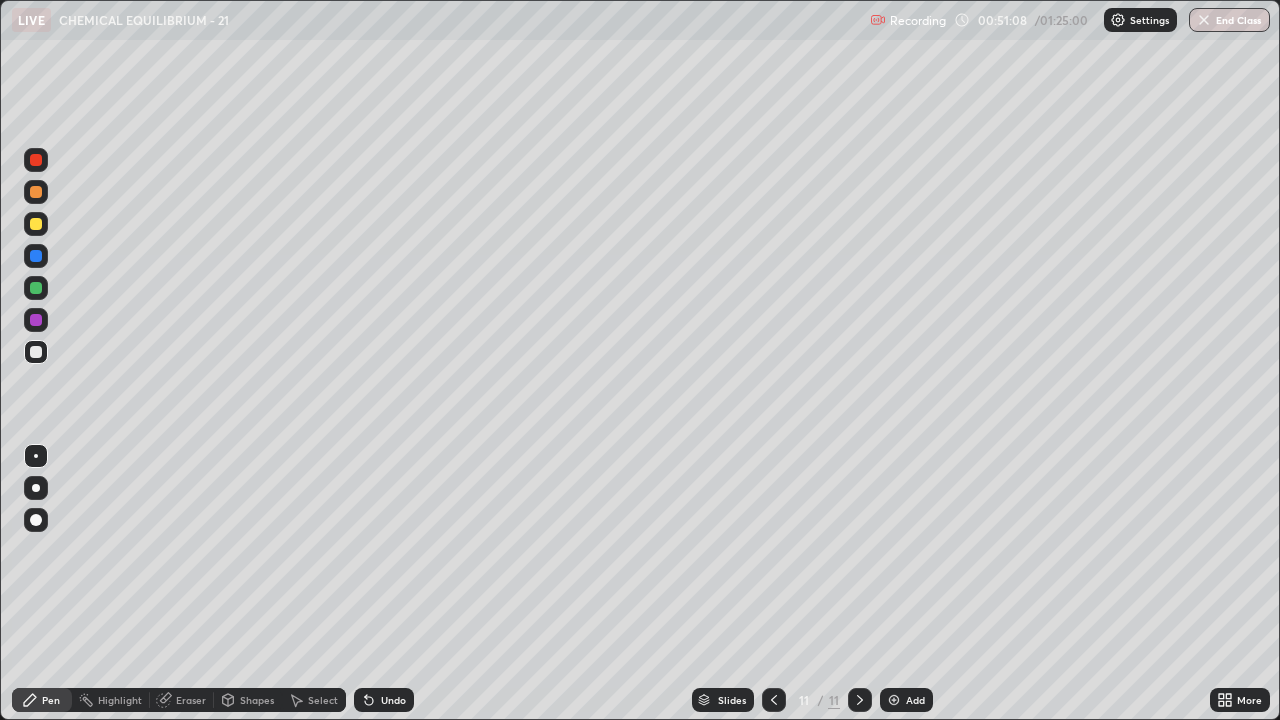 click 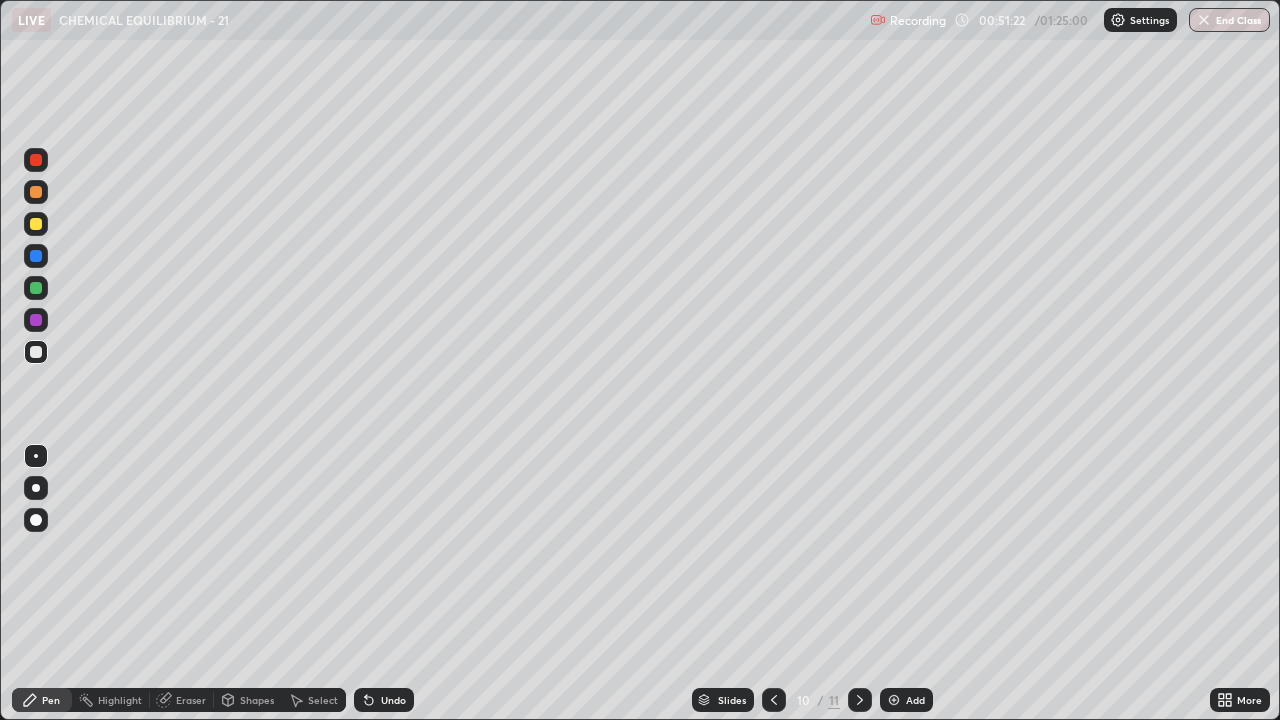click 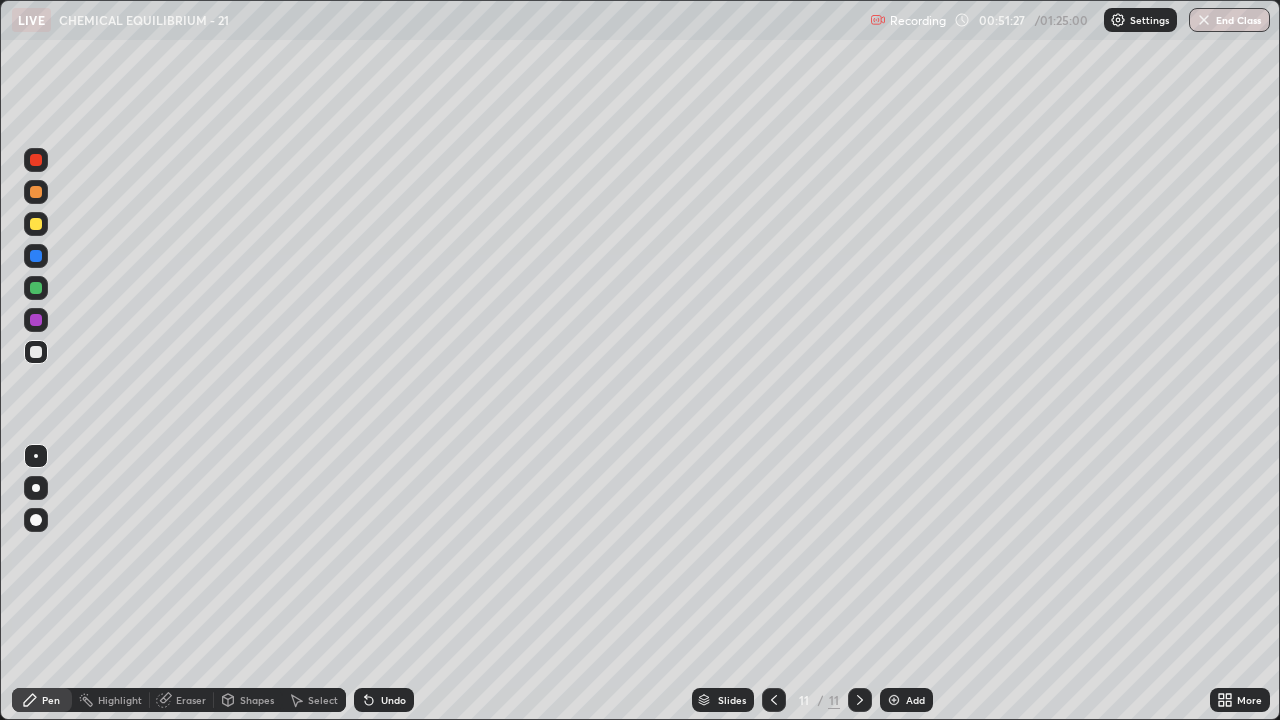 click 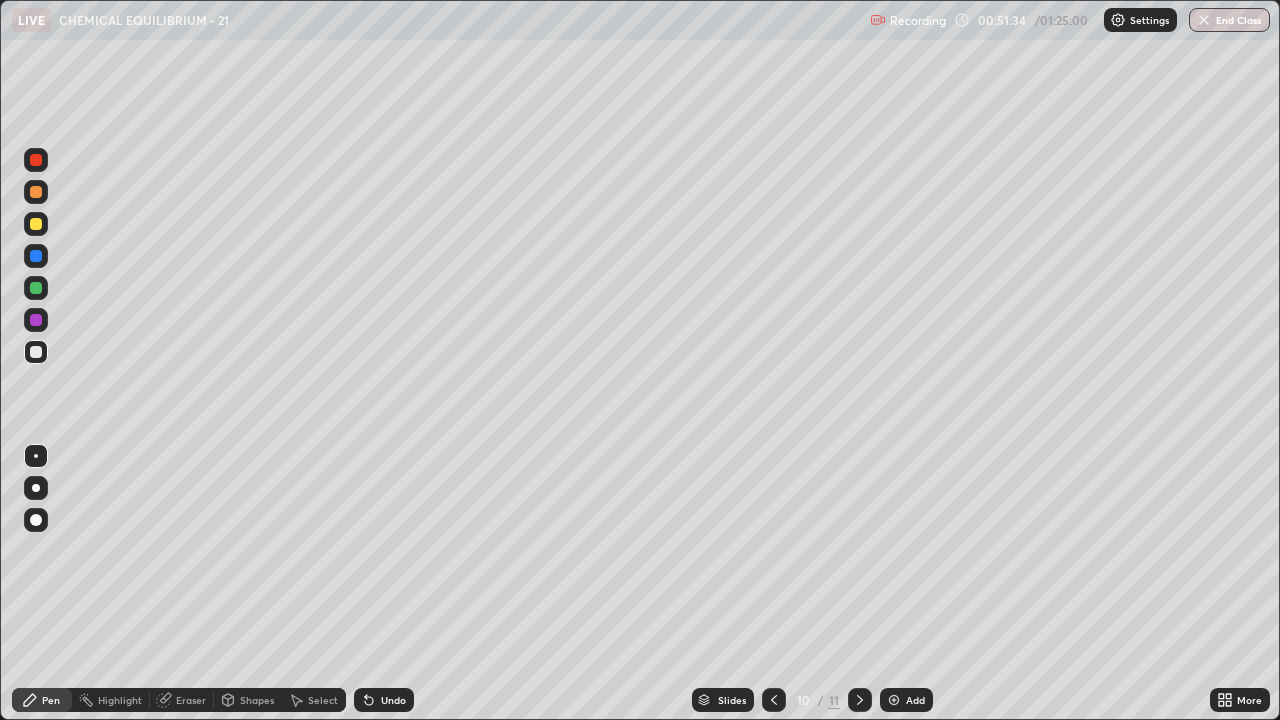 click 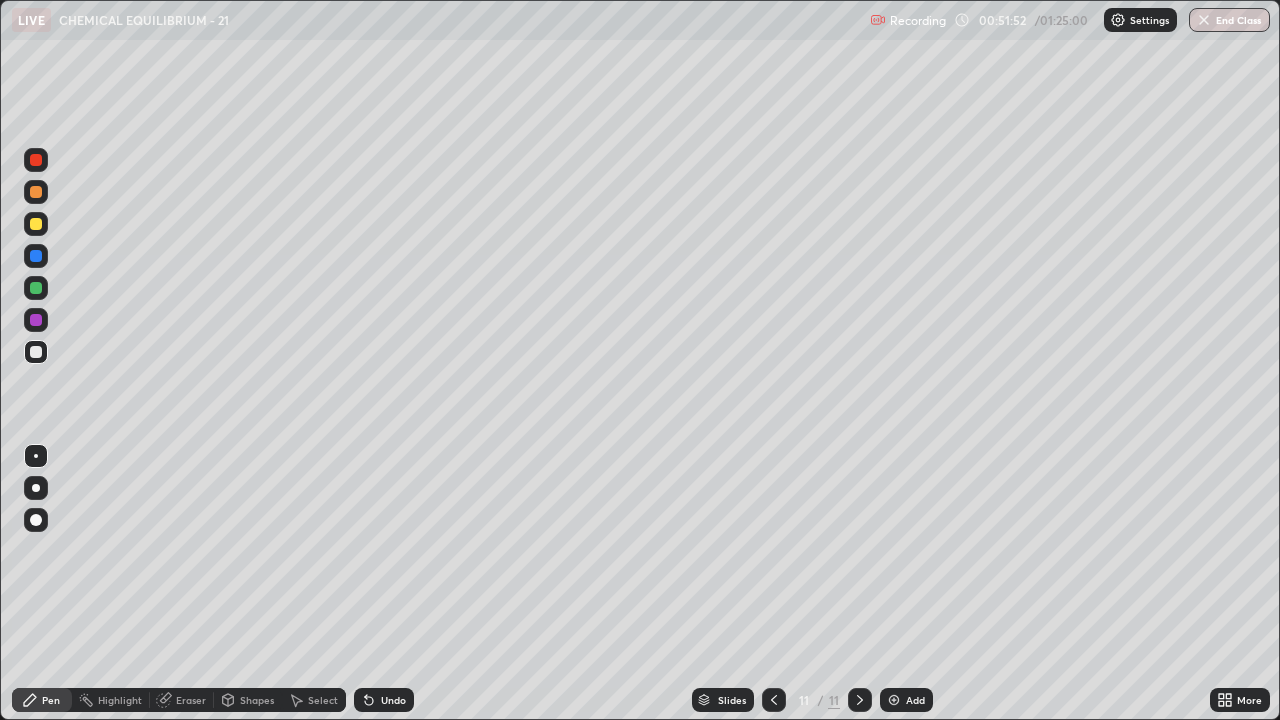 click 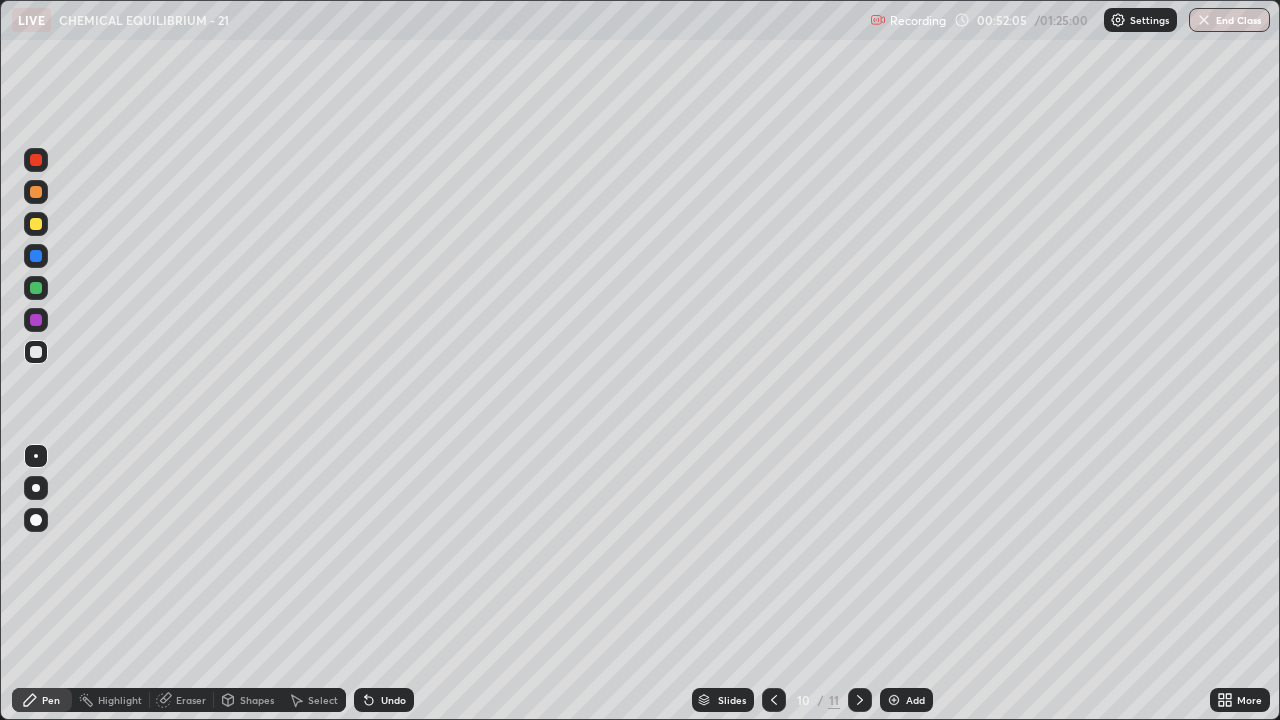 click 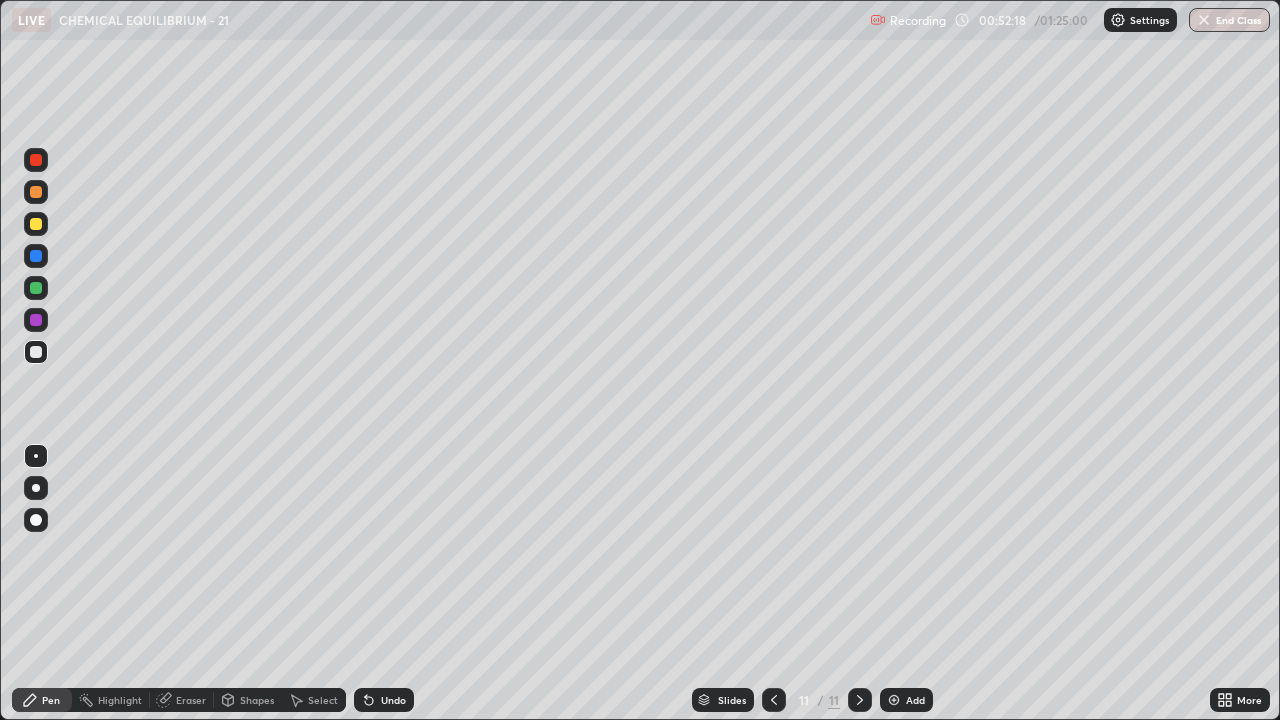 click 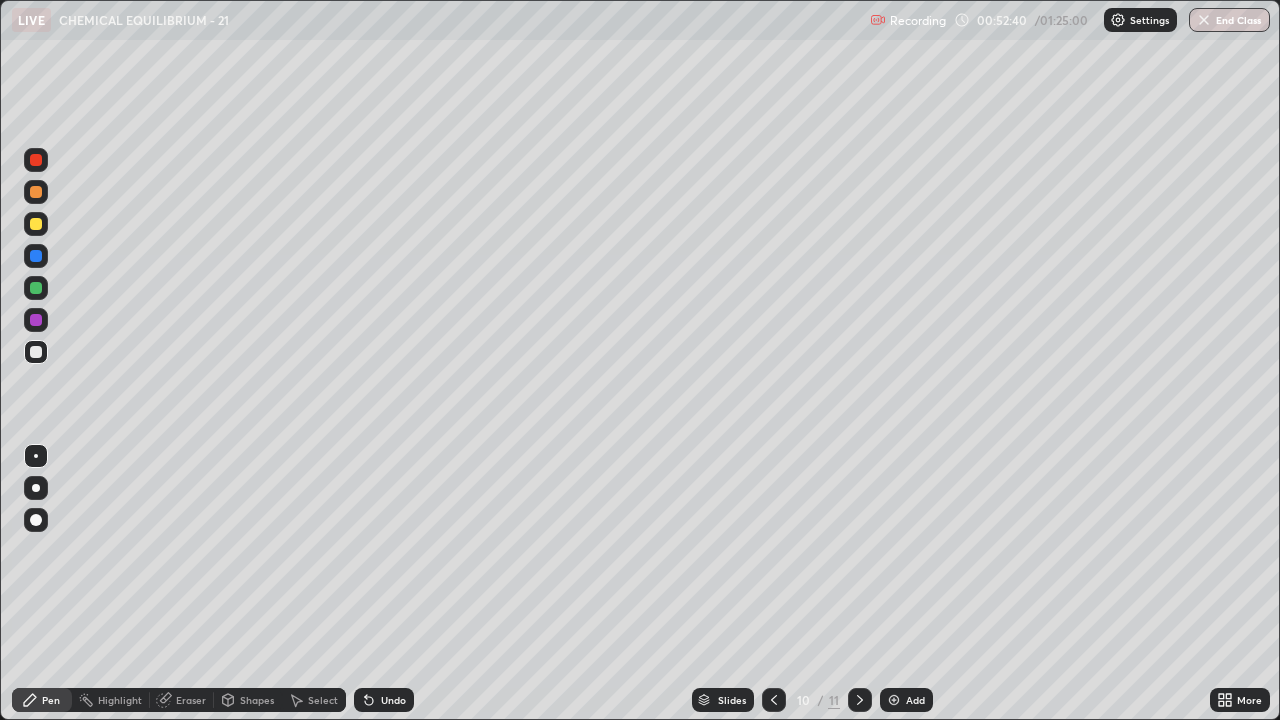 click on "Eraser" at bounding box center [191, 700] 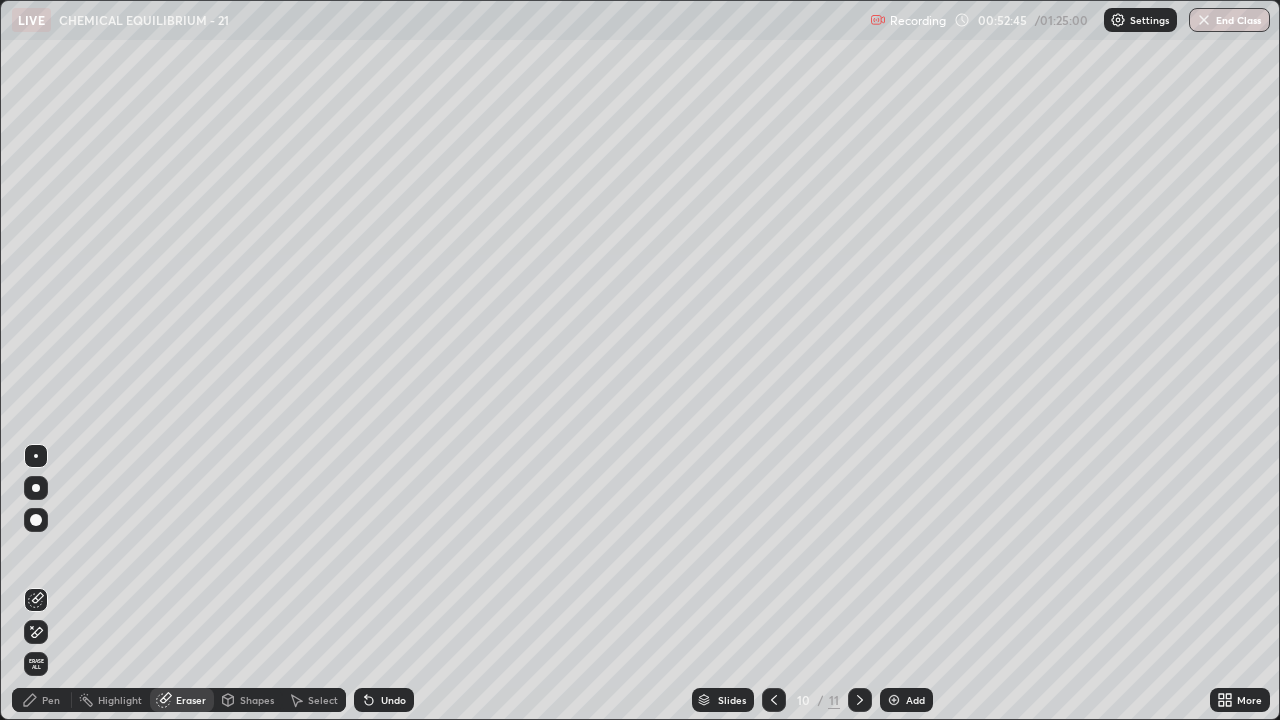 click on "Pen" at bounding box center [51, 700] 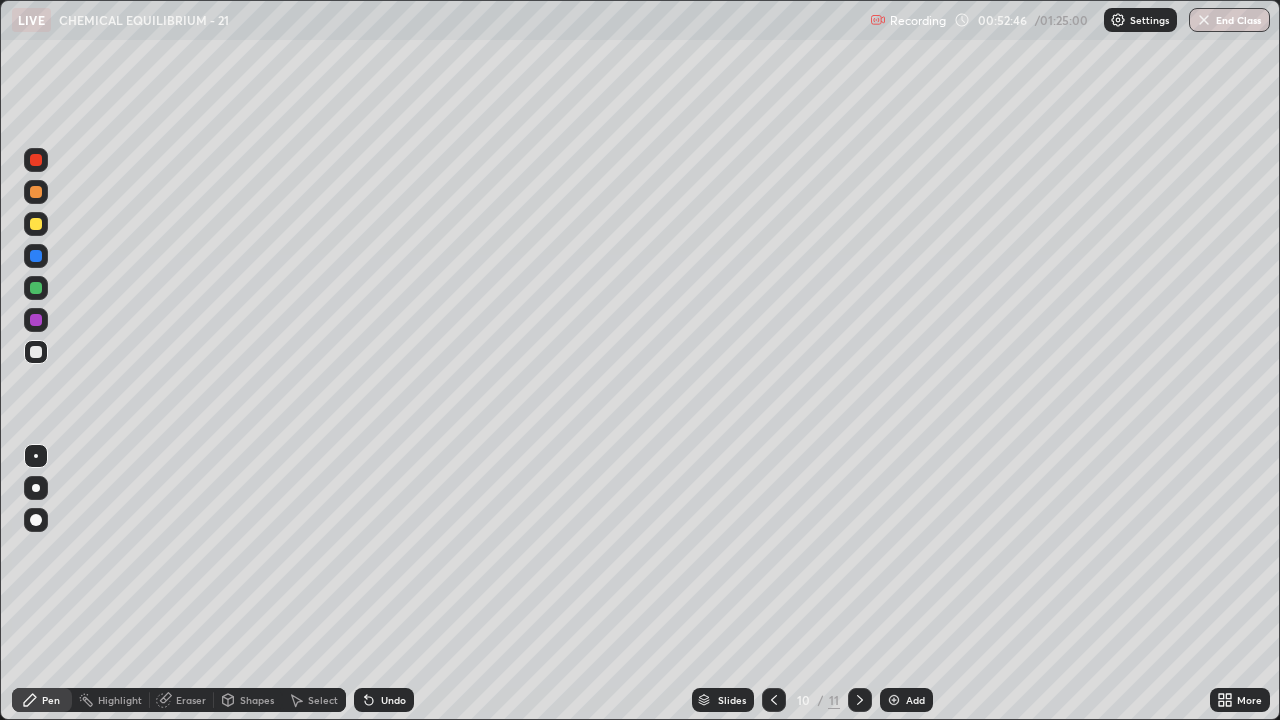 click at bounding box center (36, 160) 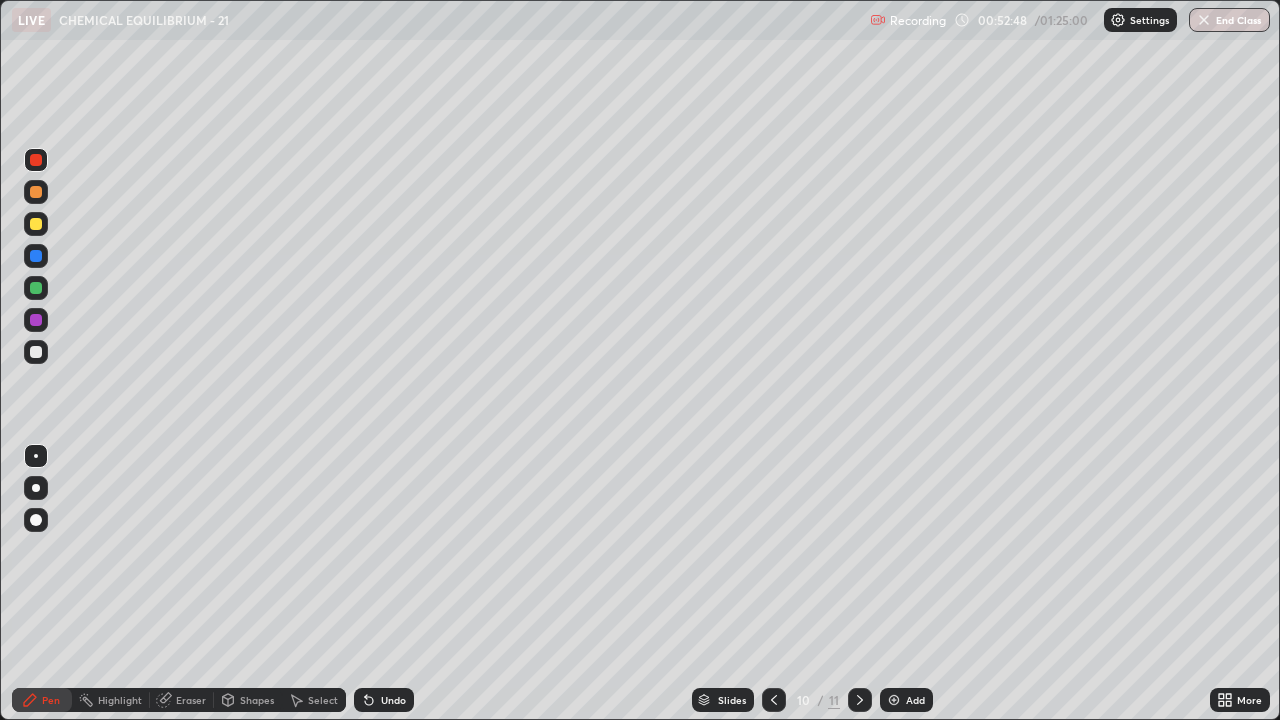 click 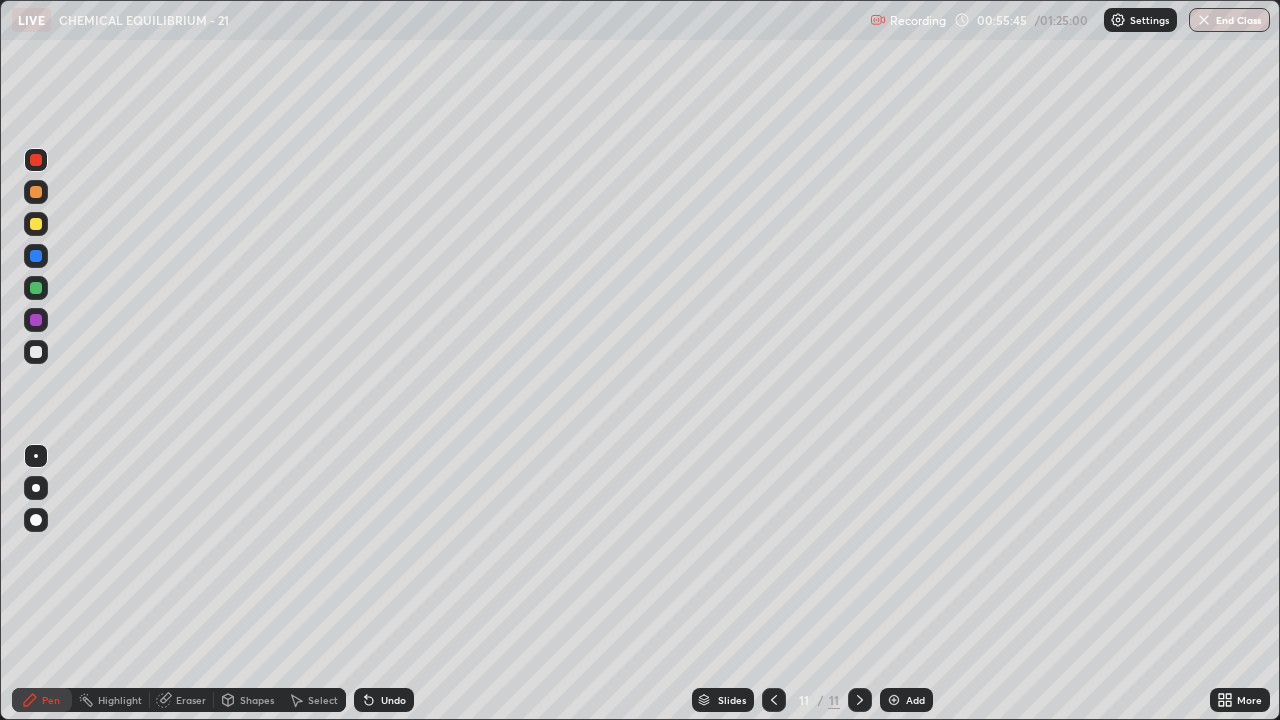 click 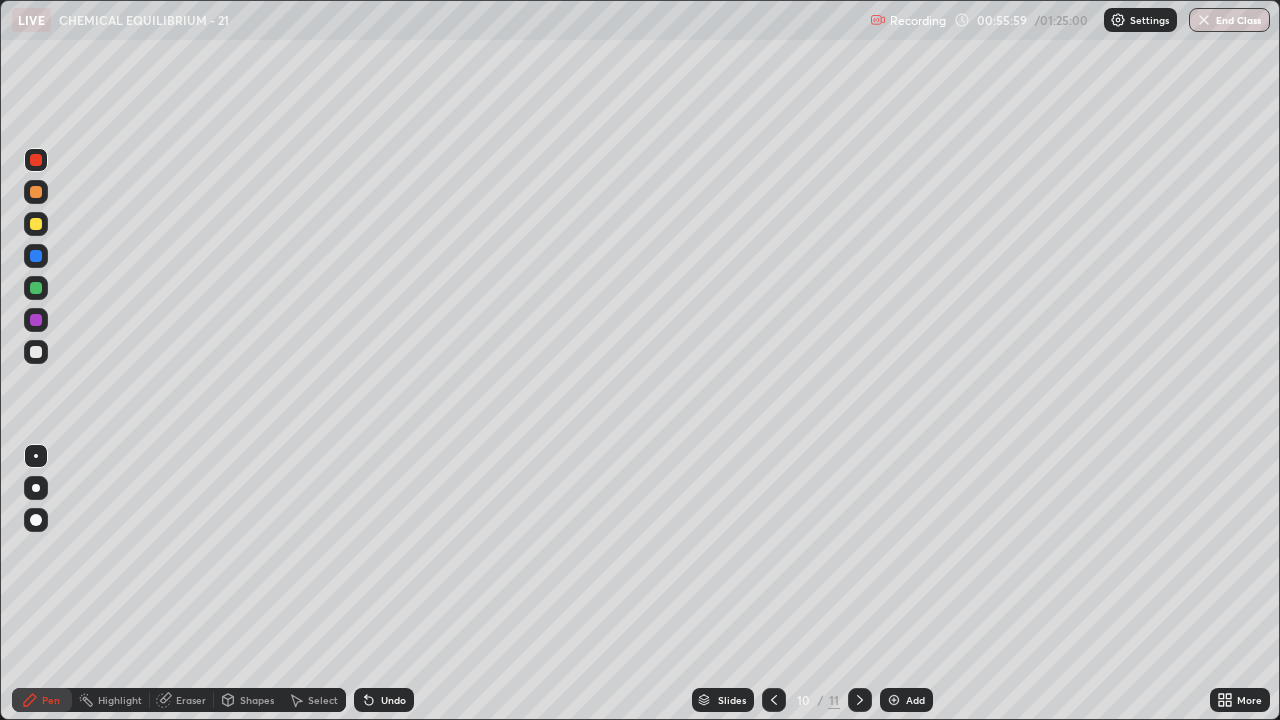 click 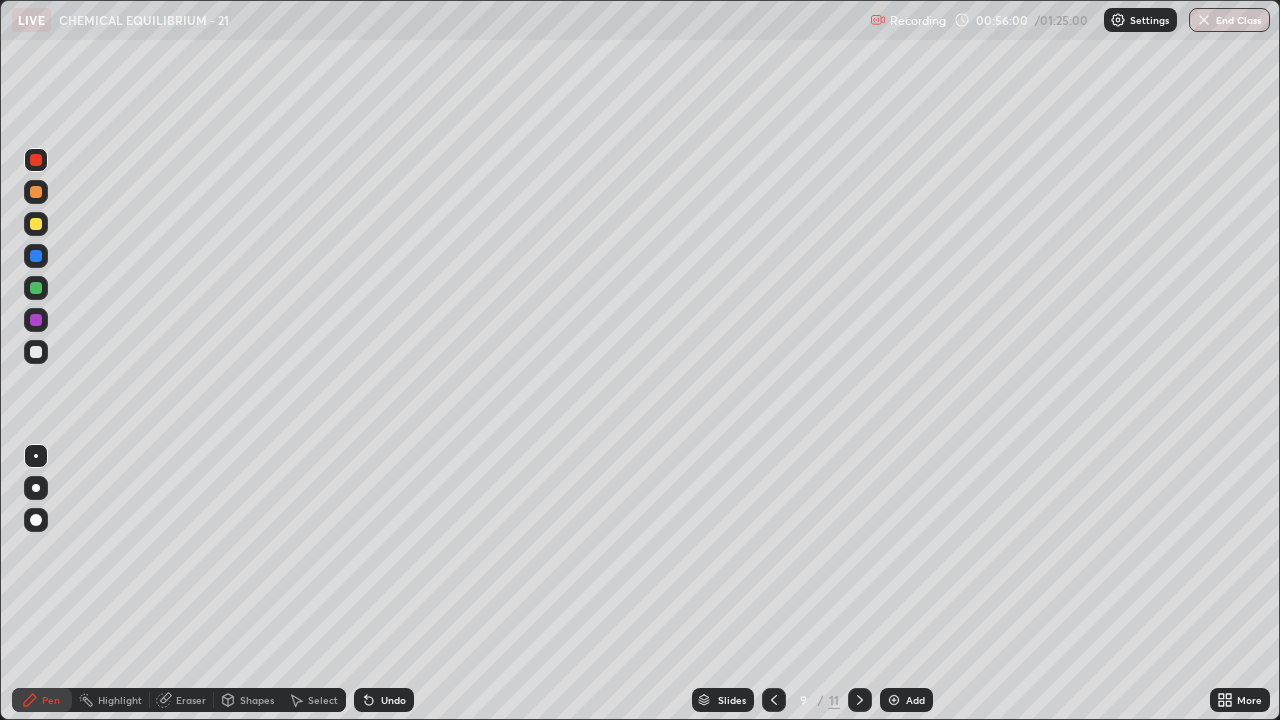 click 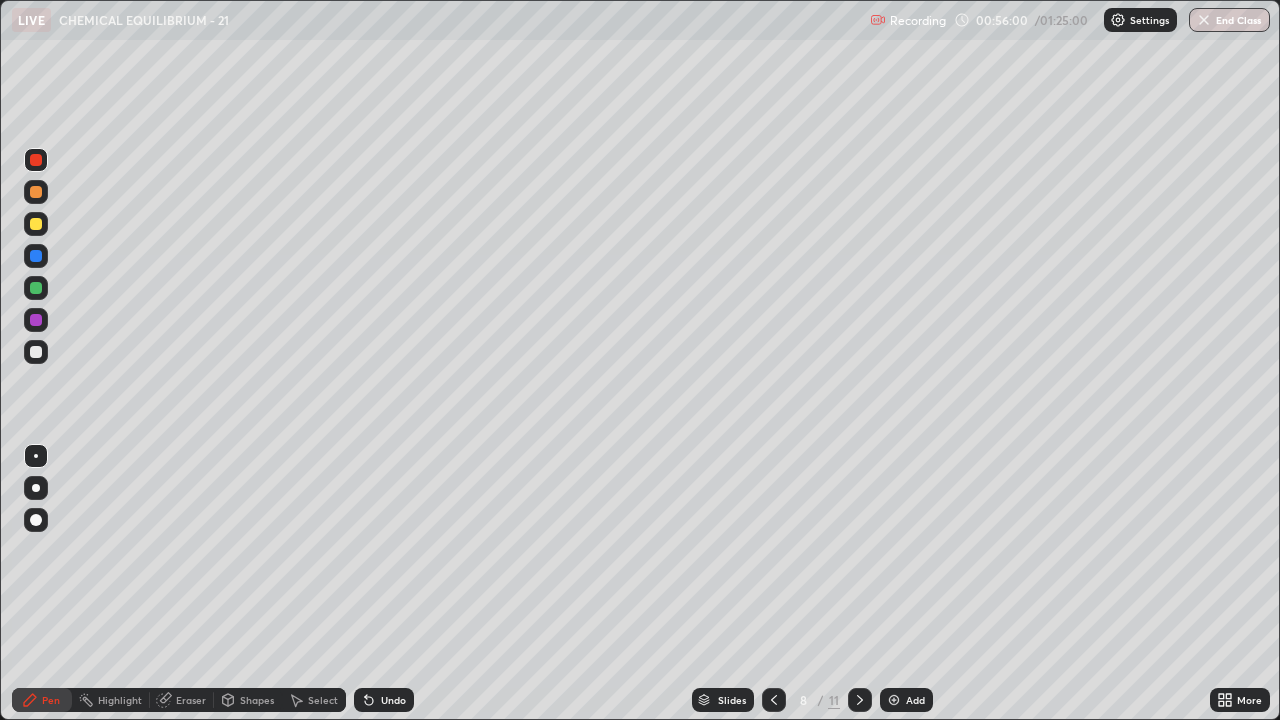 click 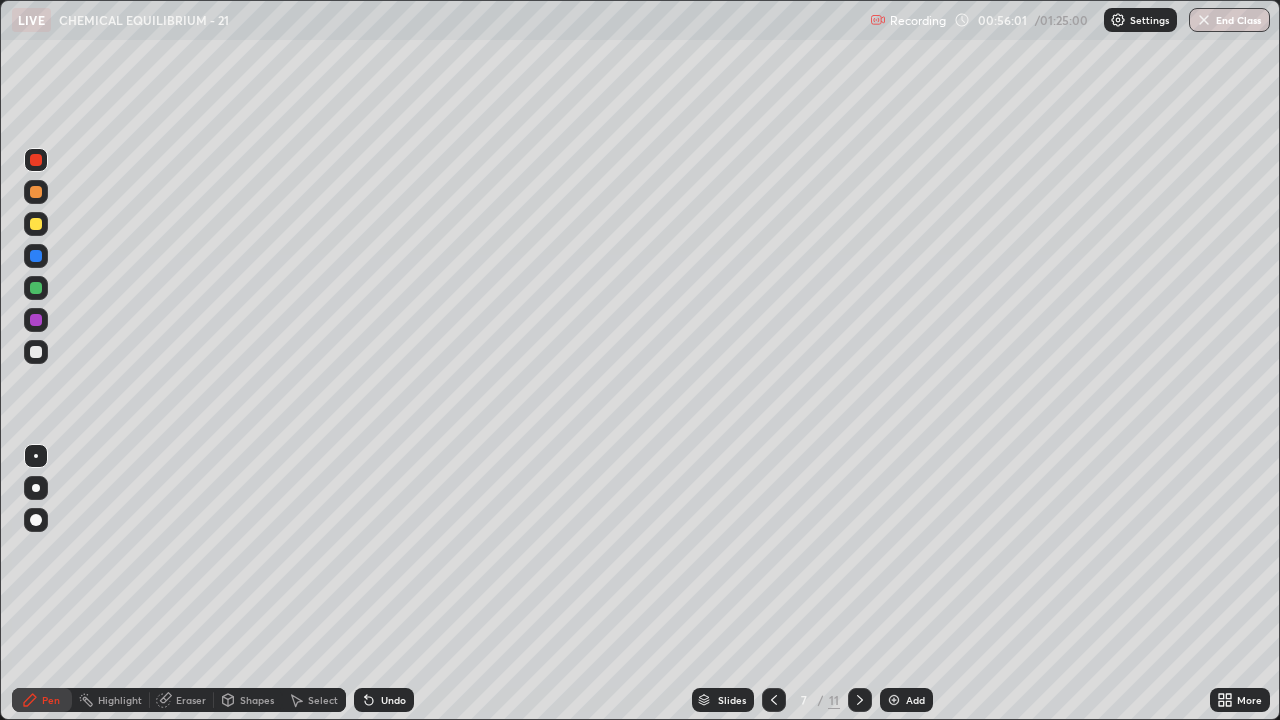 click 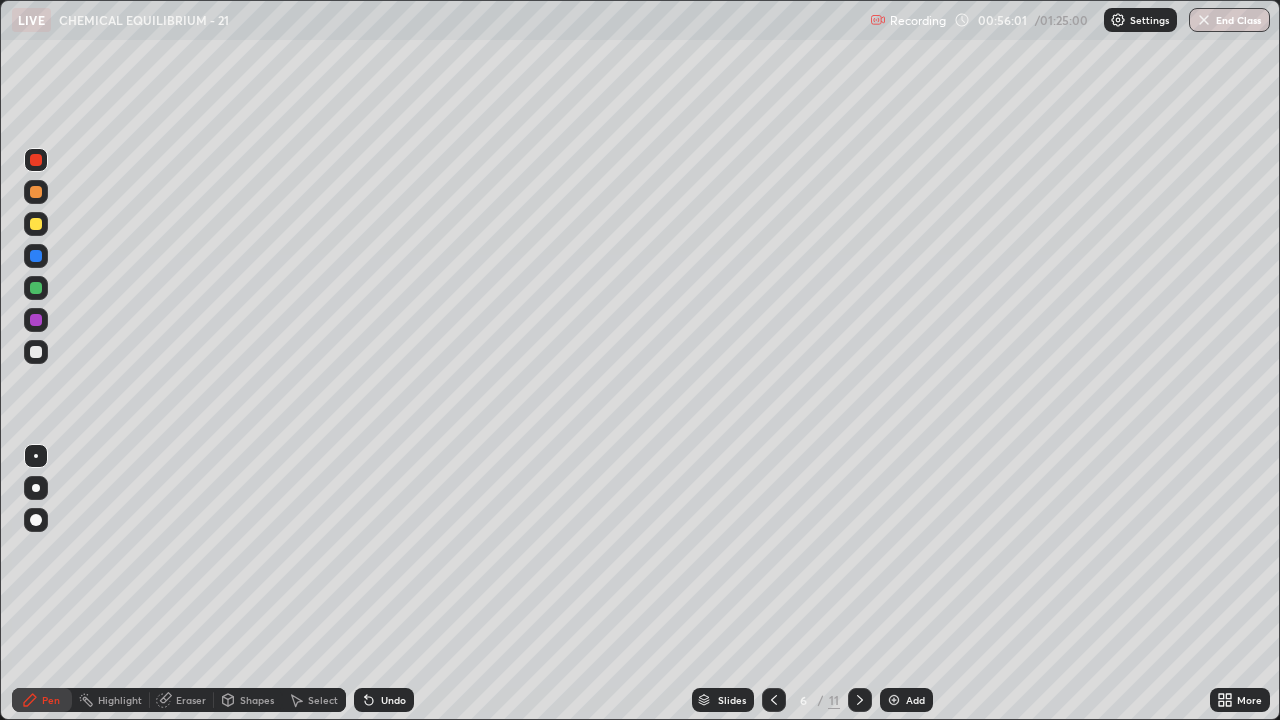 click 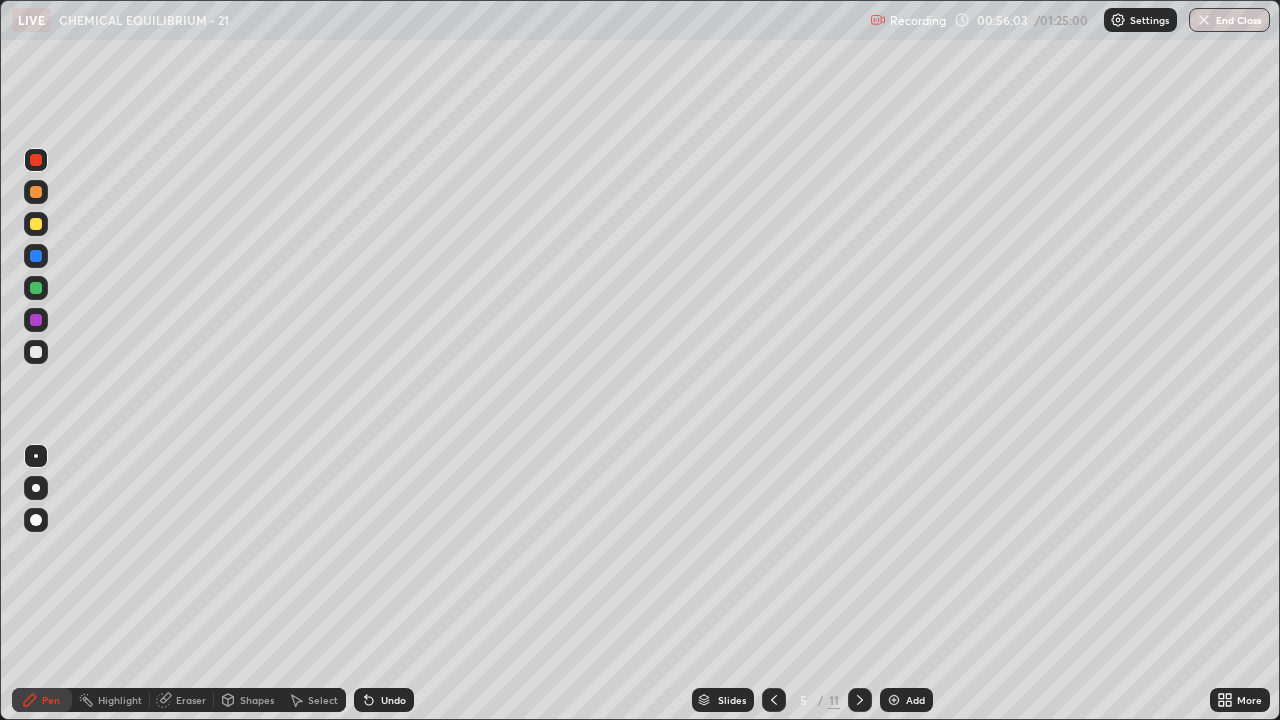 click 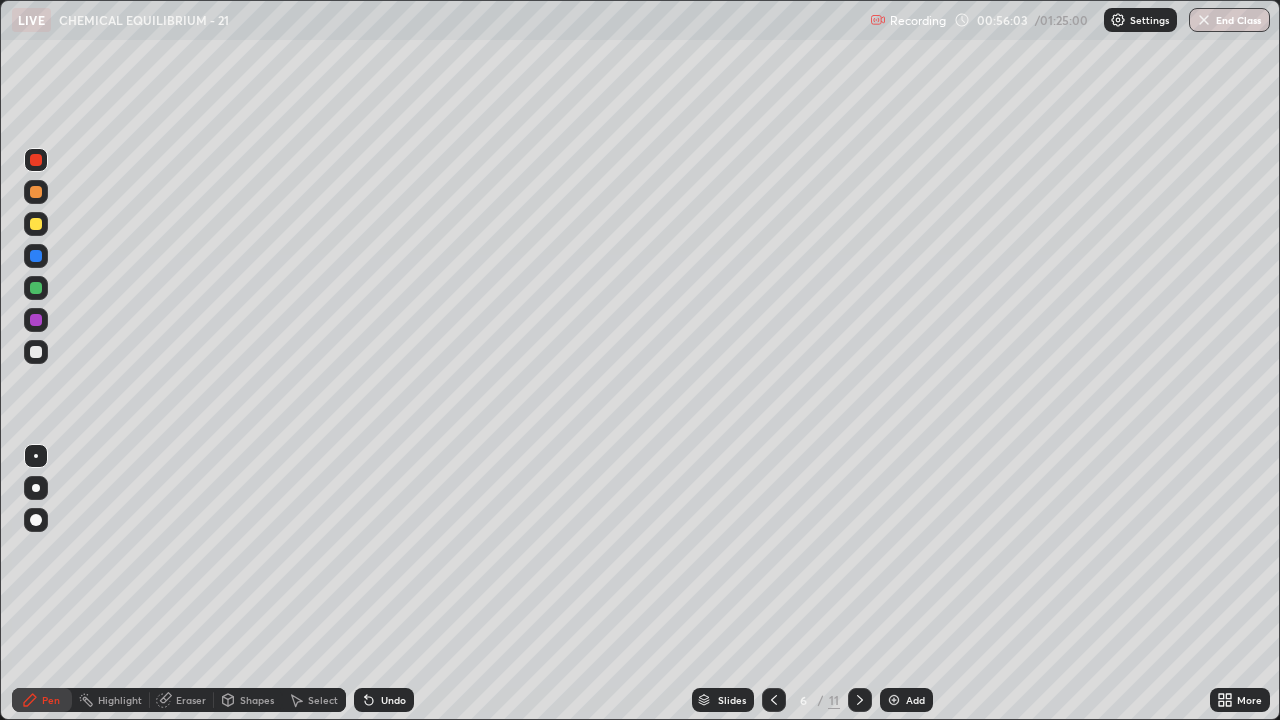 click 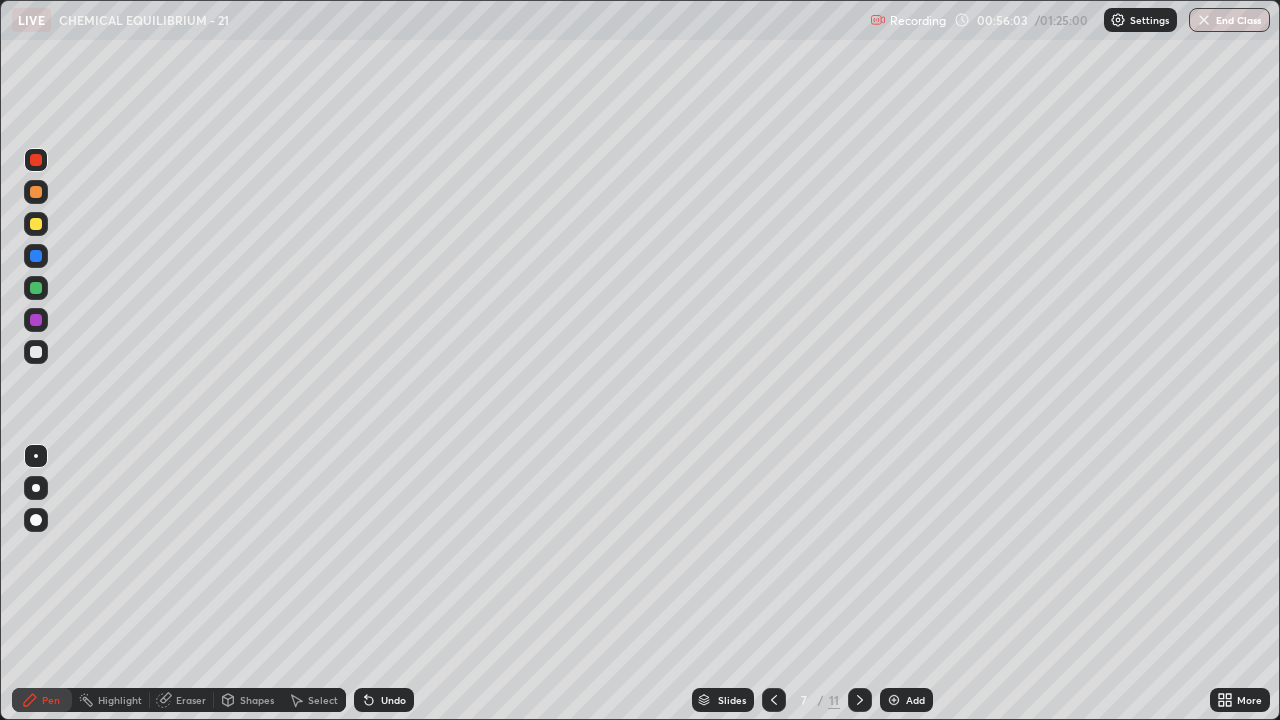 click 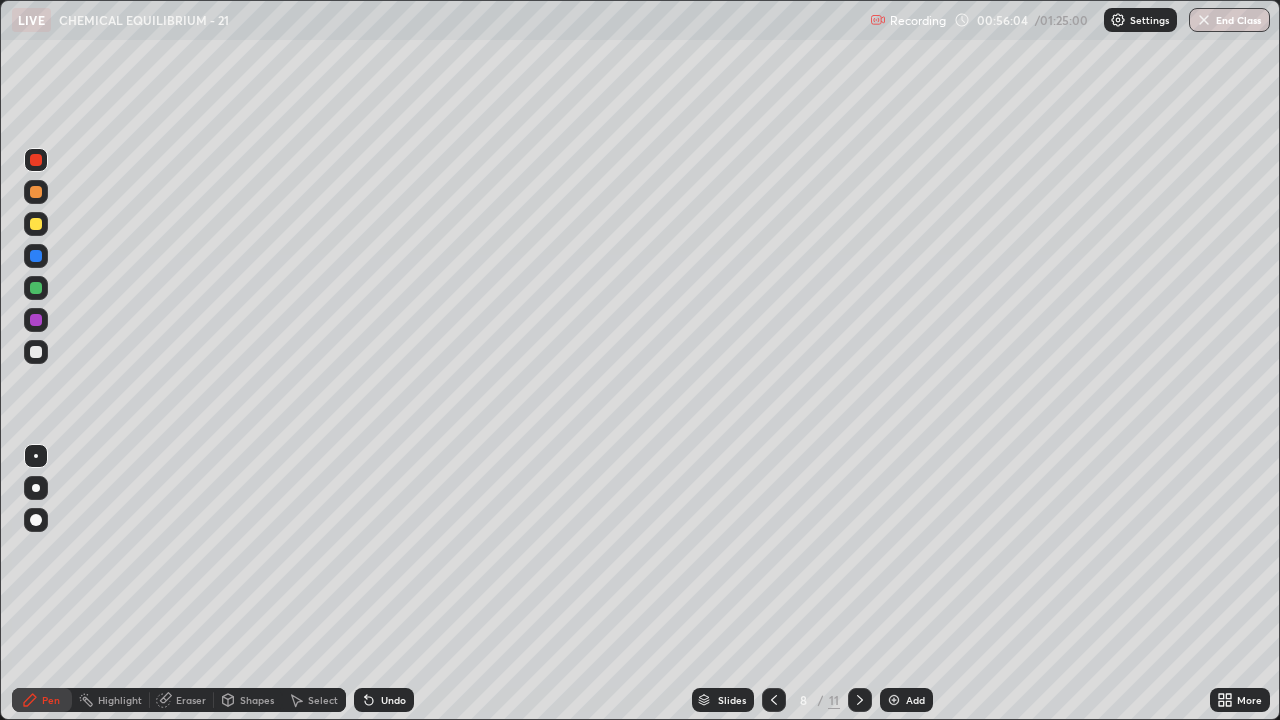 click 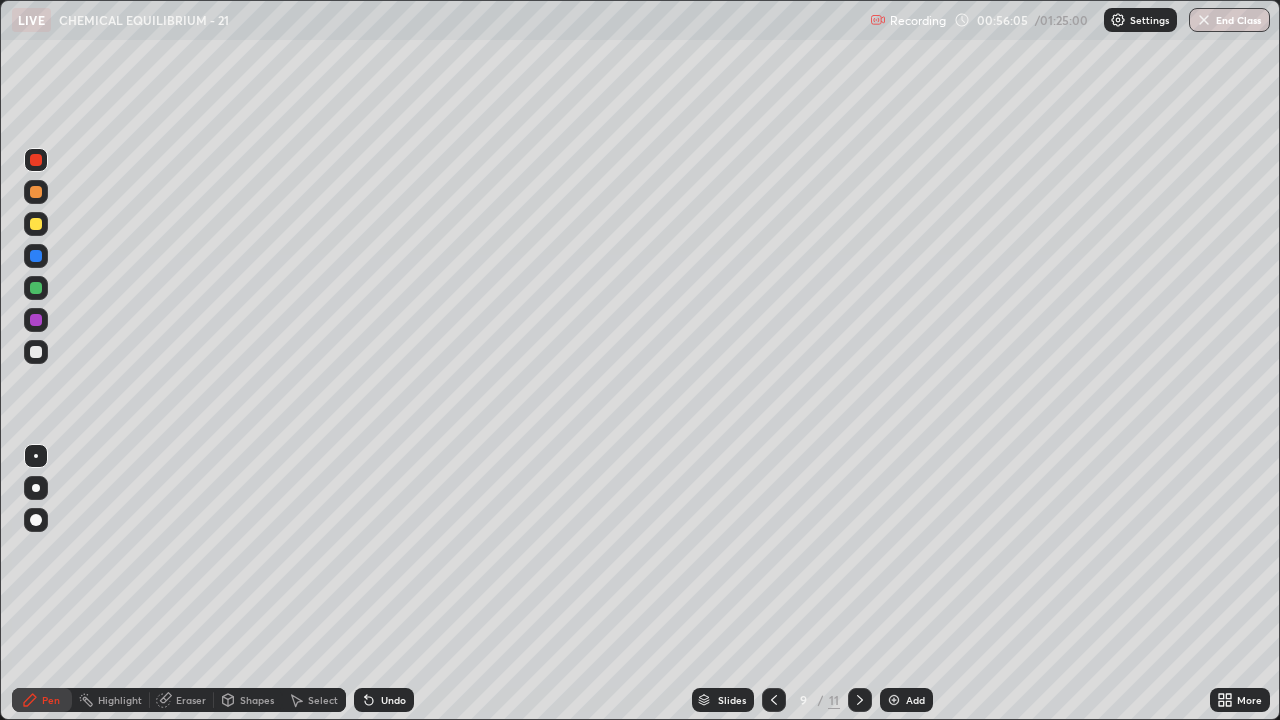 click 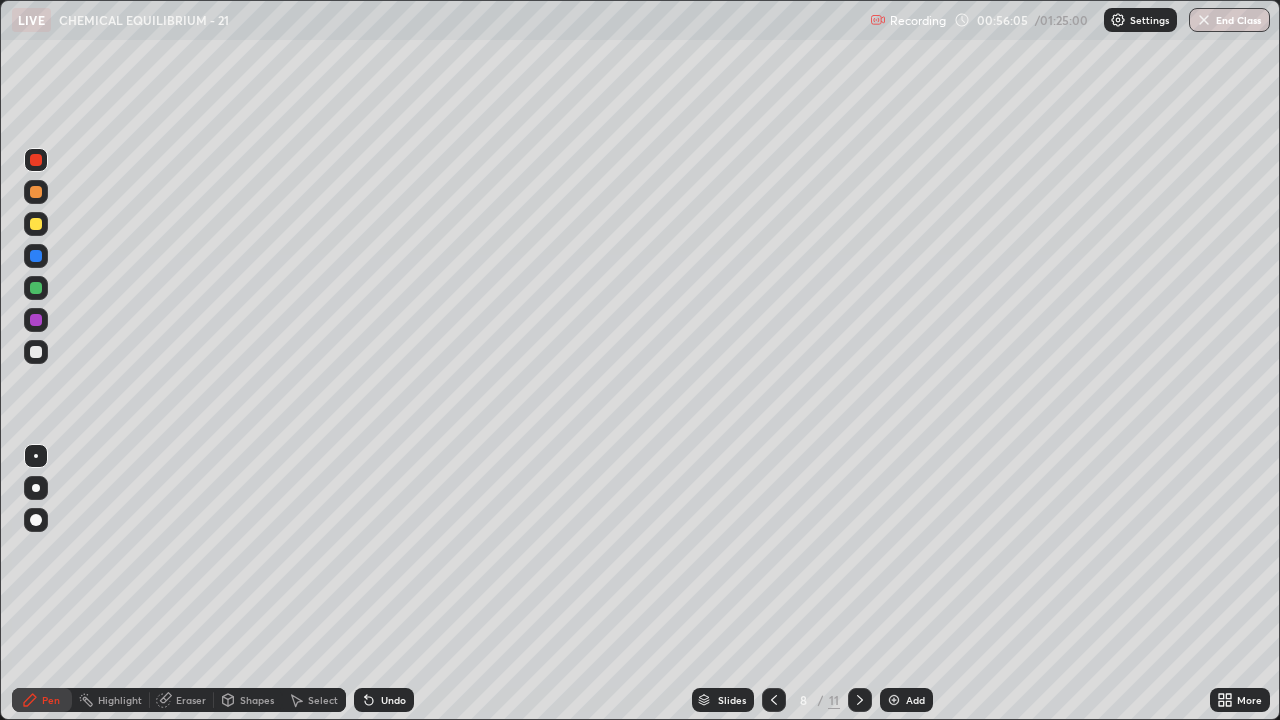 click 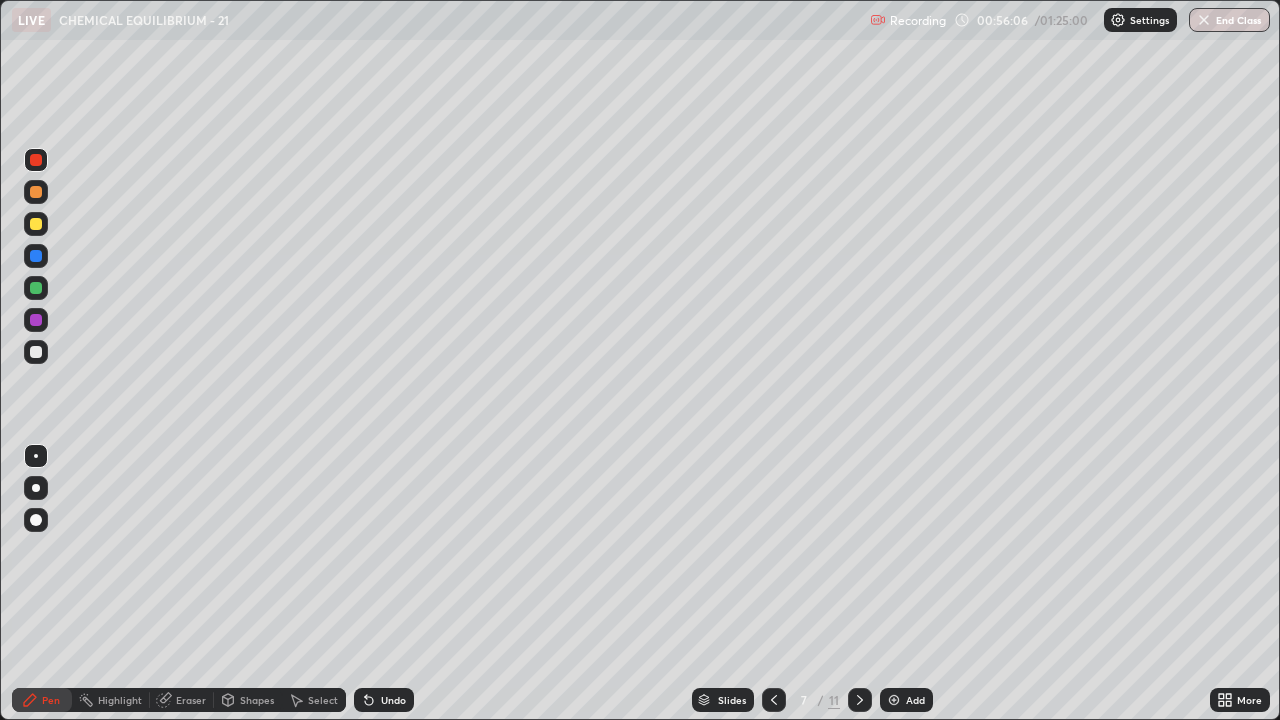 click 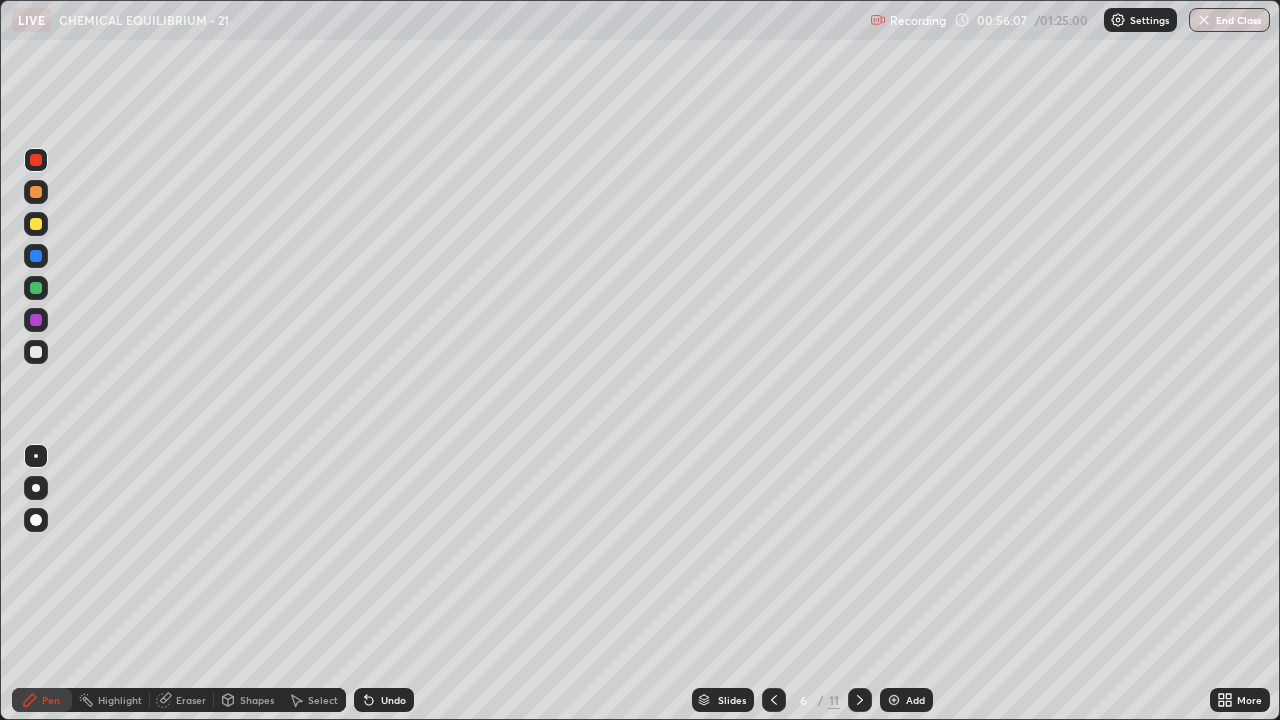 click at bounding box center [774, 700] 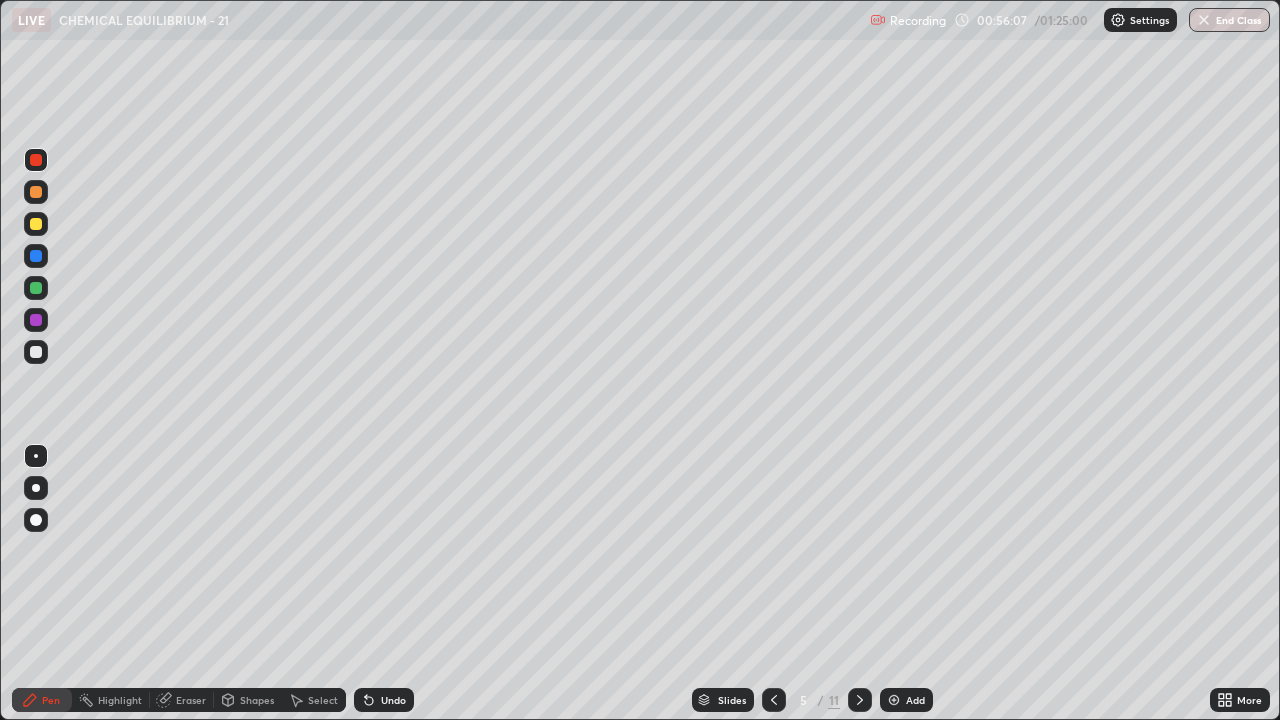click 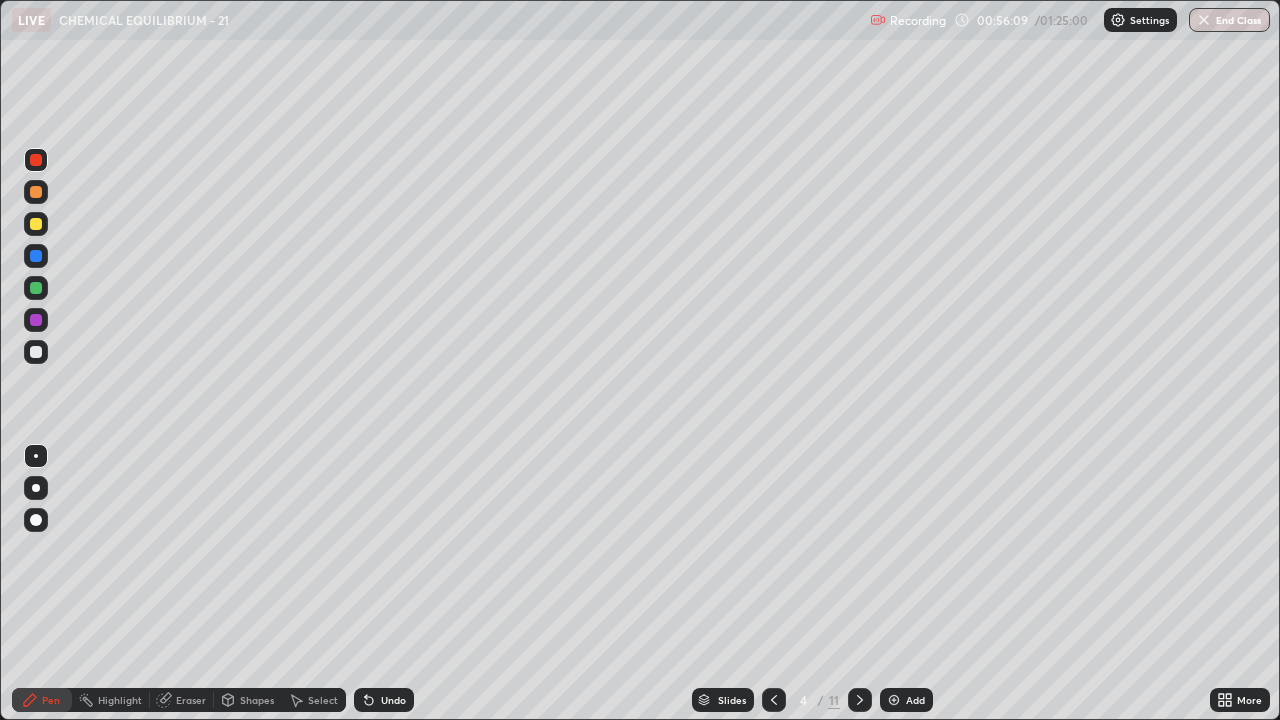 click 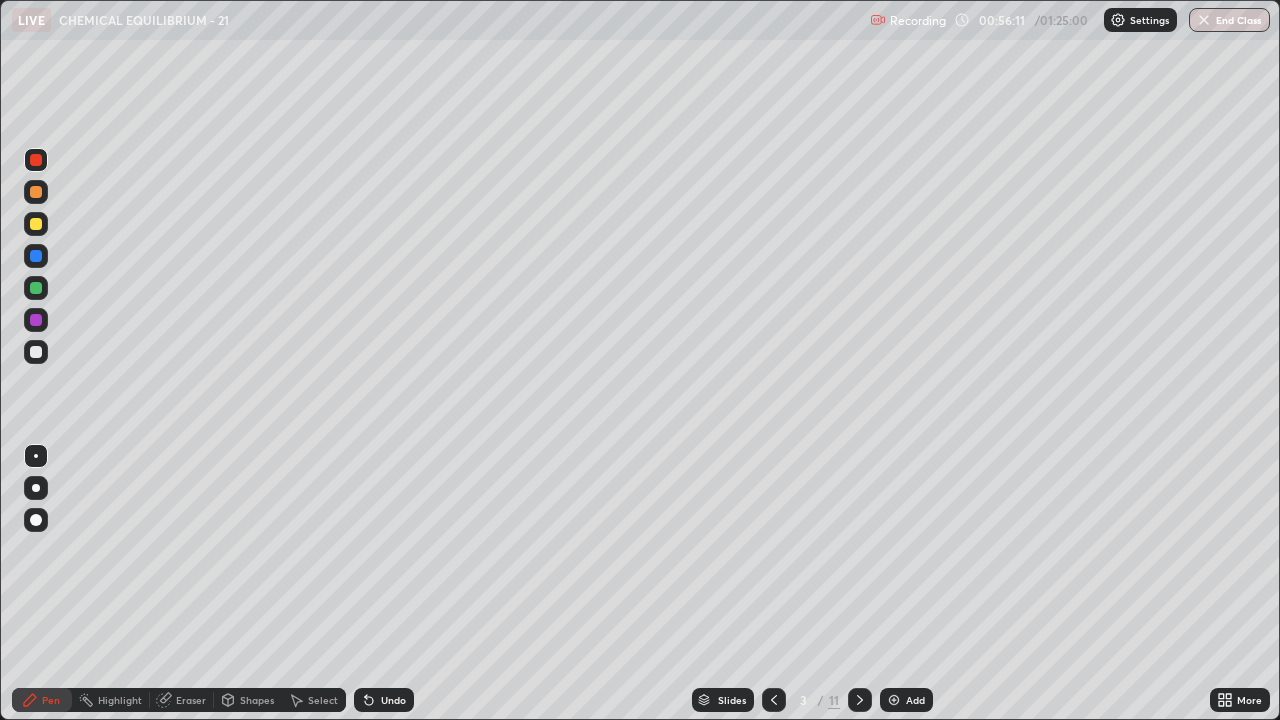 click 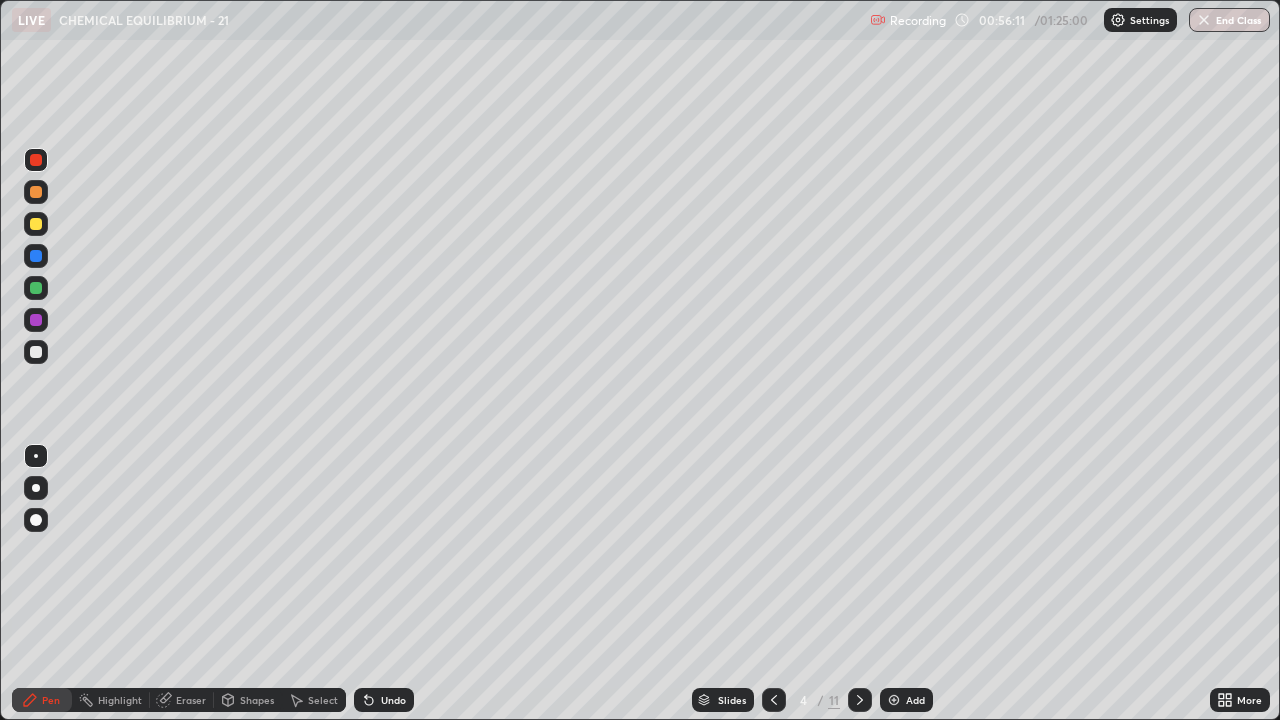 click 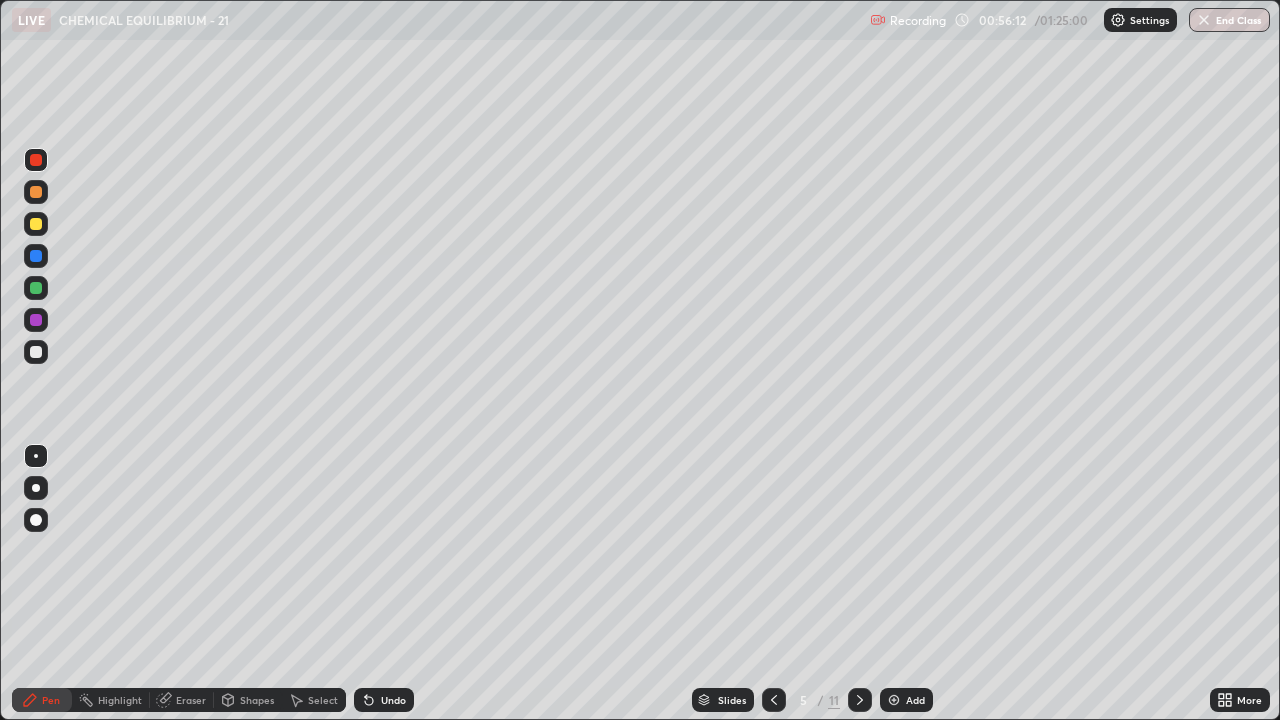 click 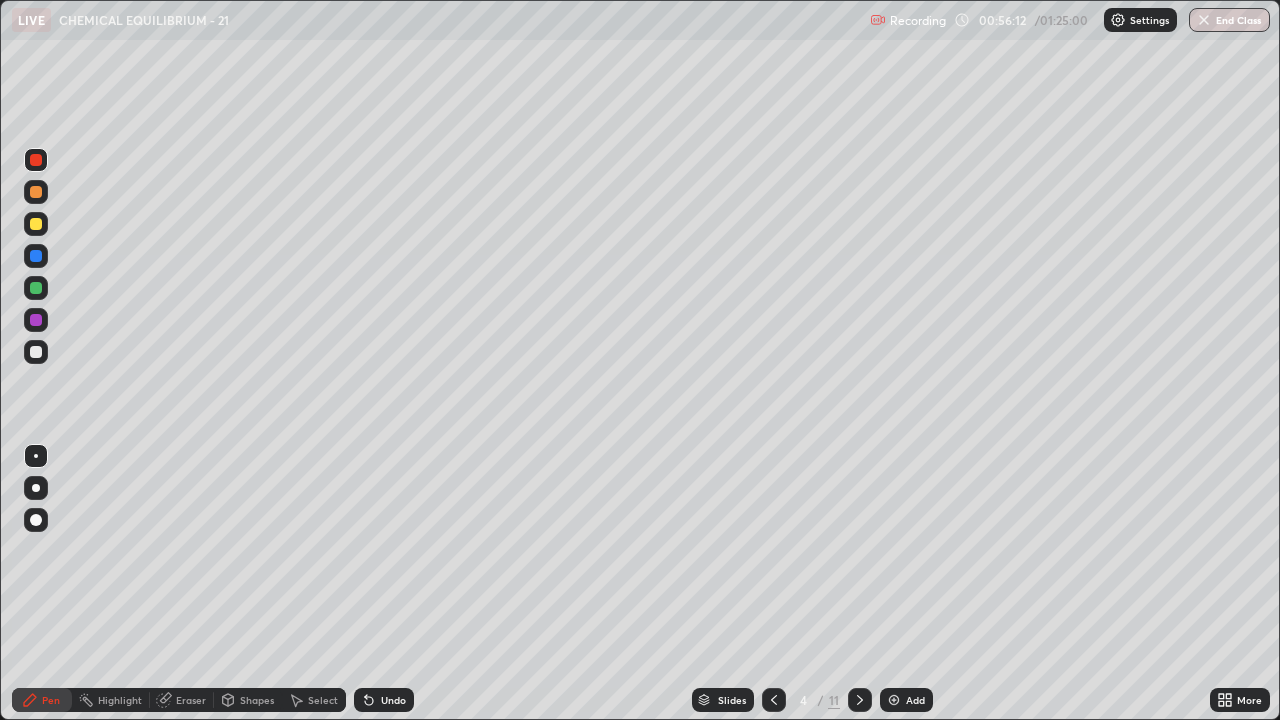 click 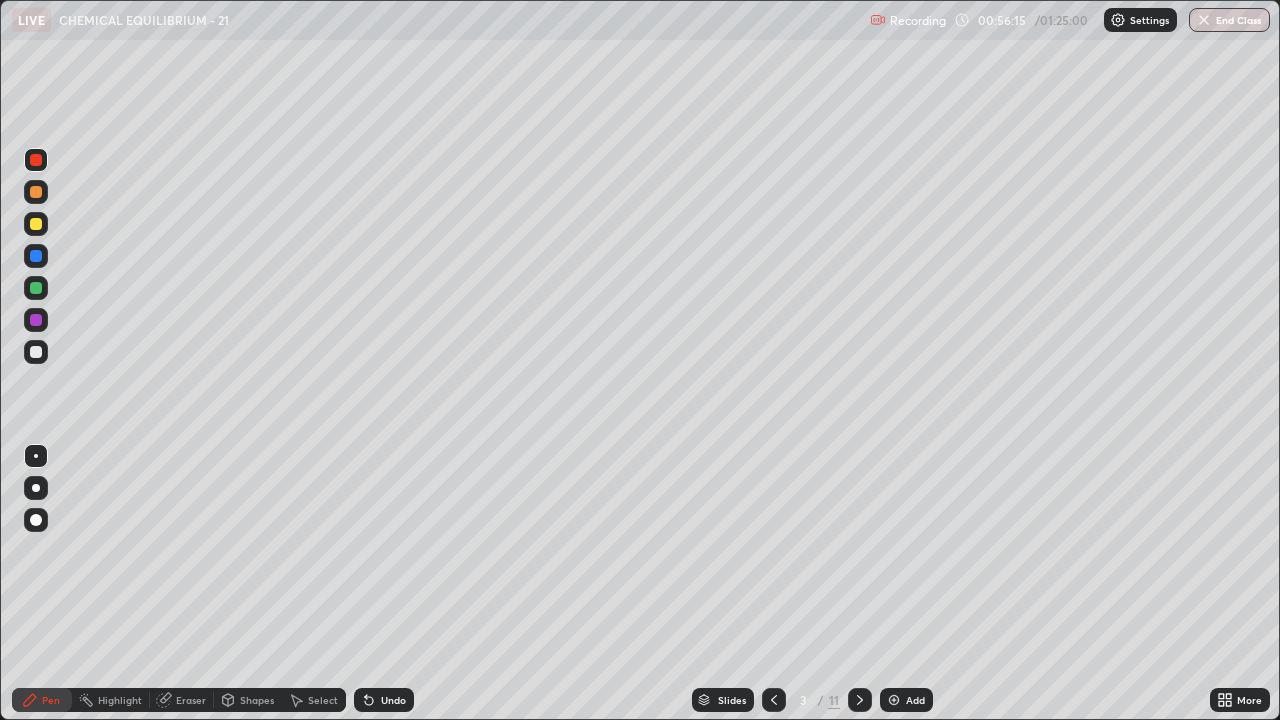 click at bounding box center (860, 700) 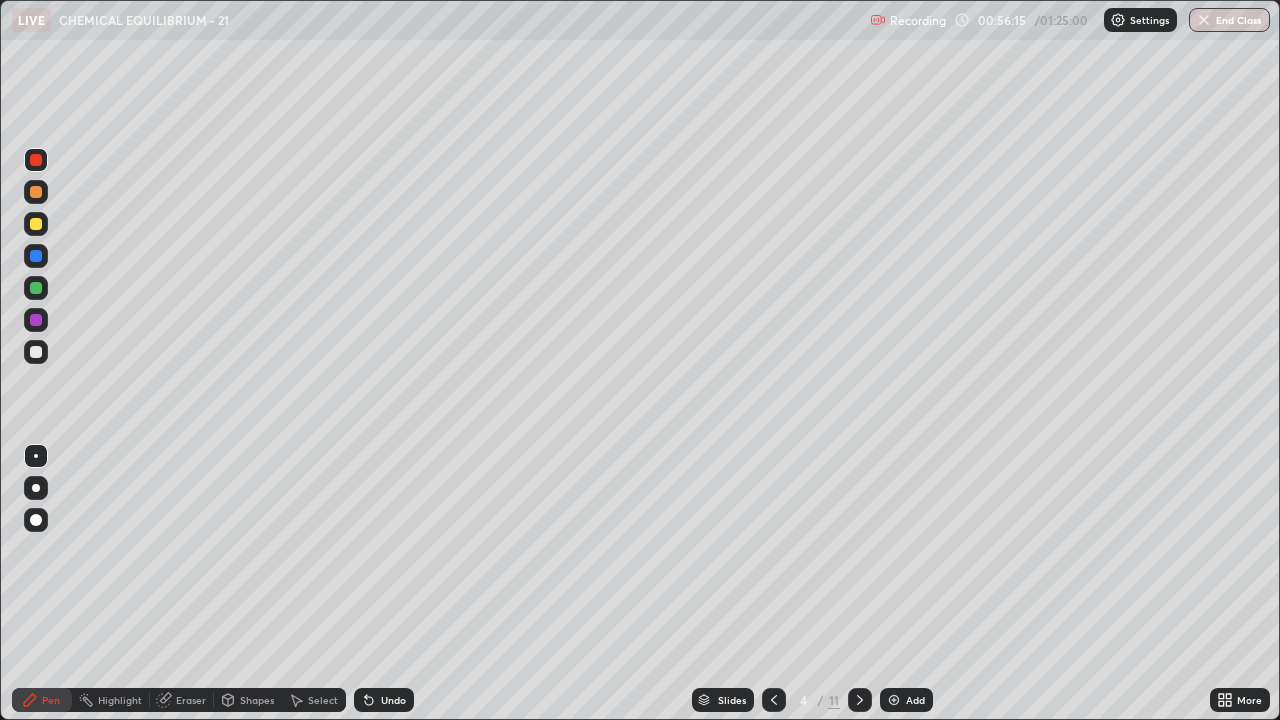 click 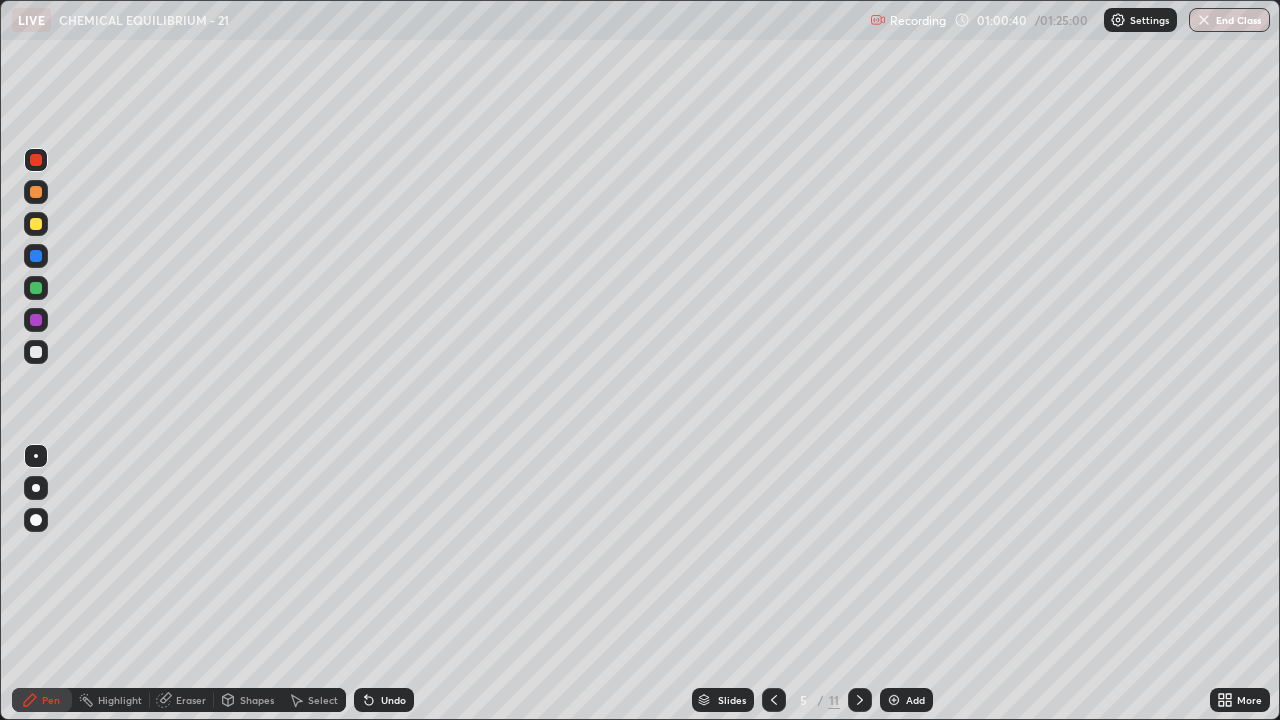 click 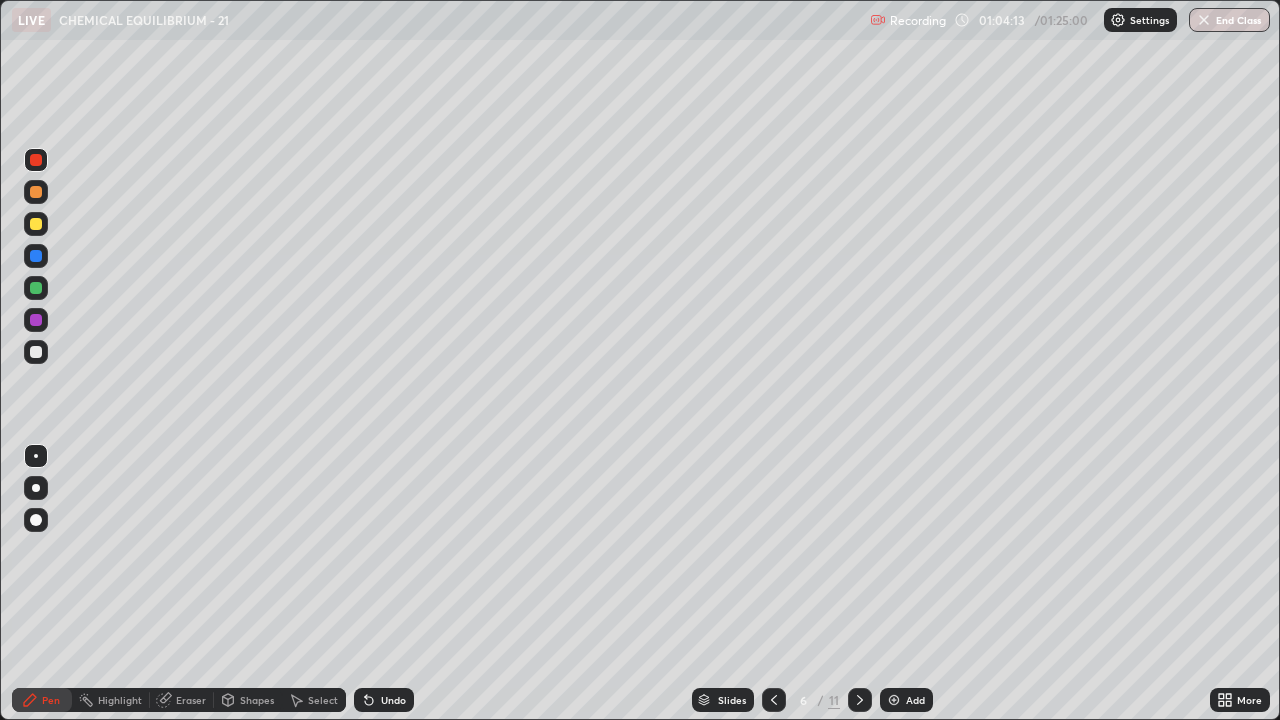 click 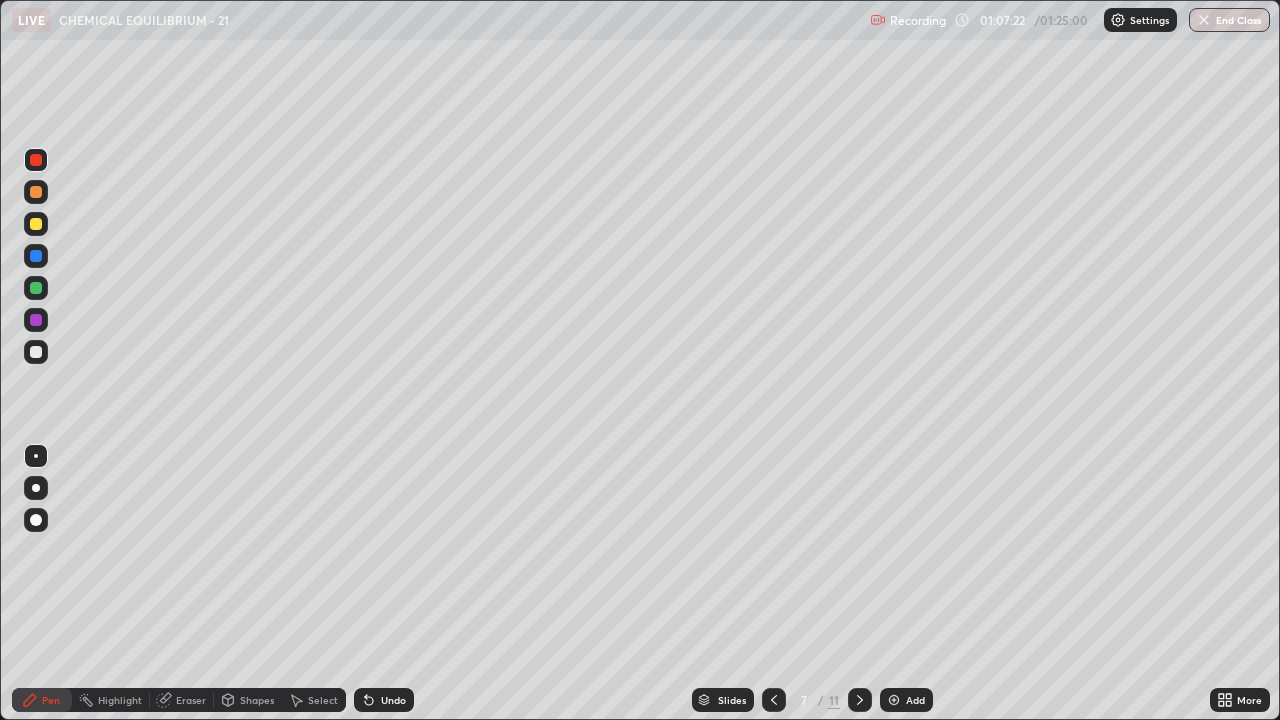 click 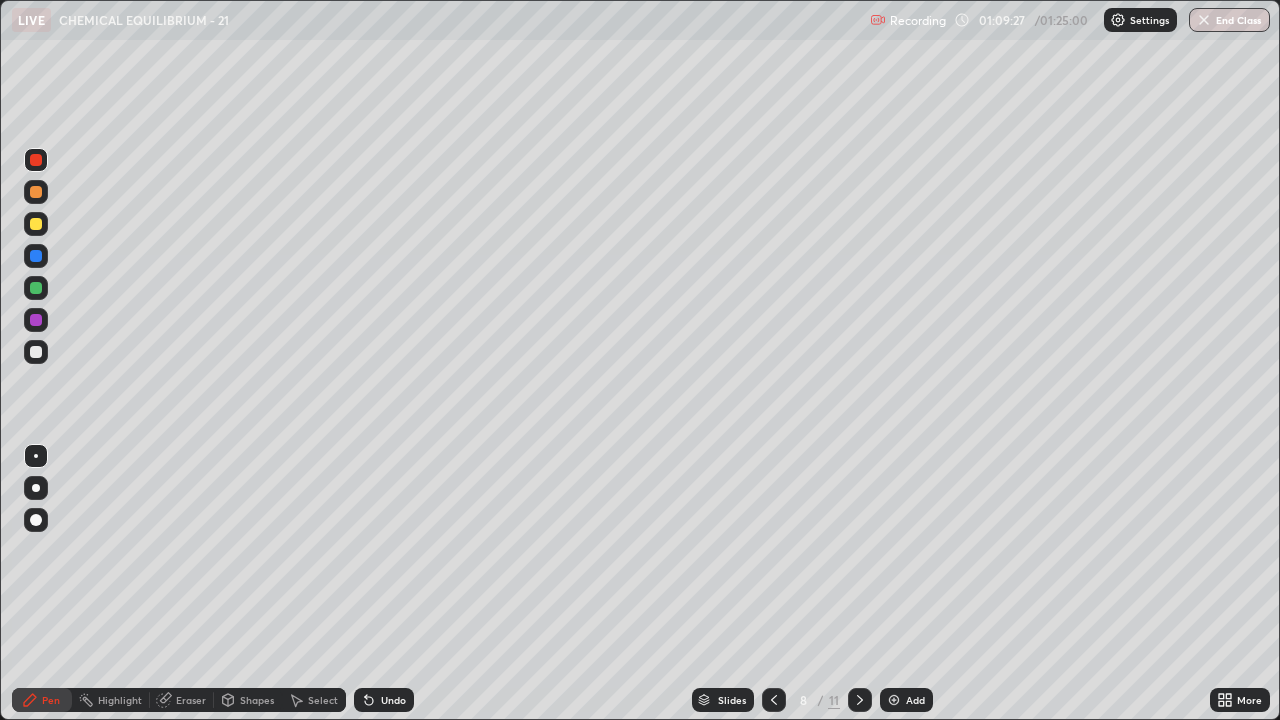 click 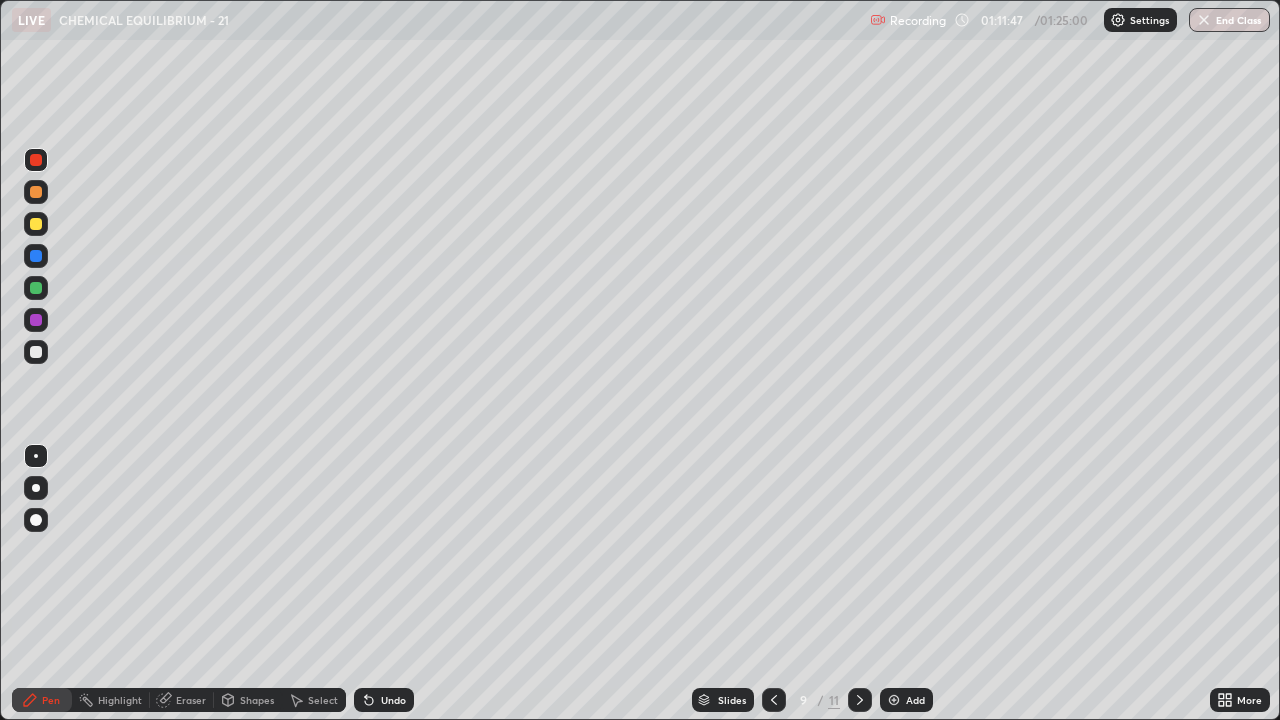 click 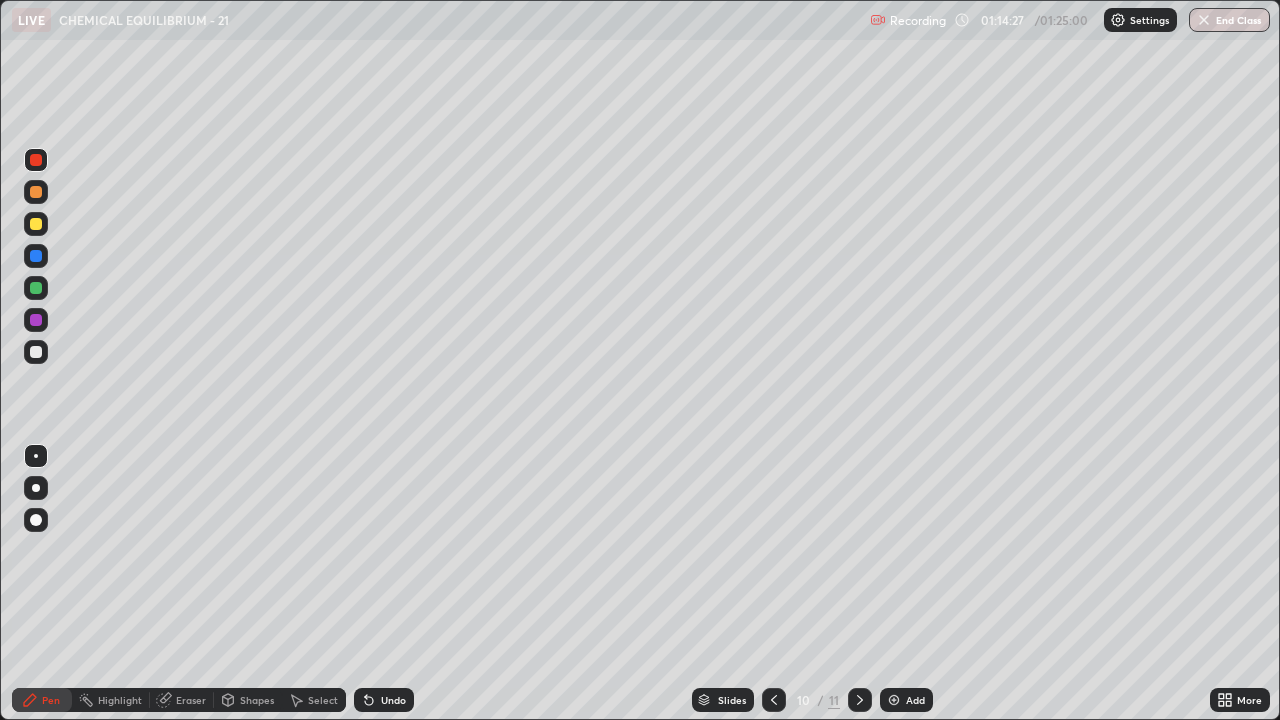 click at bounding box center [860, 700] 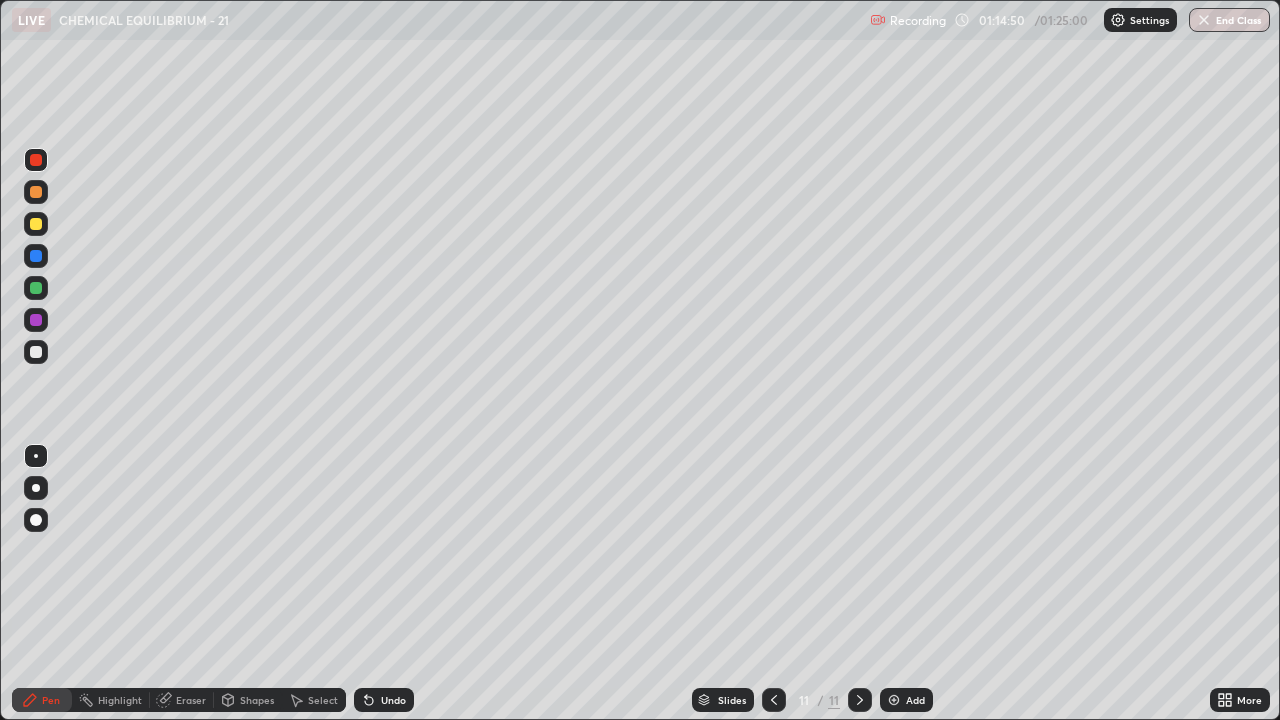 click on "Eraser" at bounding box center (191, 700) 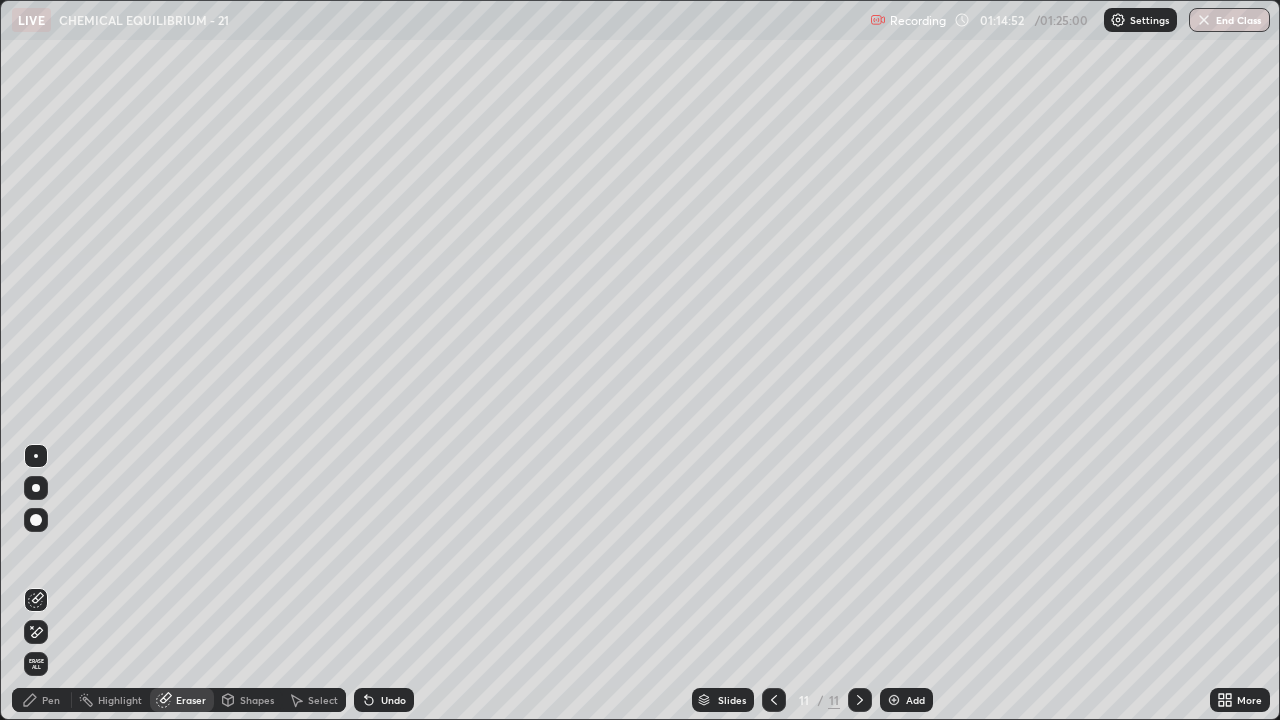 click on "Pen" at bounding box center [51, 700] 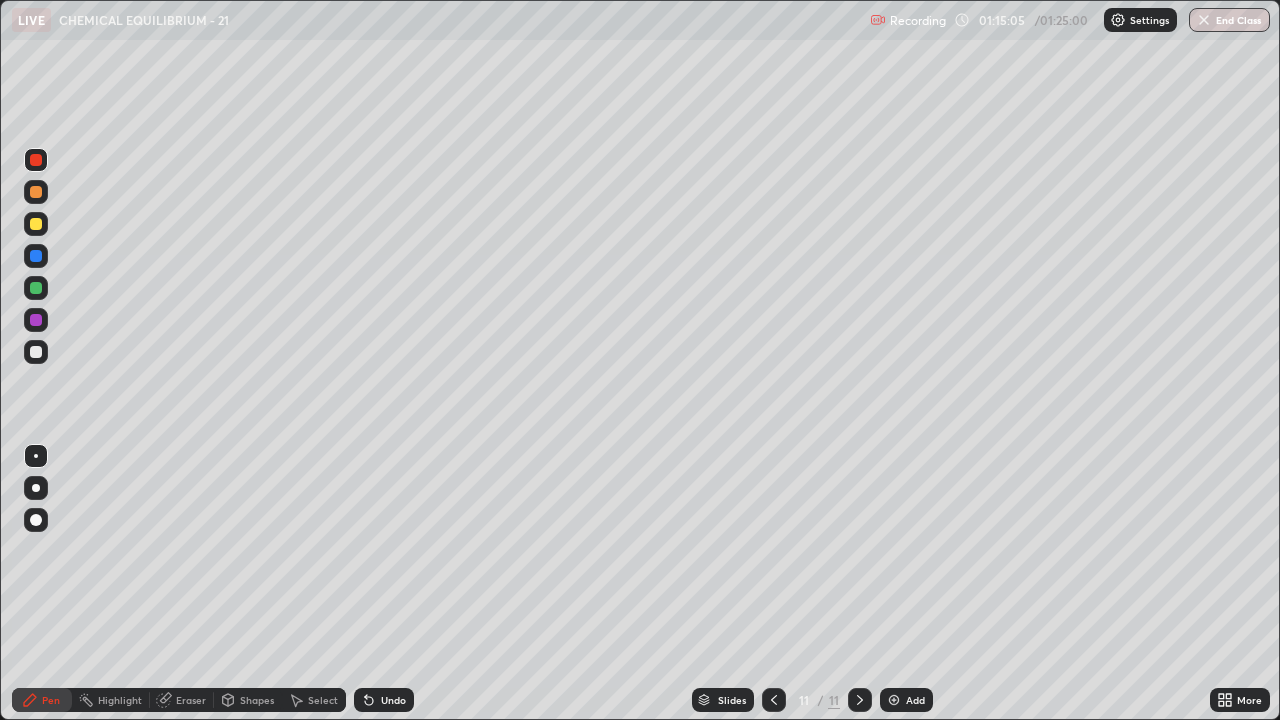 click at bounding box center (36, 352) 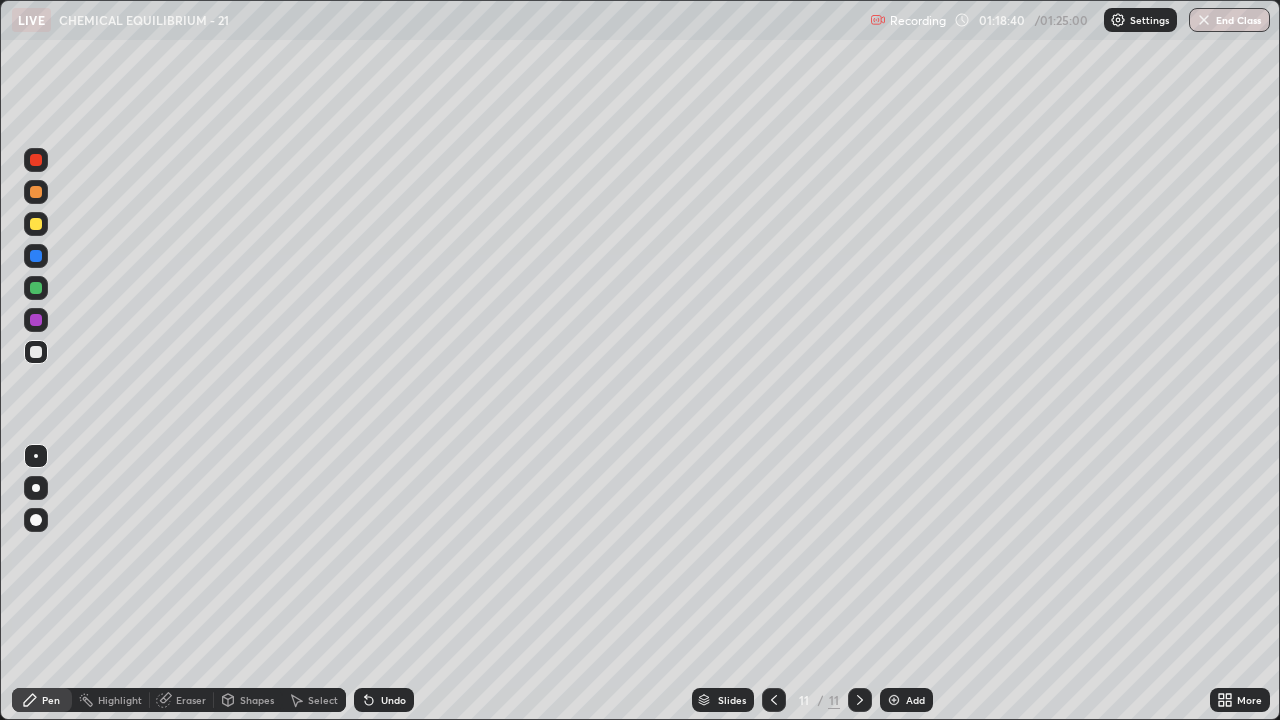 click at bounding box center (894, 700) 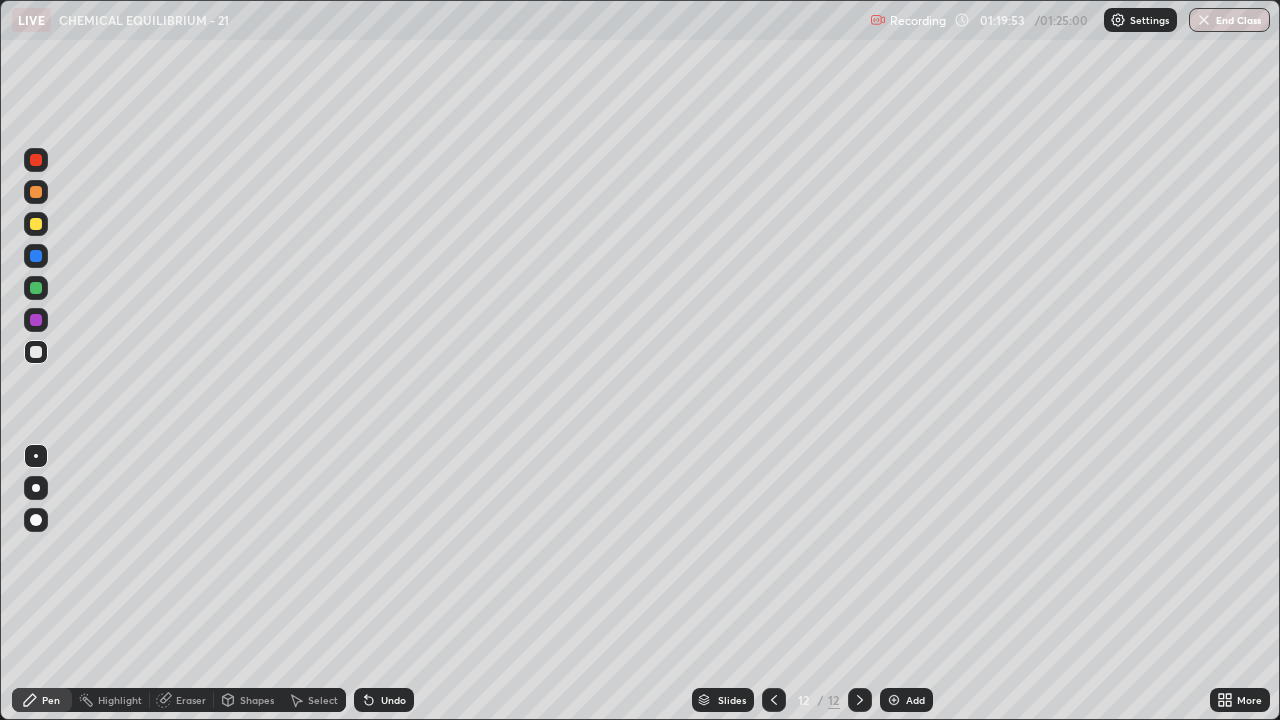 click on "Shapes" at bounding box center [257, 700] 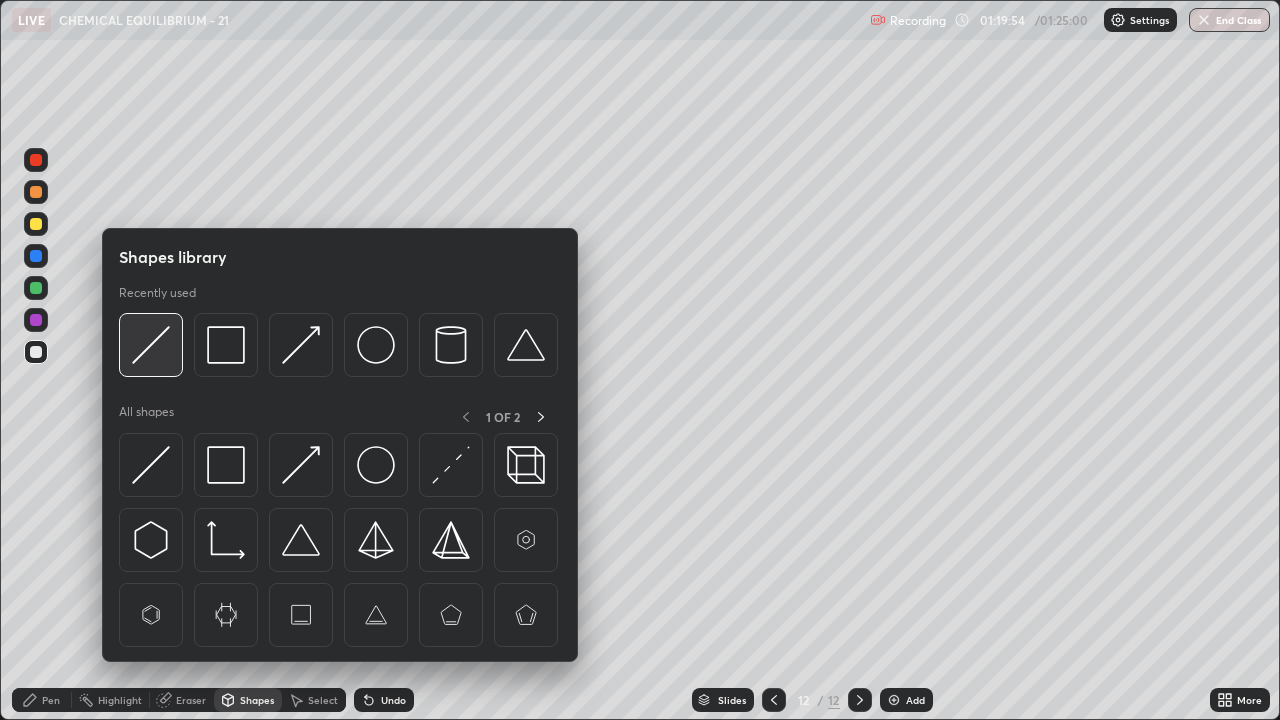 click at bounding box center [151, 345] 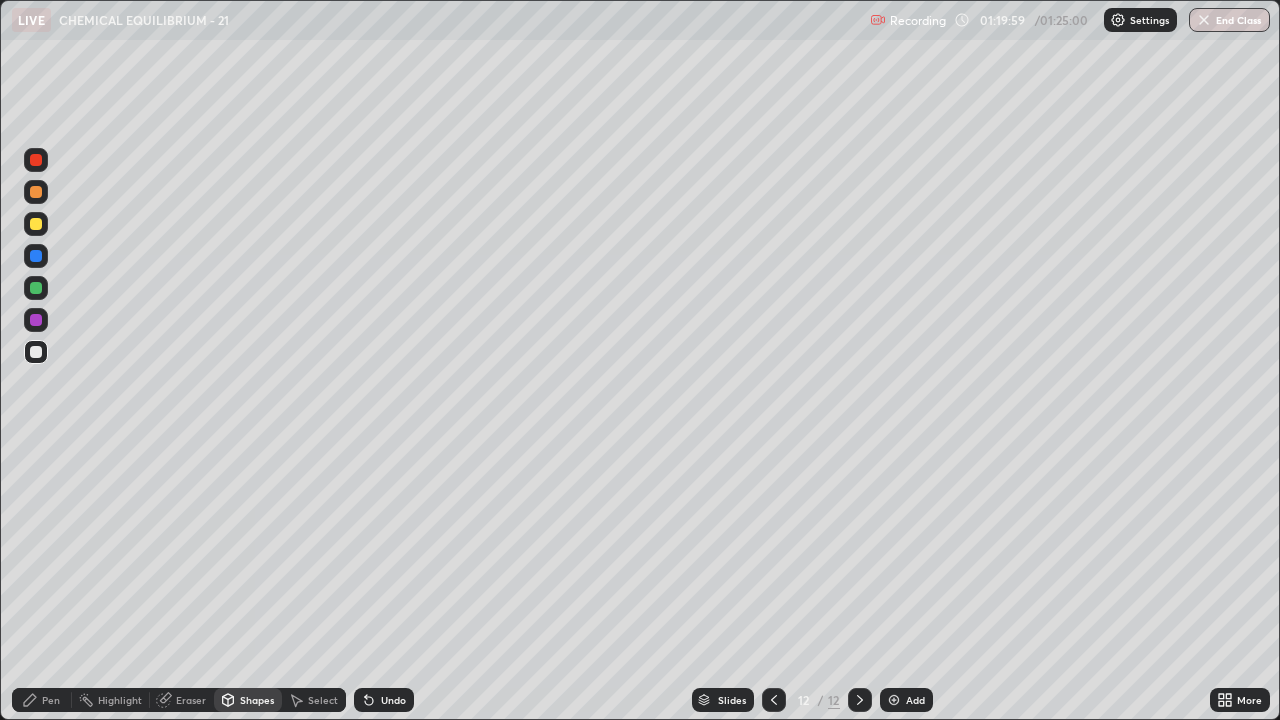 click at bounding box center [36, 224] 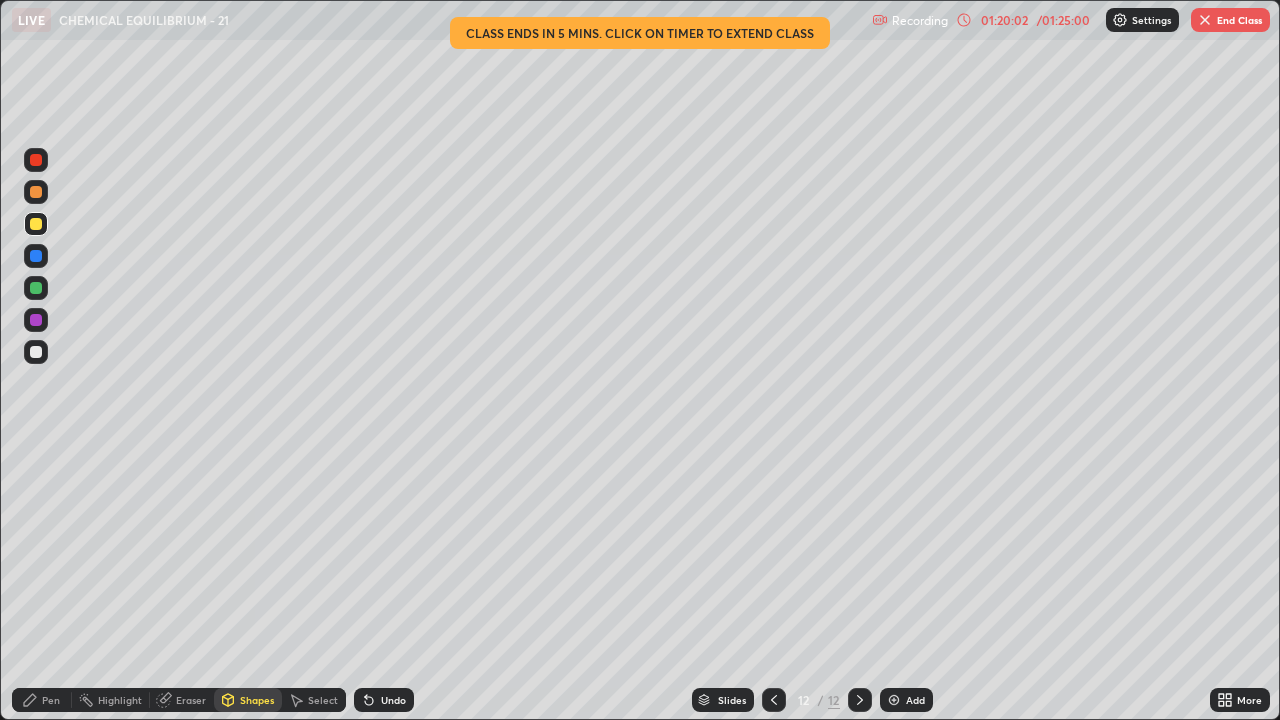 click on "Undo" at bounding box center (393, 700) 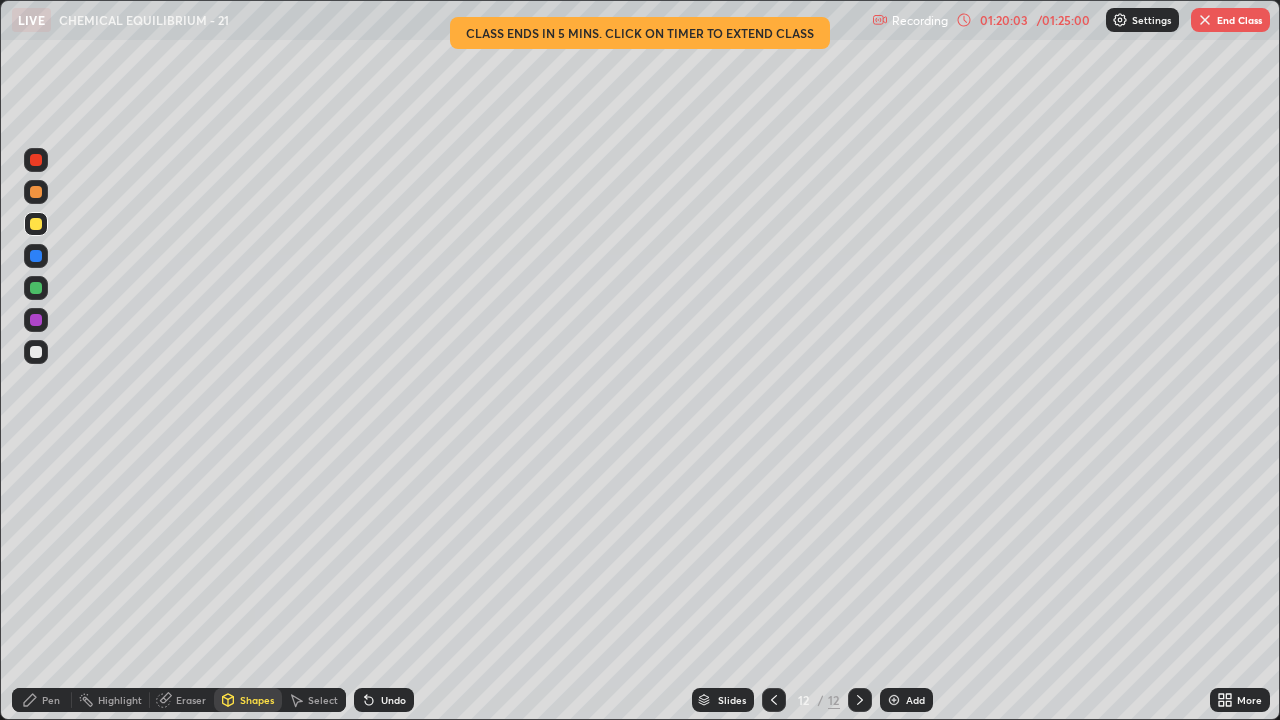 click on "Pen" at bounding box center [51, 700] 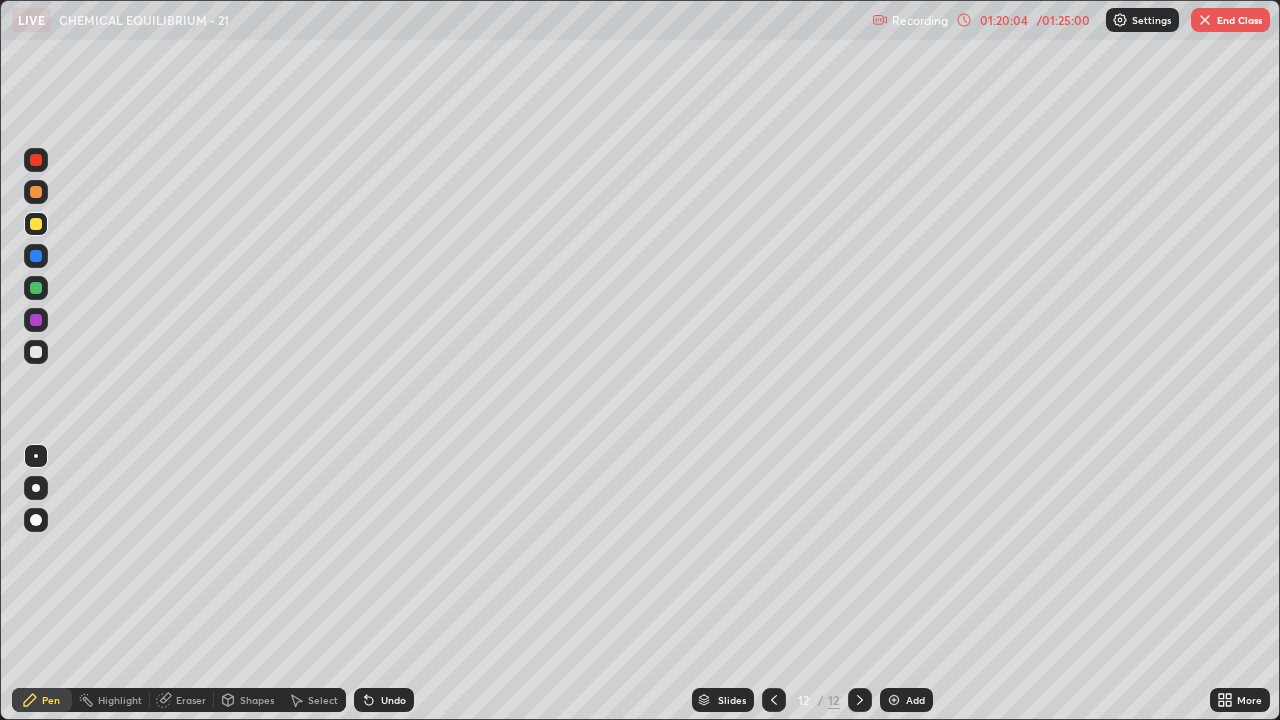 click at bounding box center (36, 224) 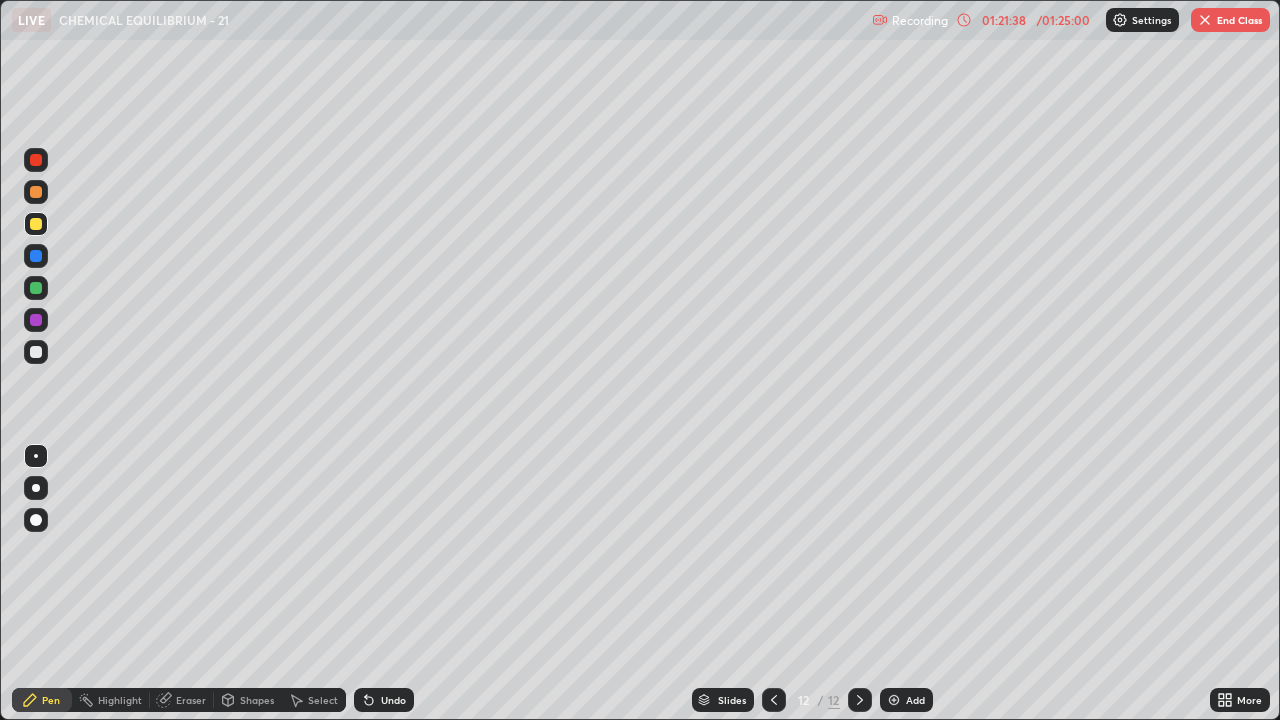 click on "End Class" at bounding box center [1230, 20] 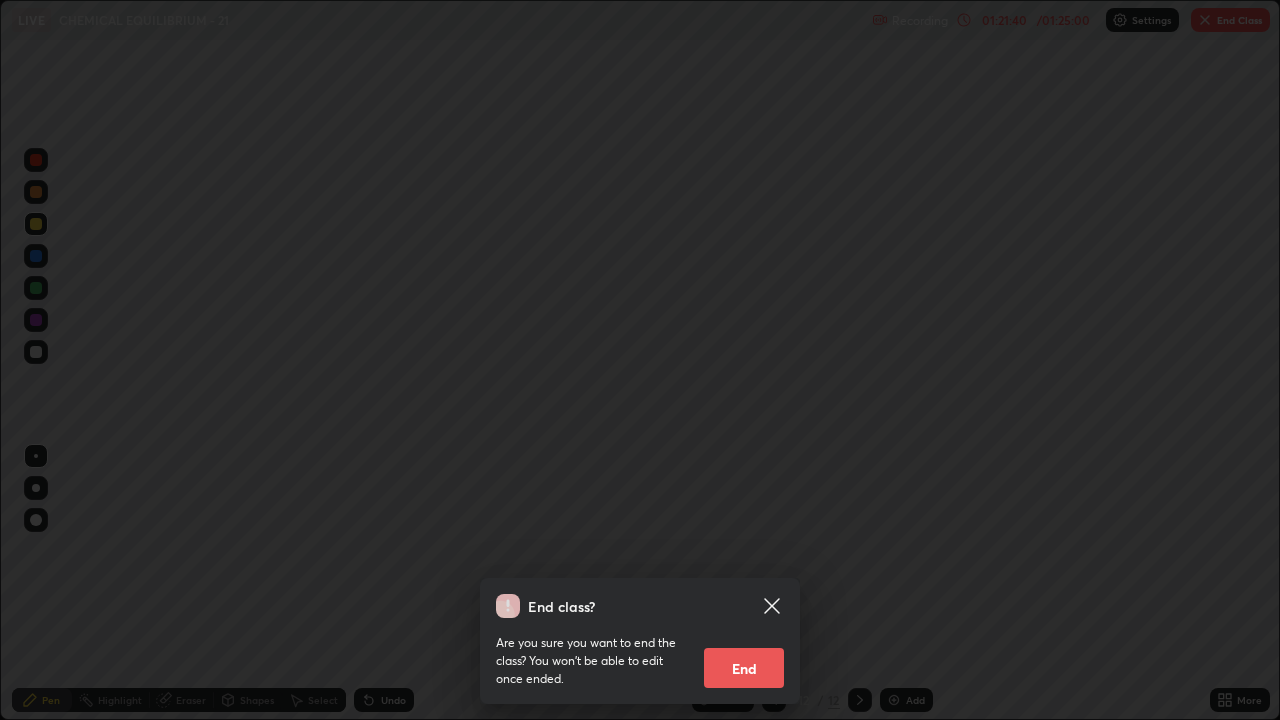 click on "End" at bounding box center (744, 668) 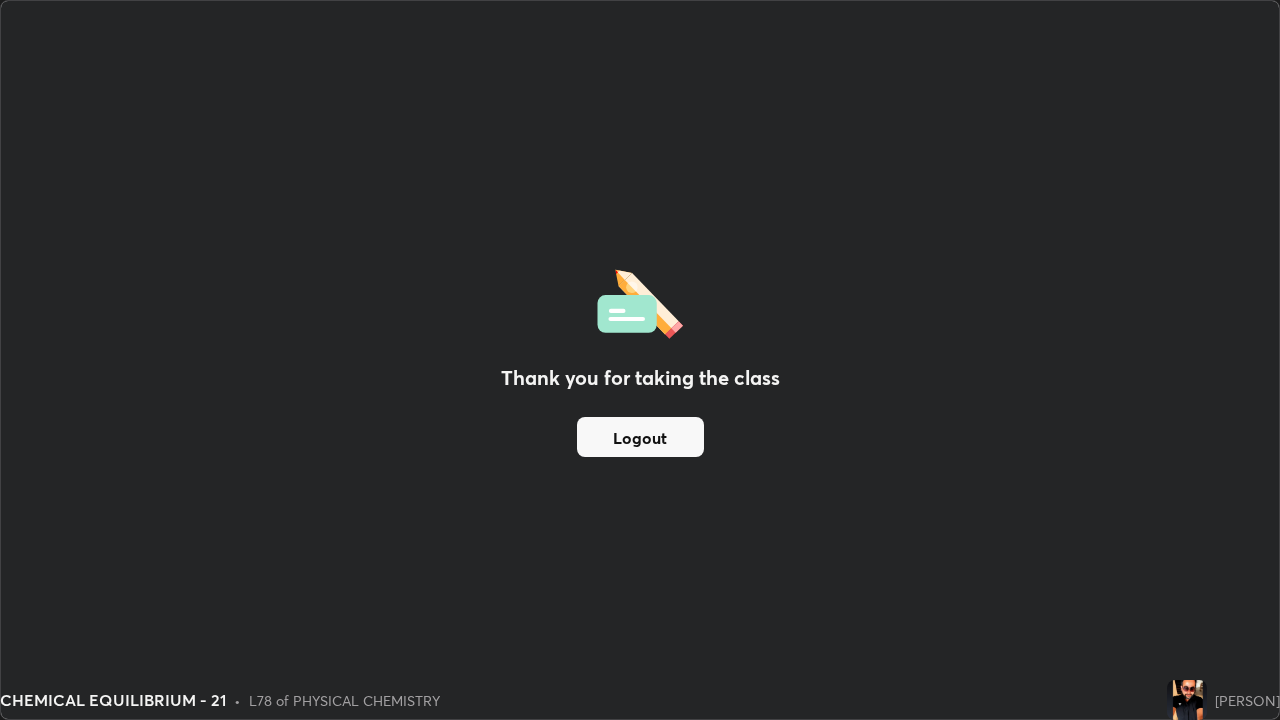 click on "Thank you for taking the class Logout" at bounding box center [640, 360] 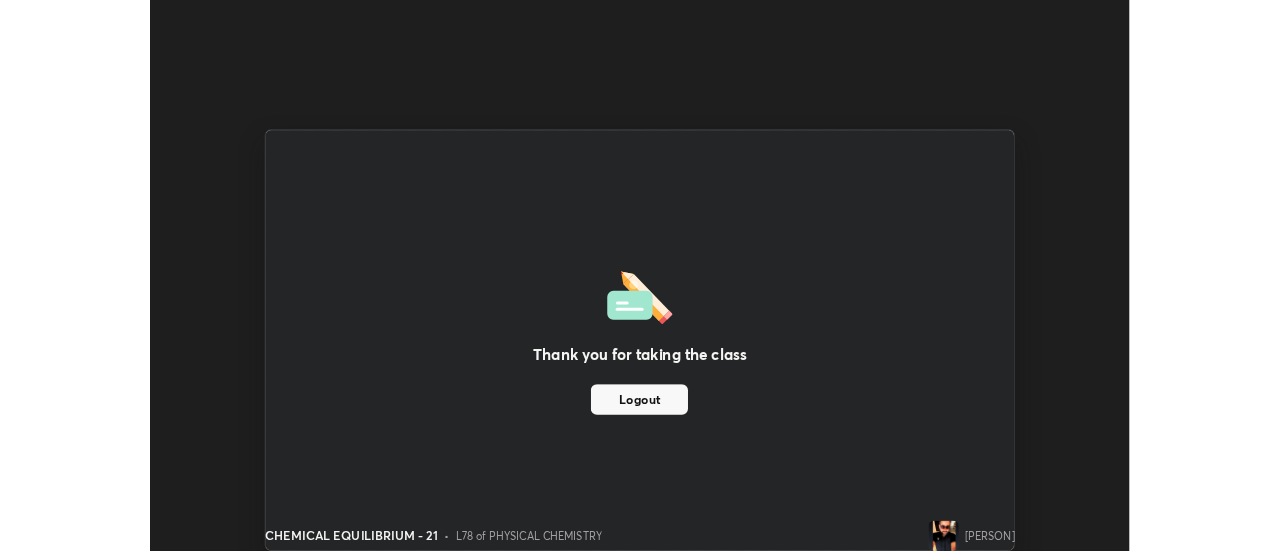 scroll, scrollTop: 551, scrollLeft: 1280, axis: both 